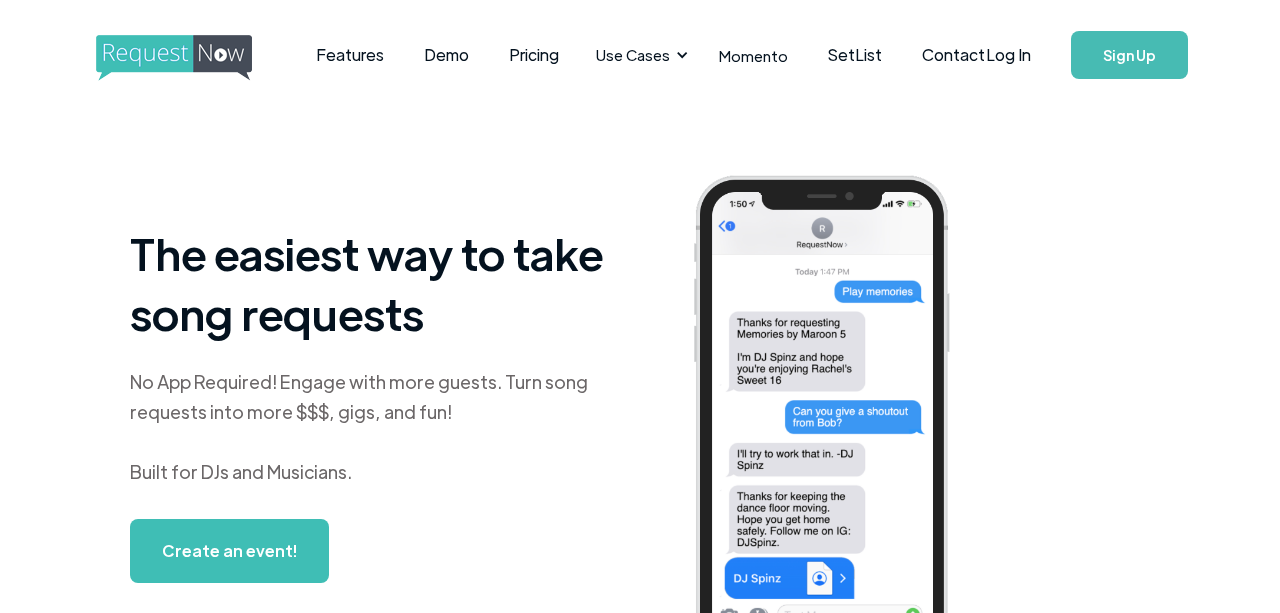 scroll, scrollTop: 0, scrollLeft: 0, axis: both 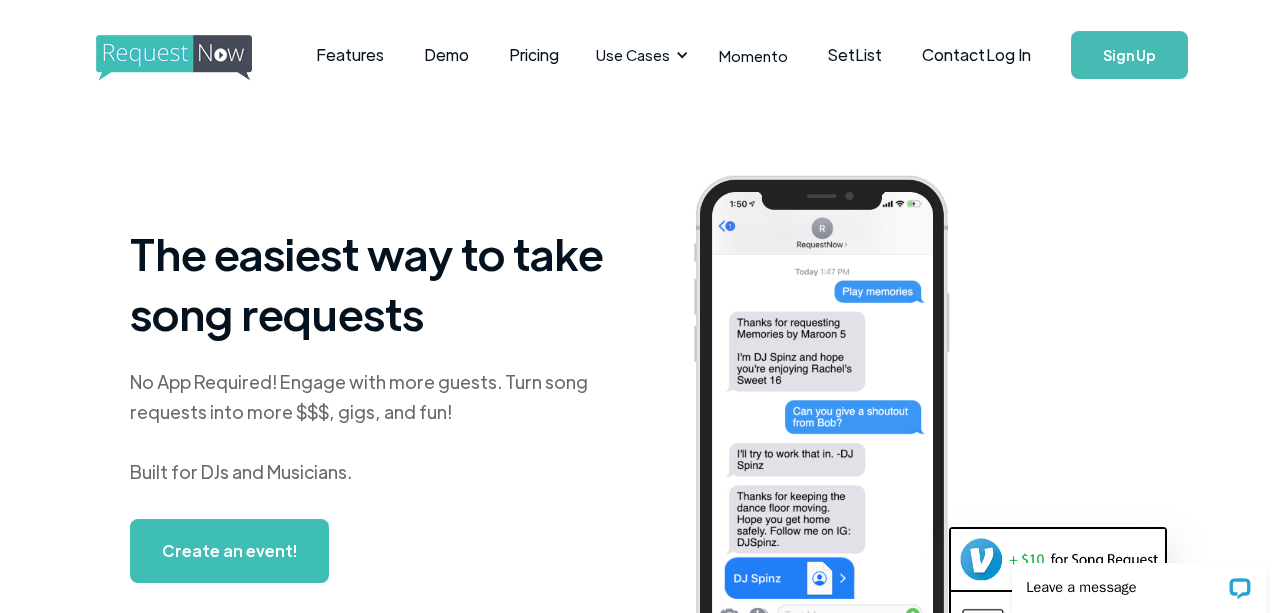 click on "Sign Up" at bounding box center [1129, 55] 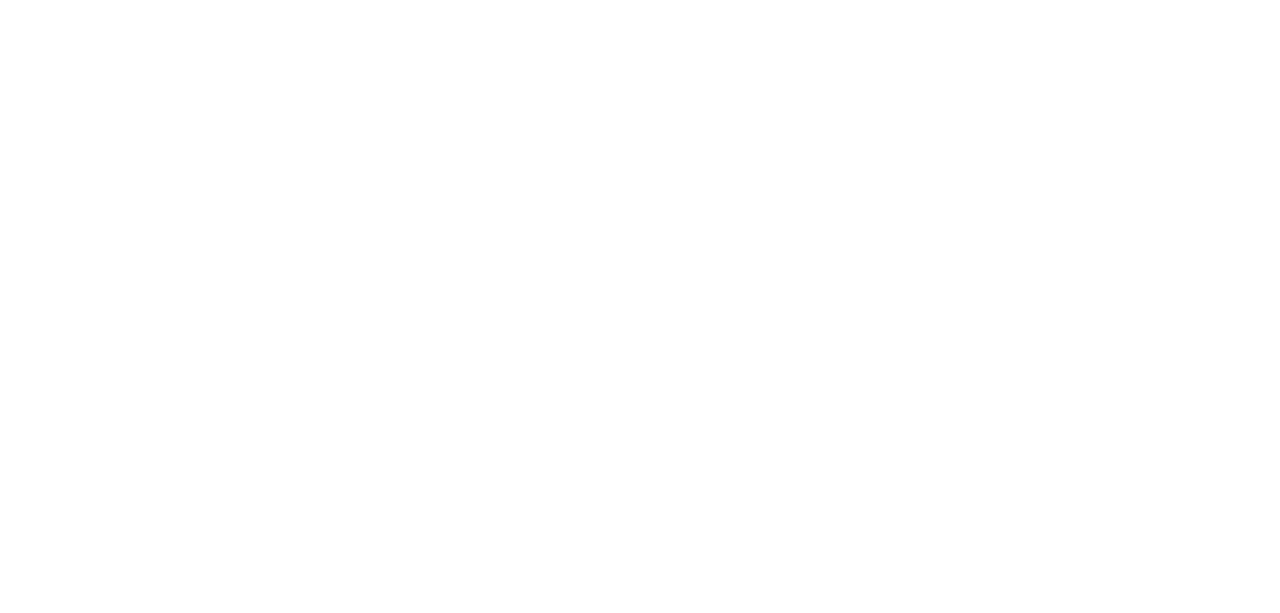 scroll, scrollTop: 0, scrollLeft: 0, axis: both 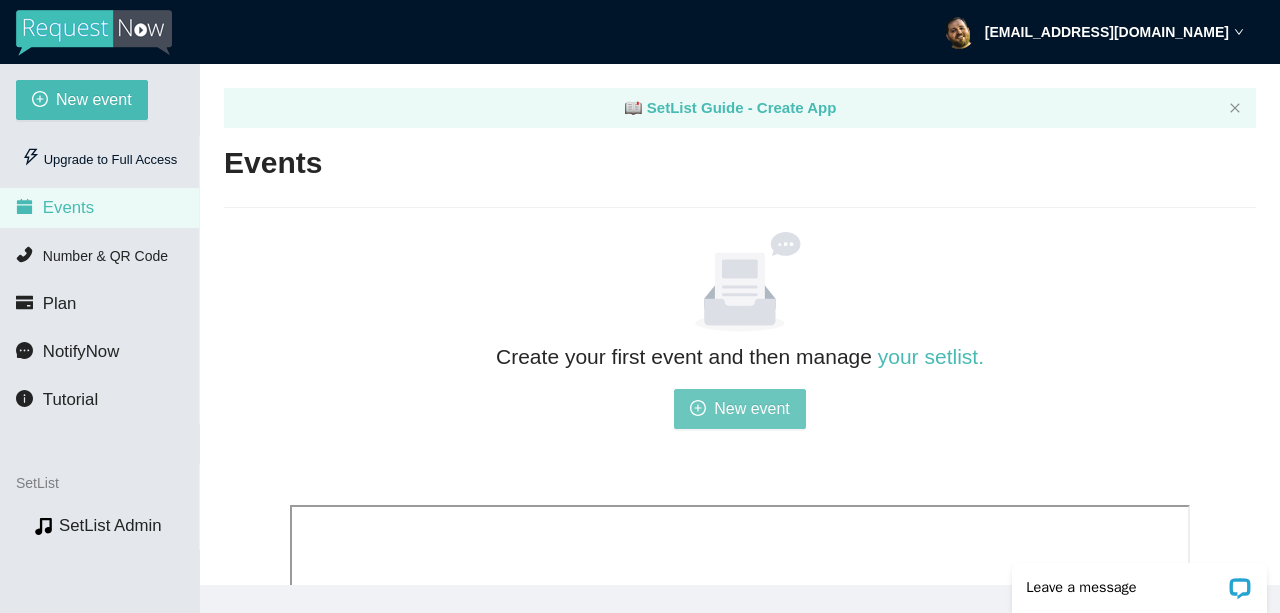 click on "New event" at bounding box center [752, 408] 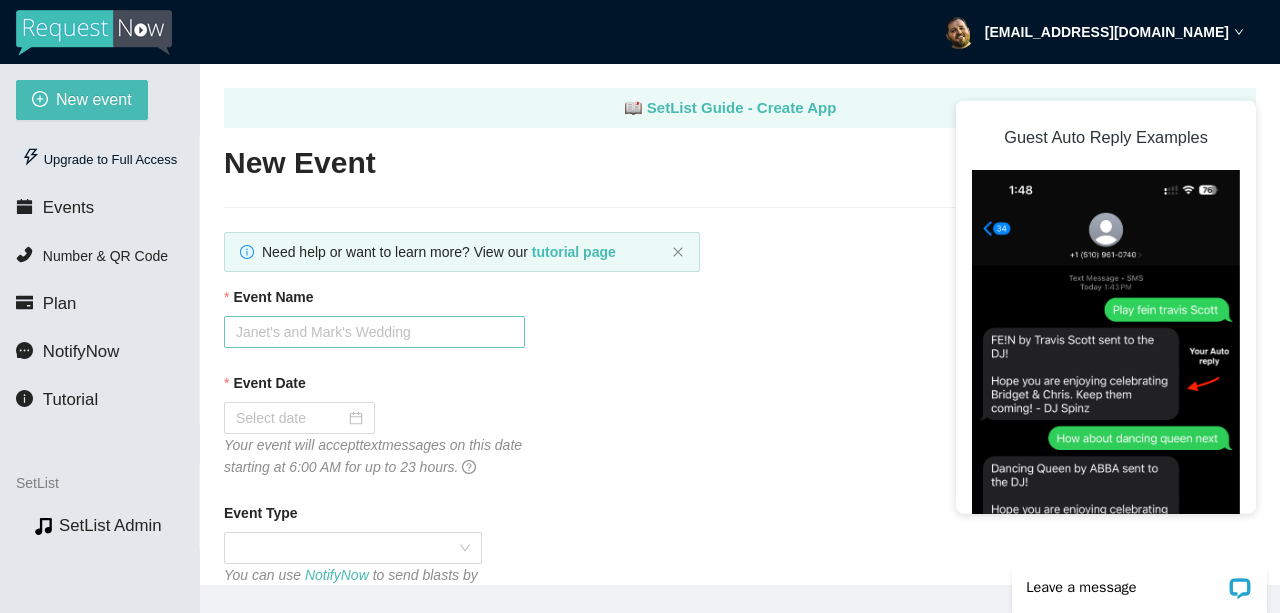 scroll, scrollTop: 0, scrollLeft: 0, axis: both 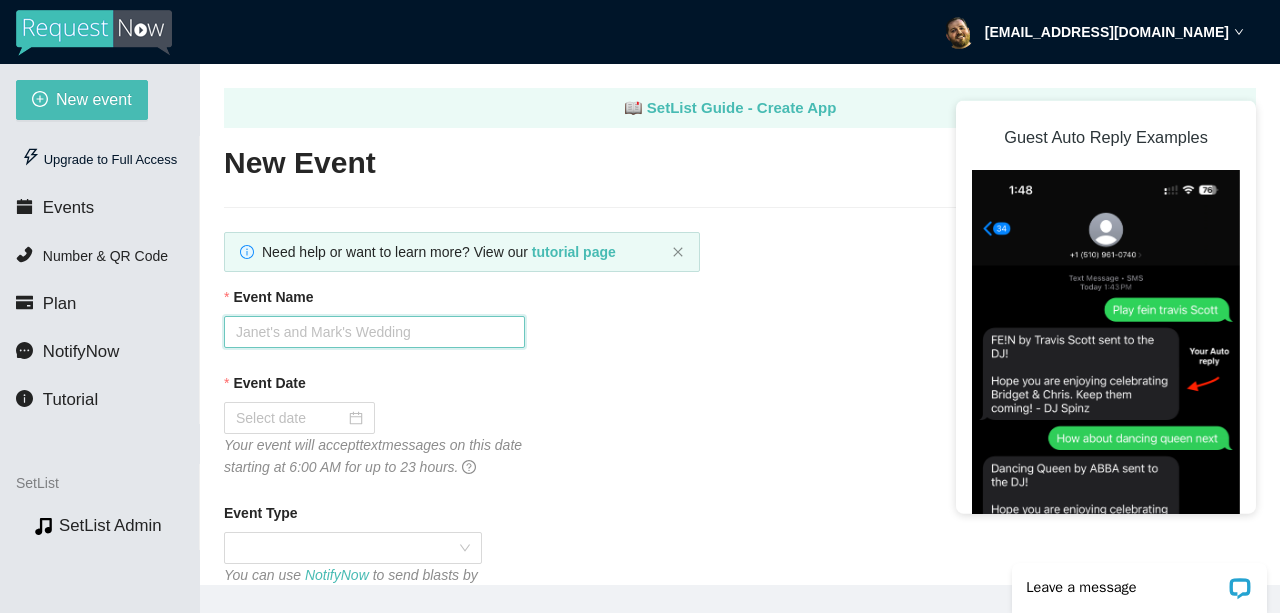 click on "Event Name" at bounding box center [374, 332] 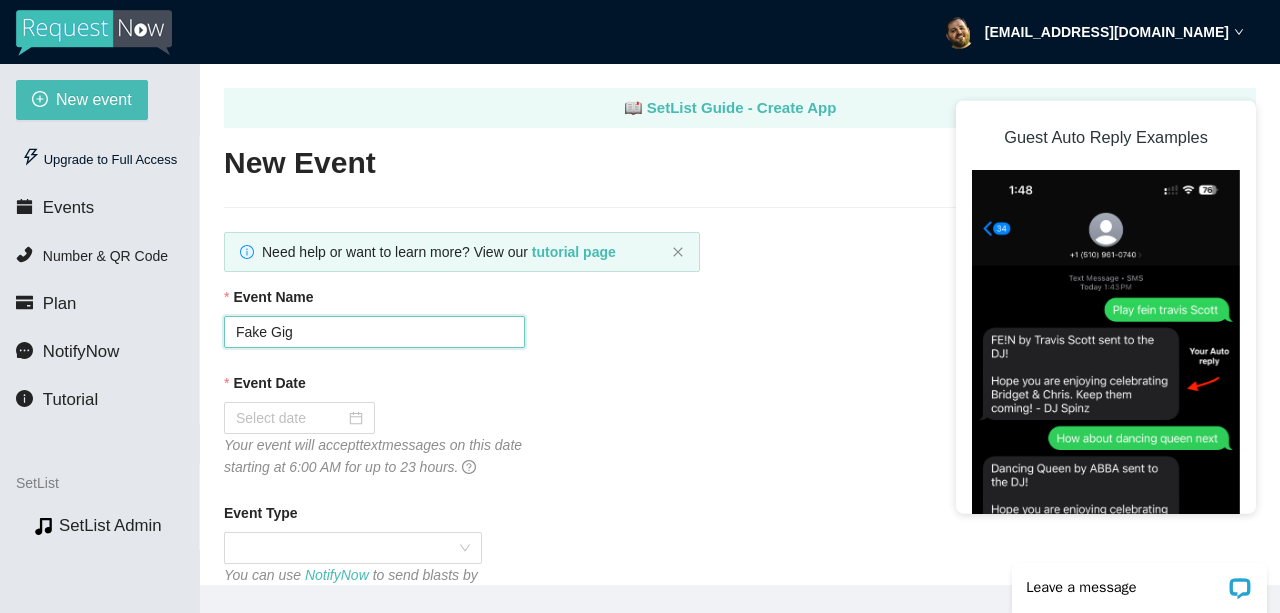 type on "Fake Gig" 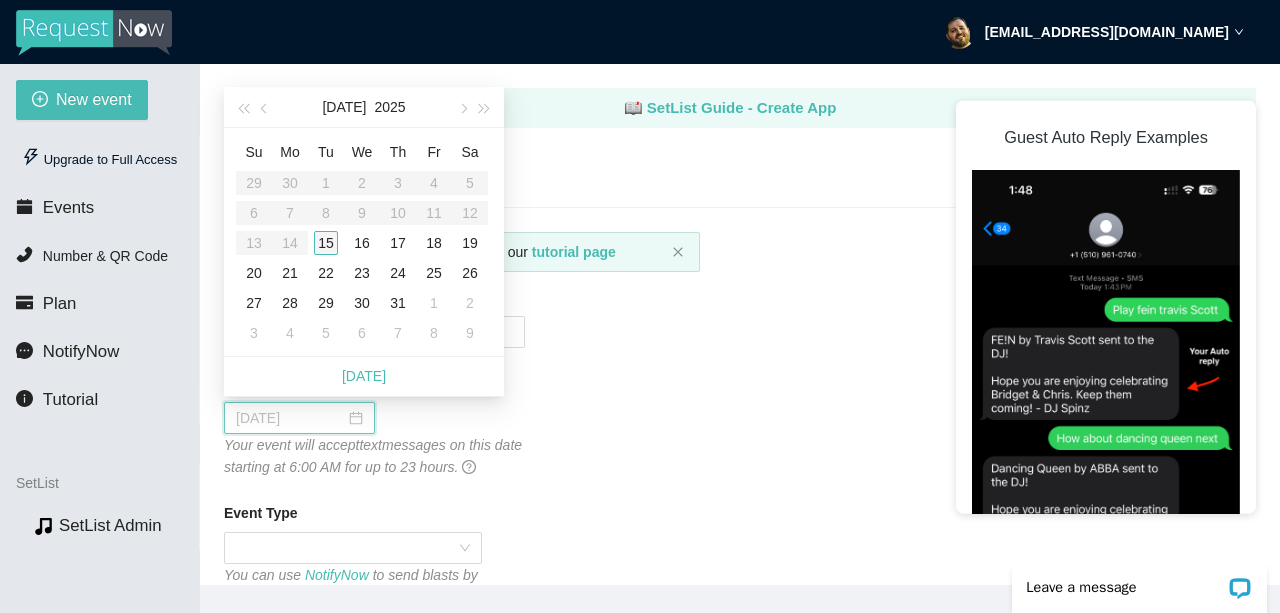 type on "07/15/2025" 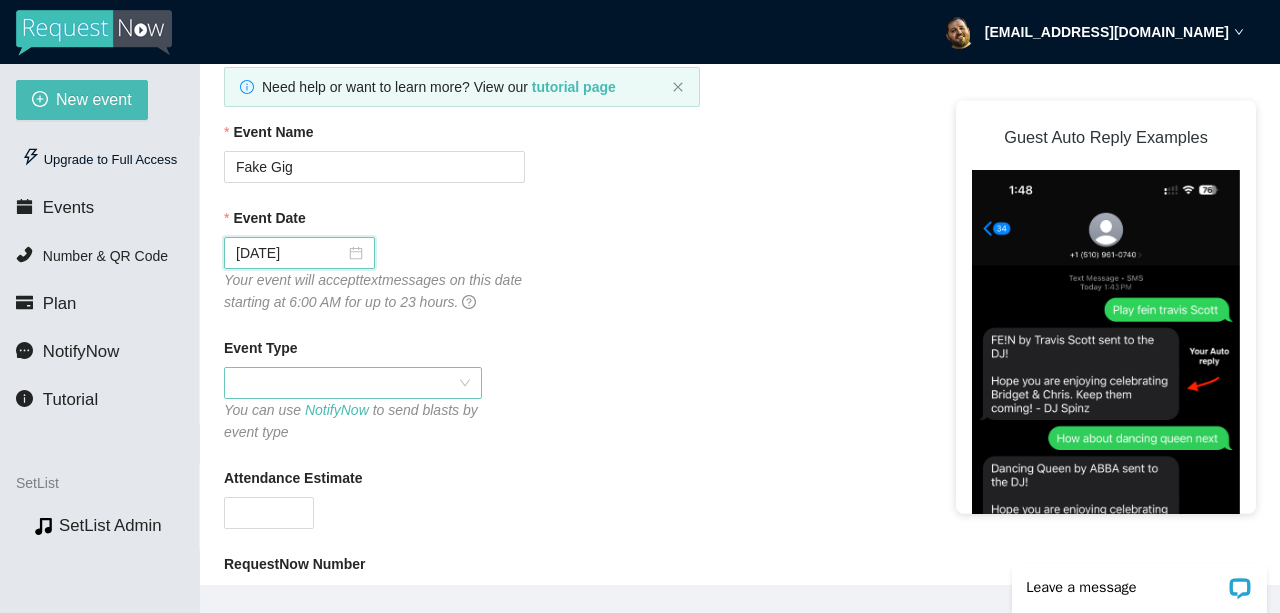scroll, scrollTop: 167, scrollLeft: 0, axis: vertical 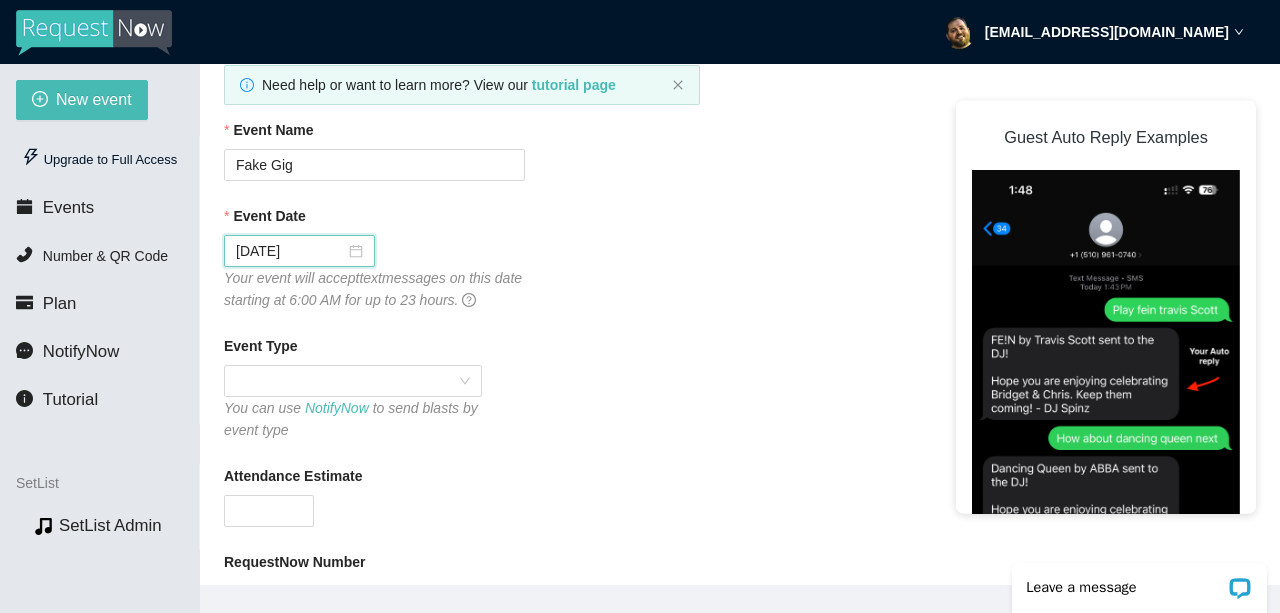 click on "You can use   NotifyNow   to send blasts by event type" at bounding box center [353, 419] 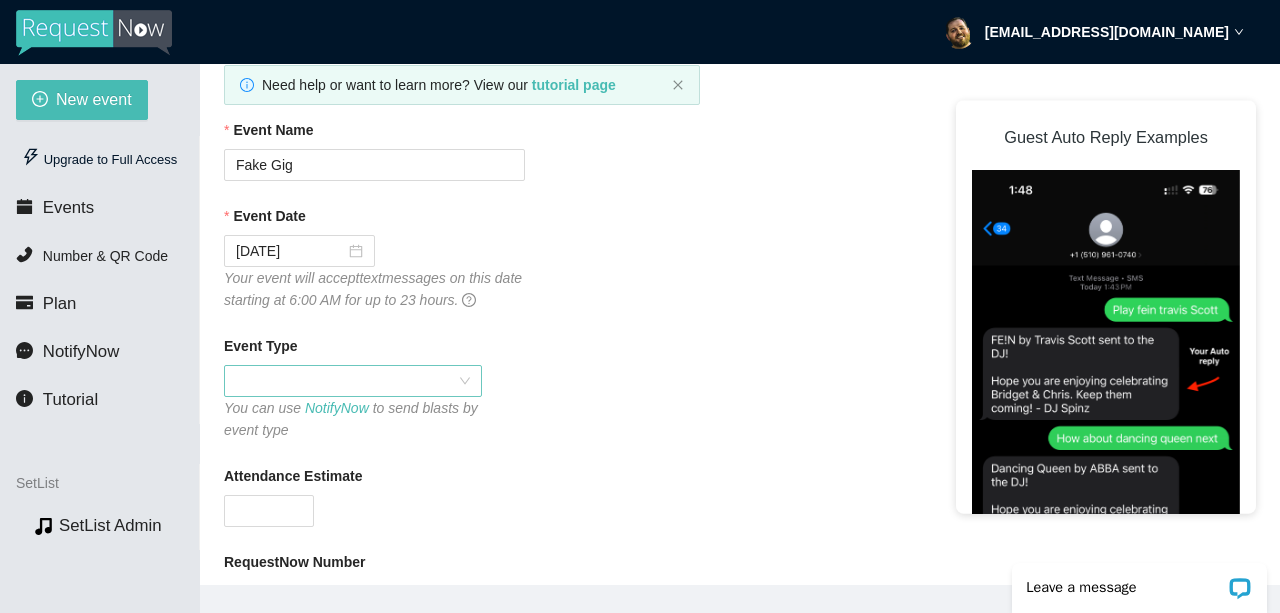 click at bounding box center (353, 381) 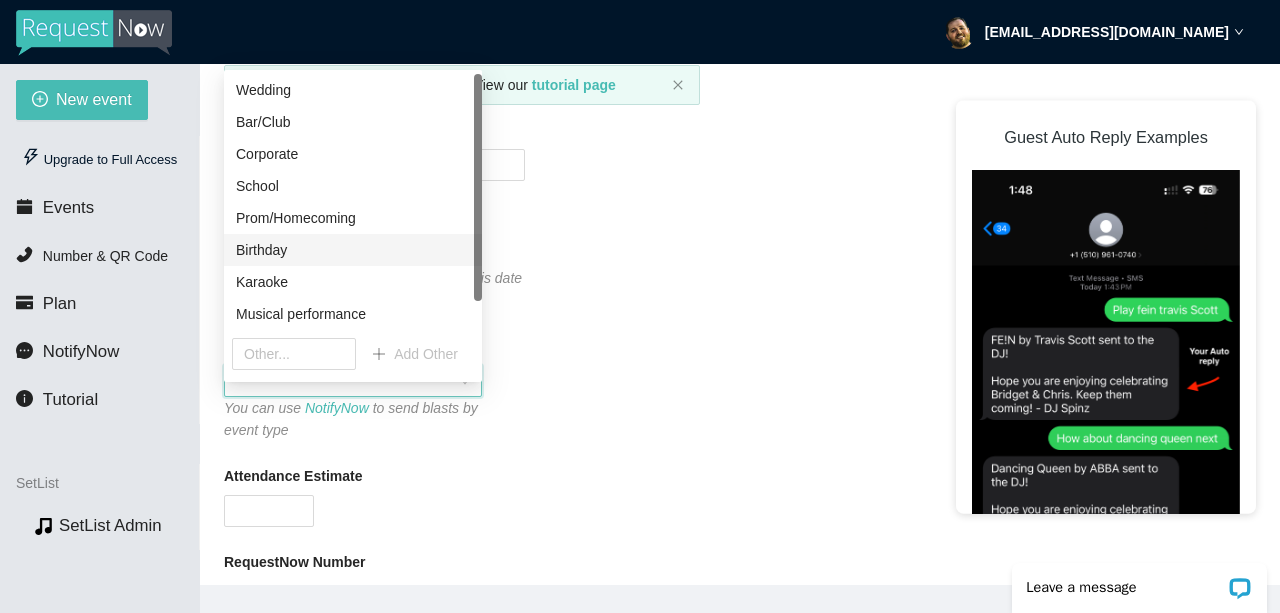 scroll, scrollTop: -2, scrollLeft: 0, axis: vertical 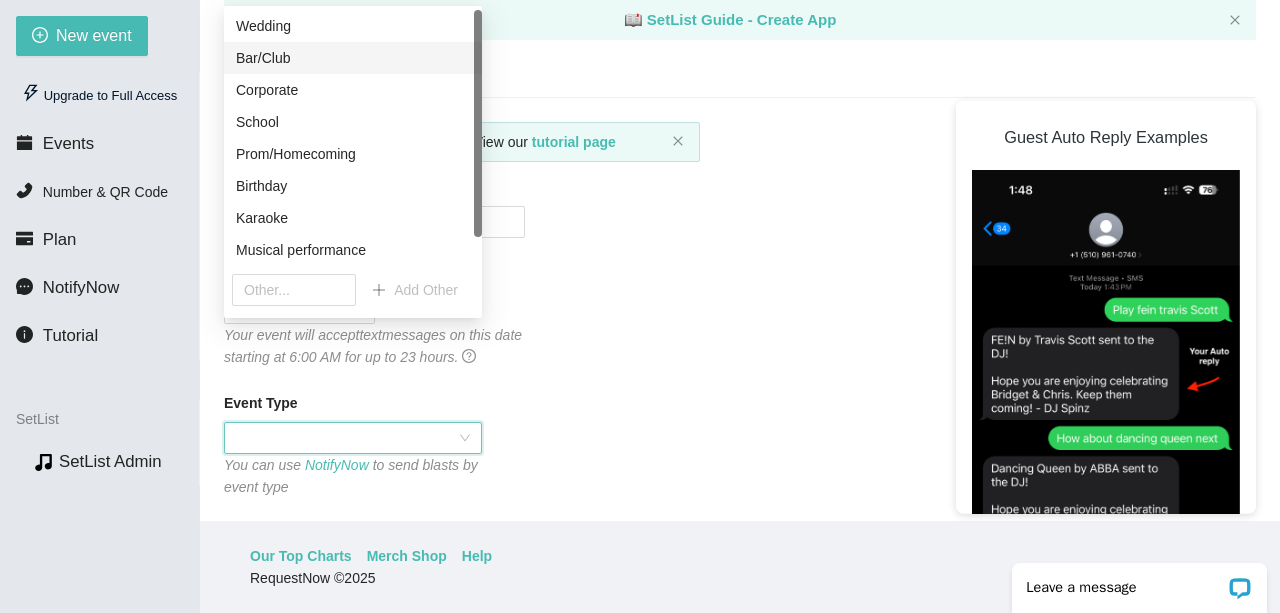 click on "Bar/Club" at bounding box center [353, 58] 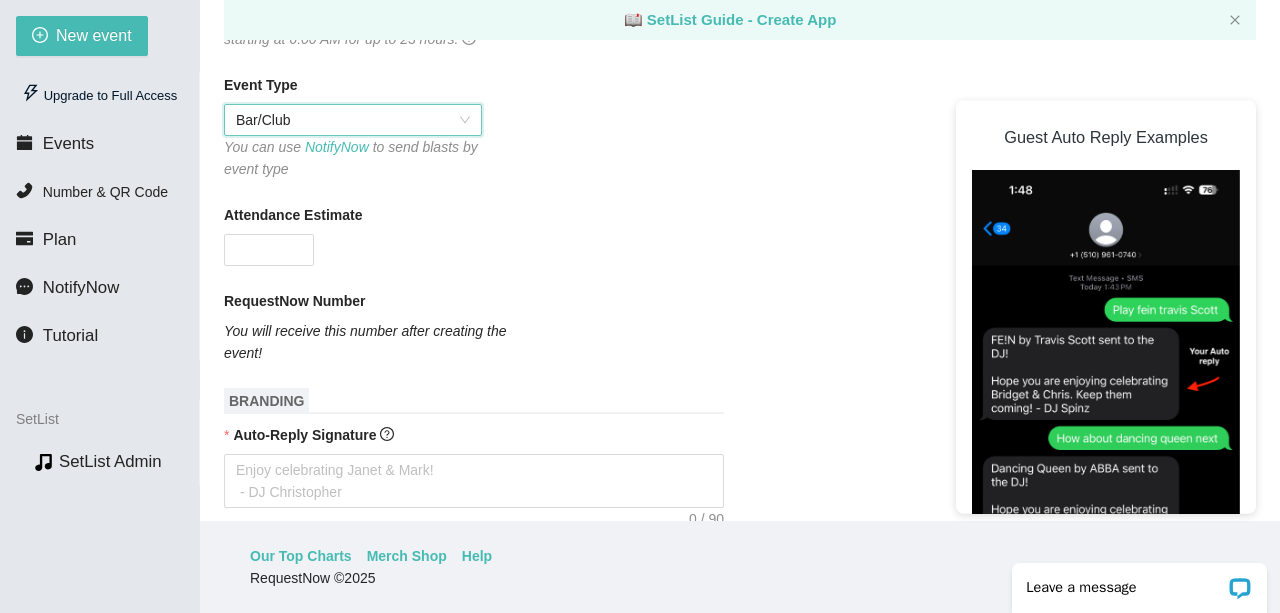 scroll, scrollTop: 365, scrollLeft: 0, axis: vertical 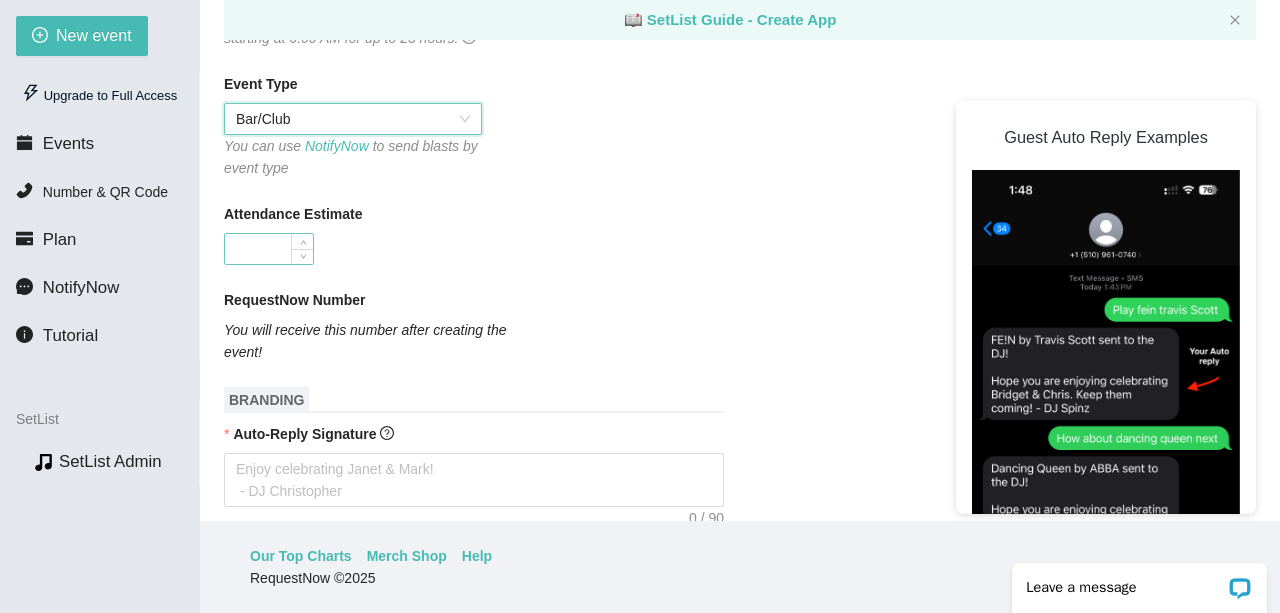 click on "Attendance Estimate" at bounding box center [269, 249] 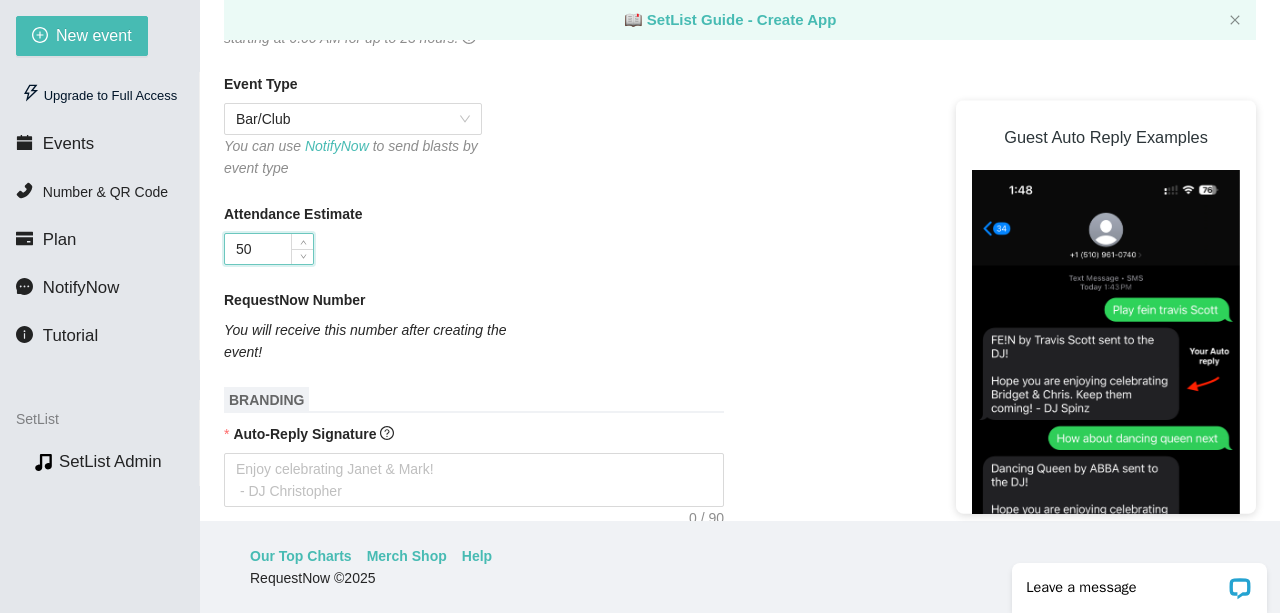 type on "5" 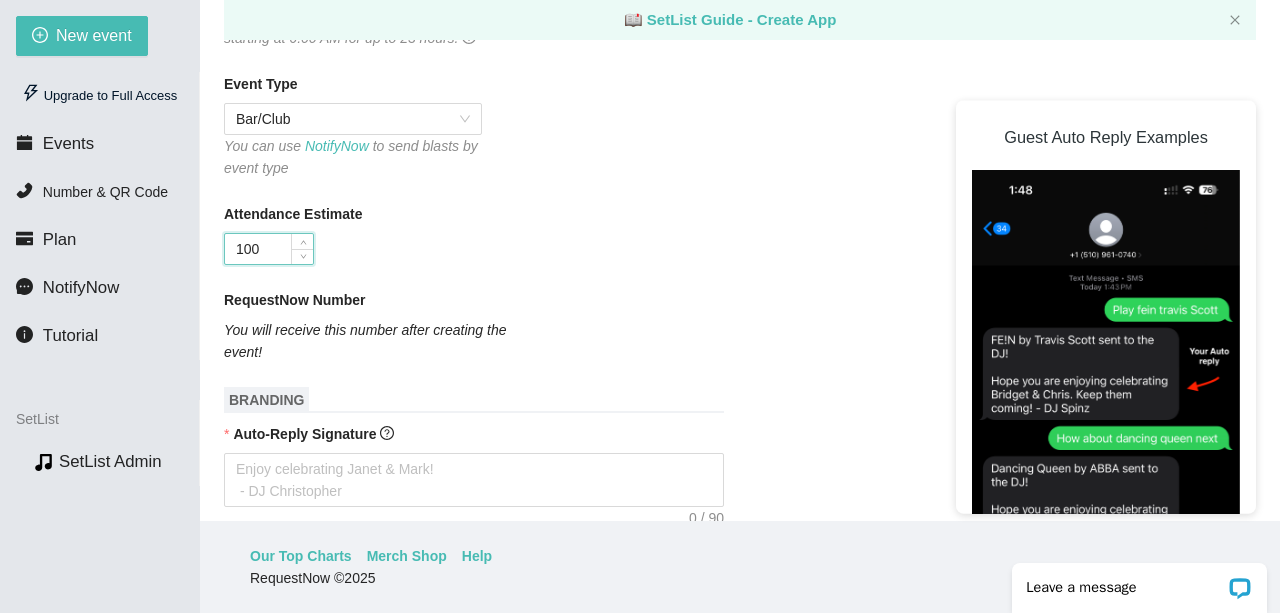 type on "100" 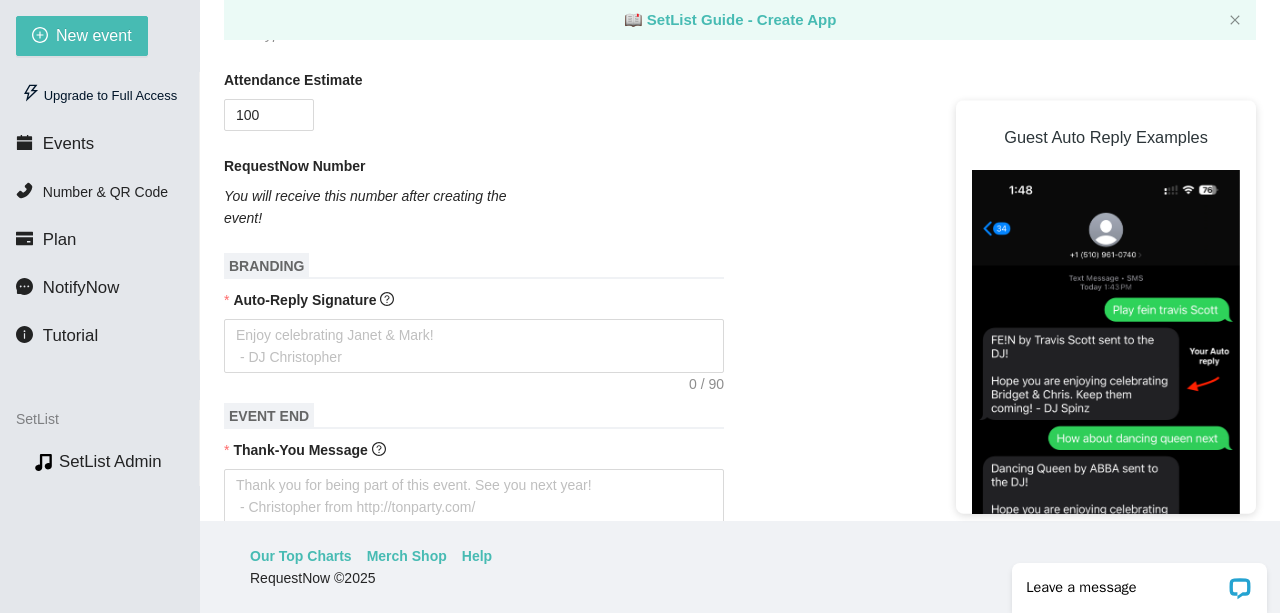 scroll, scrollTop: 512, scrollLeft: 0, axis: vertical 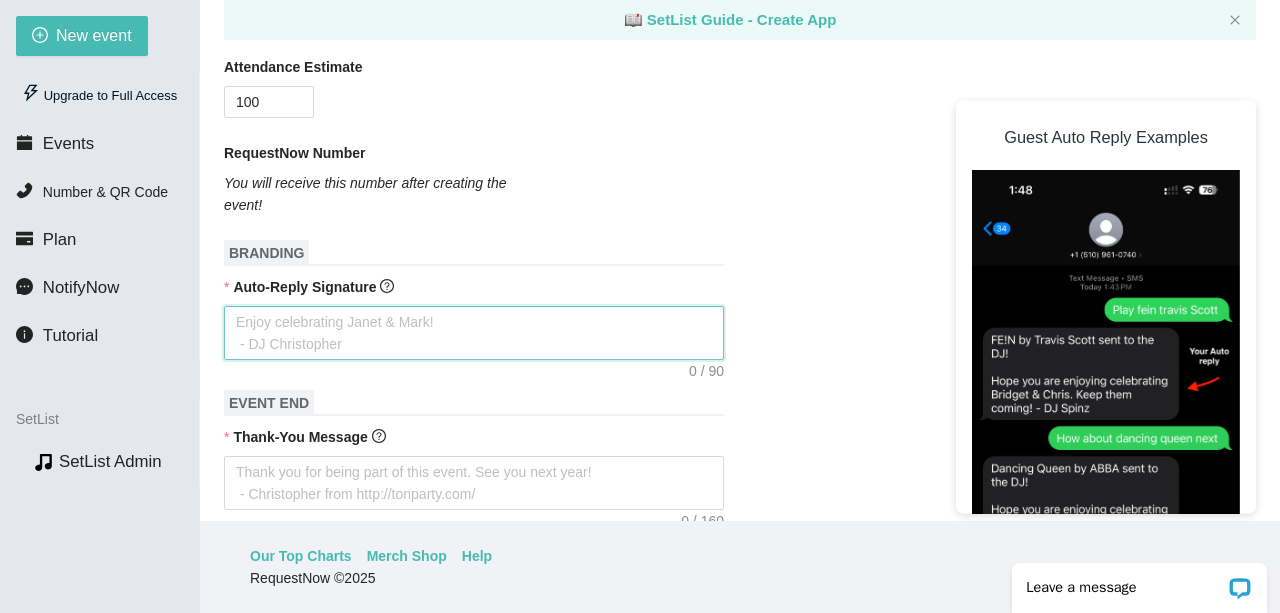 click on "Auto-Reply Signature" at bounding box center (474, 333) 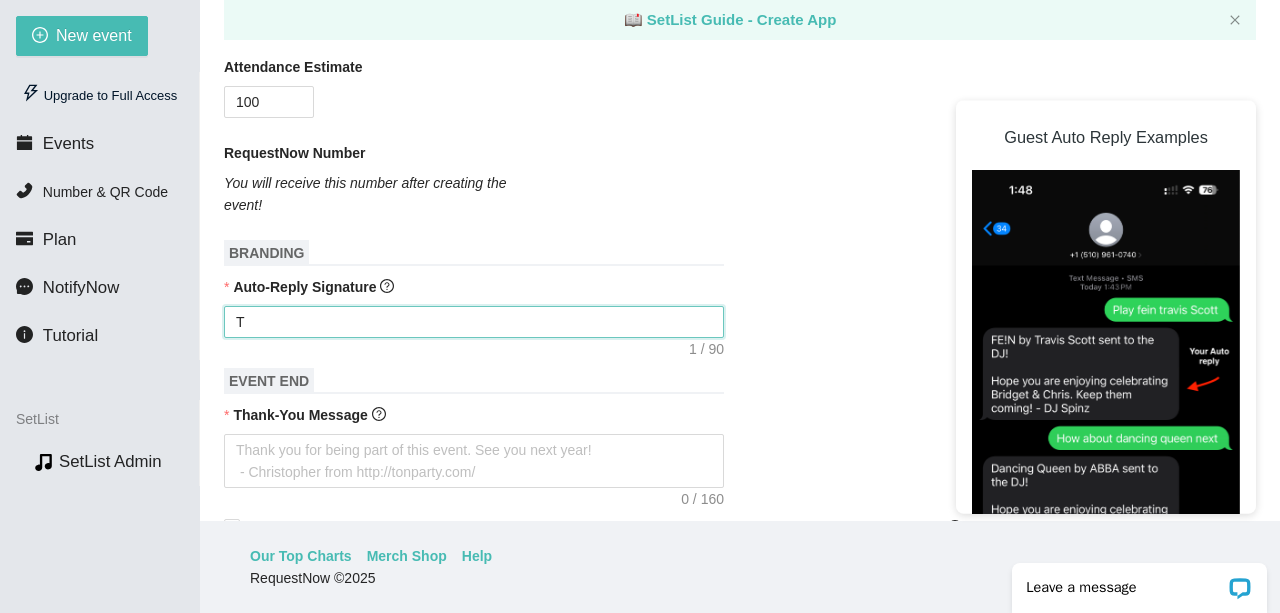 type on "Th" 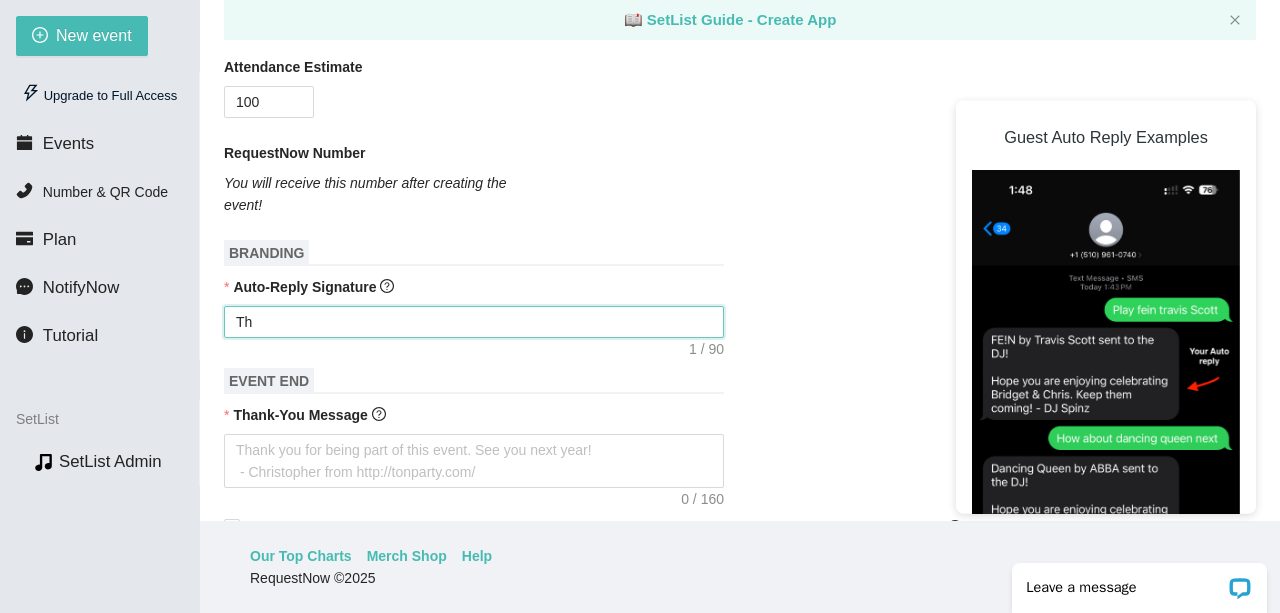 type on "Tha" 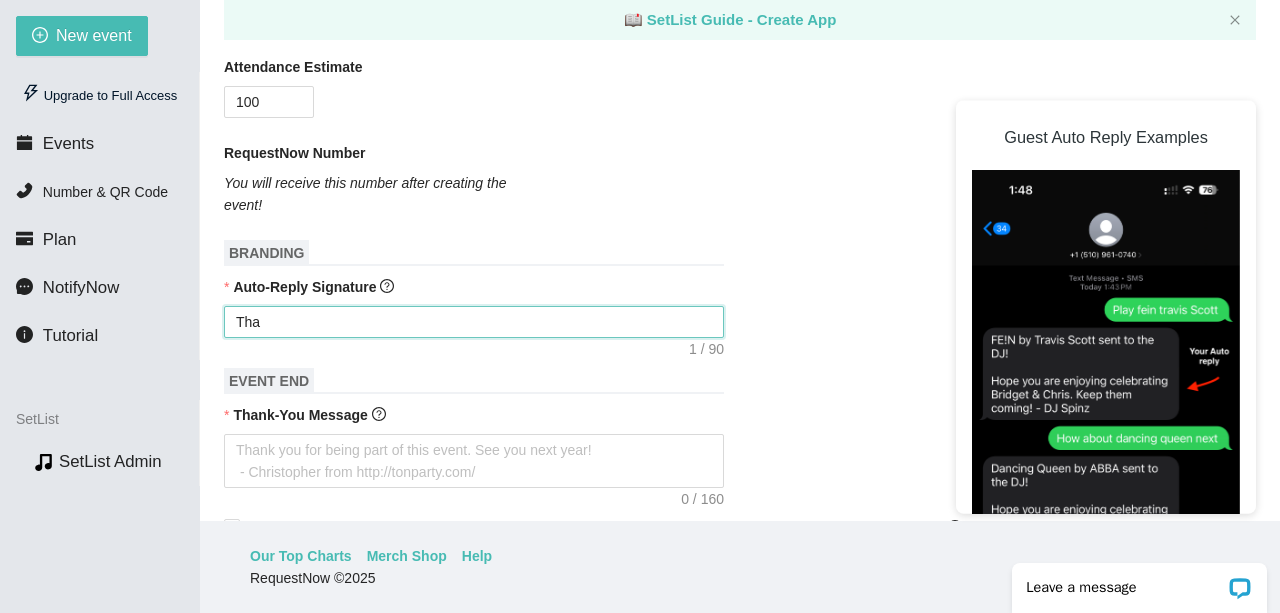 type on "Than" 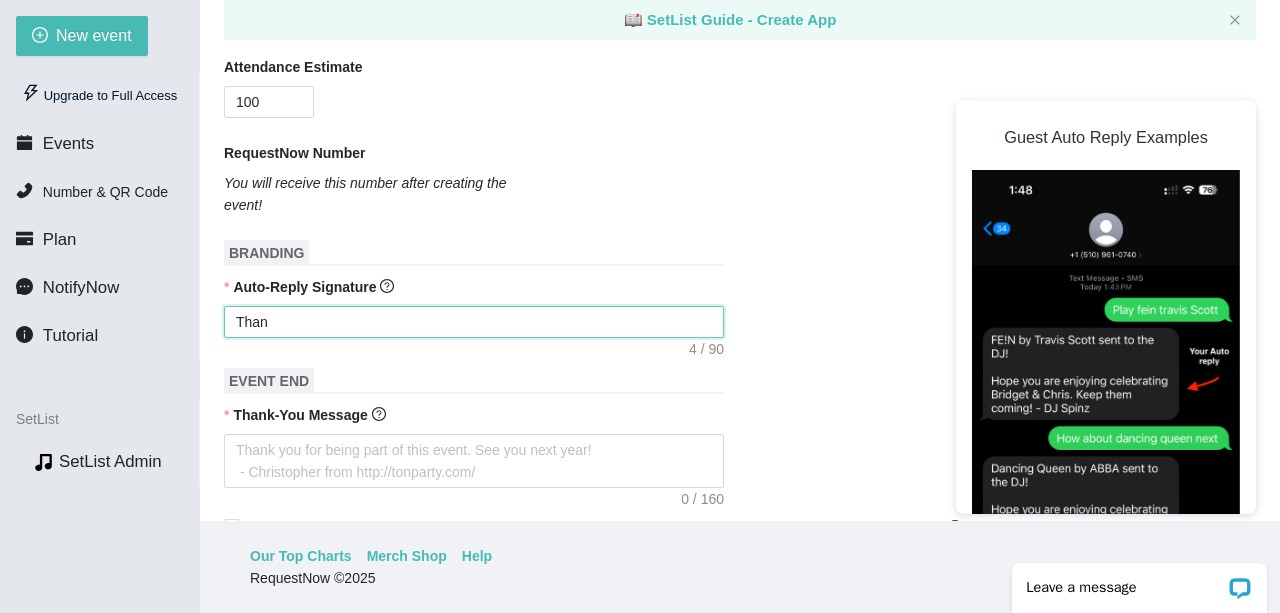 type on "Thank" 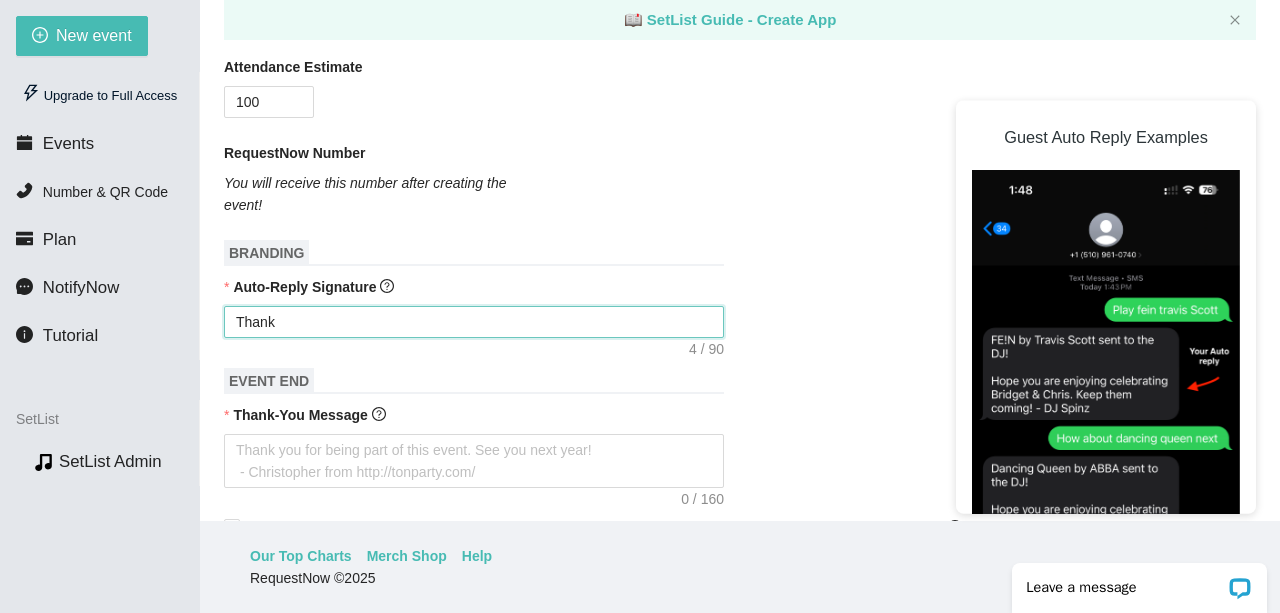 type on "Thanks" 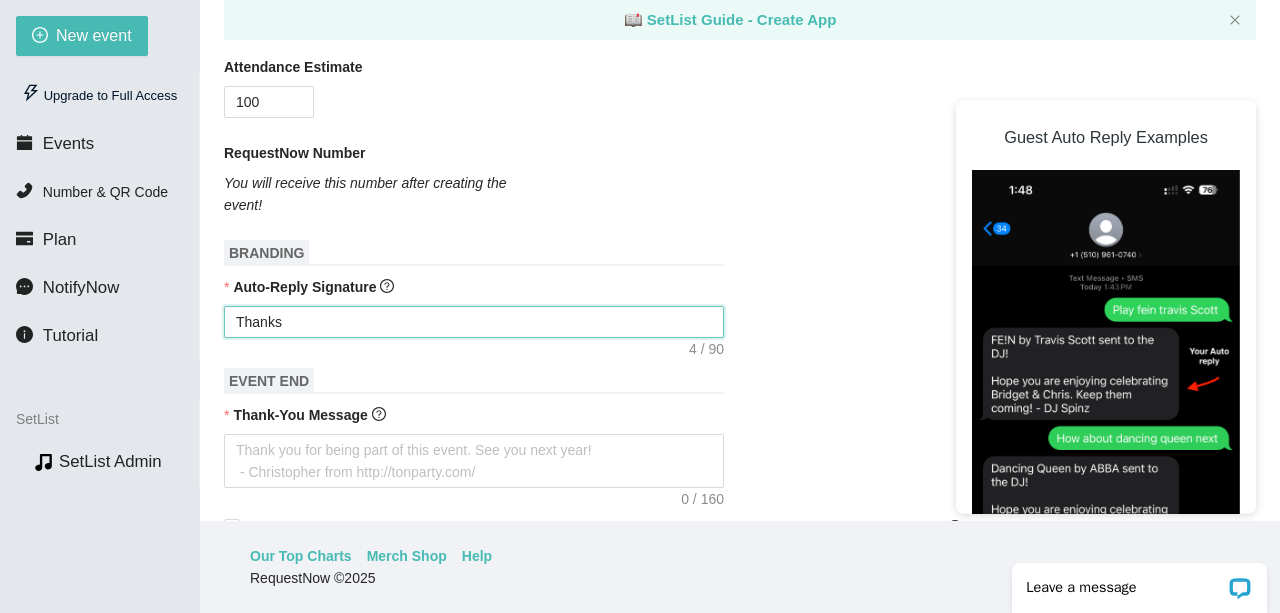 type on "Thanks" 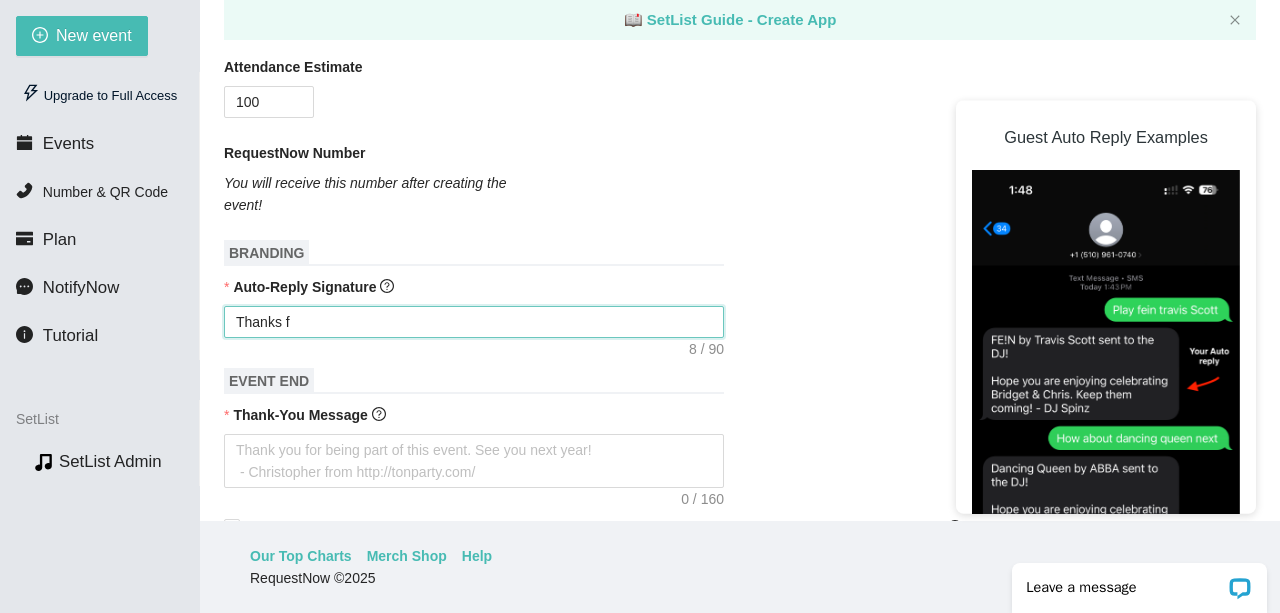 type on "Thanks fo" 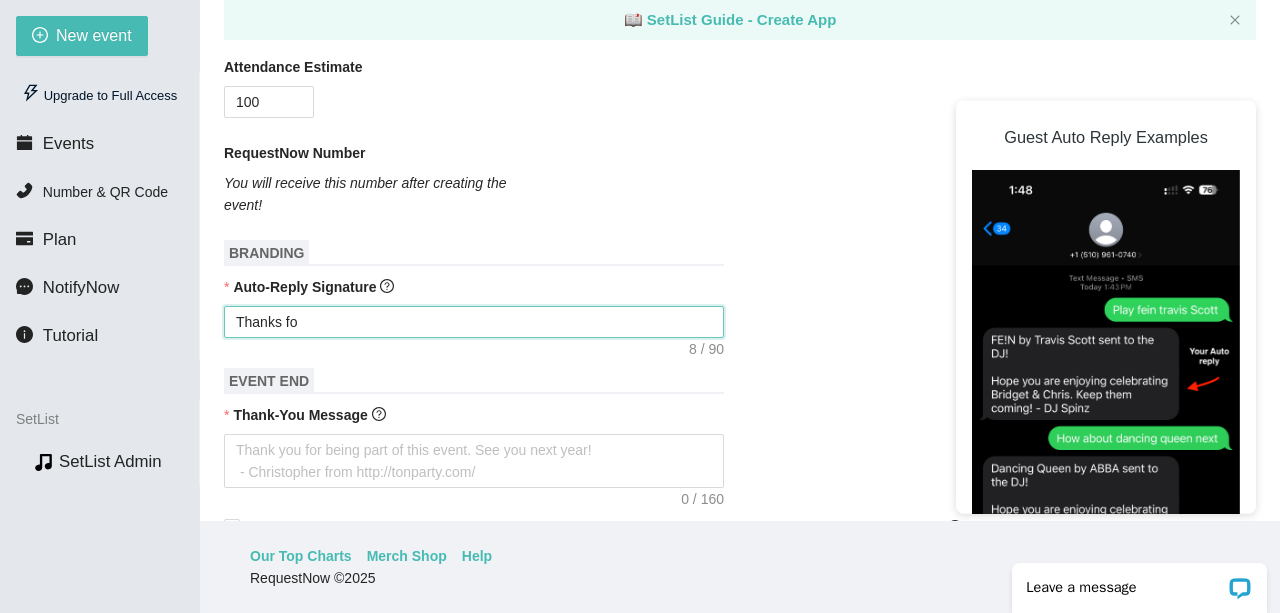 type on "Thanks for" 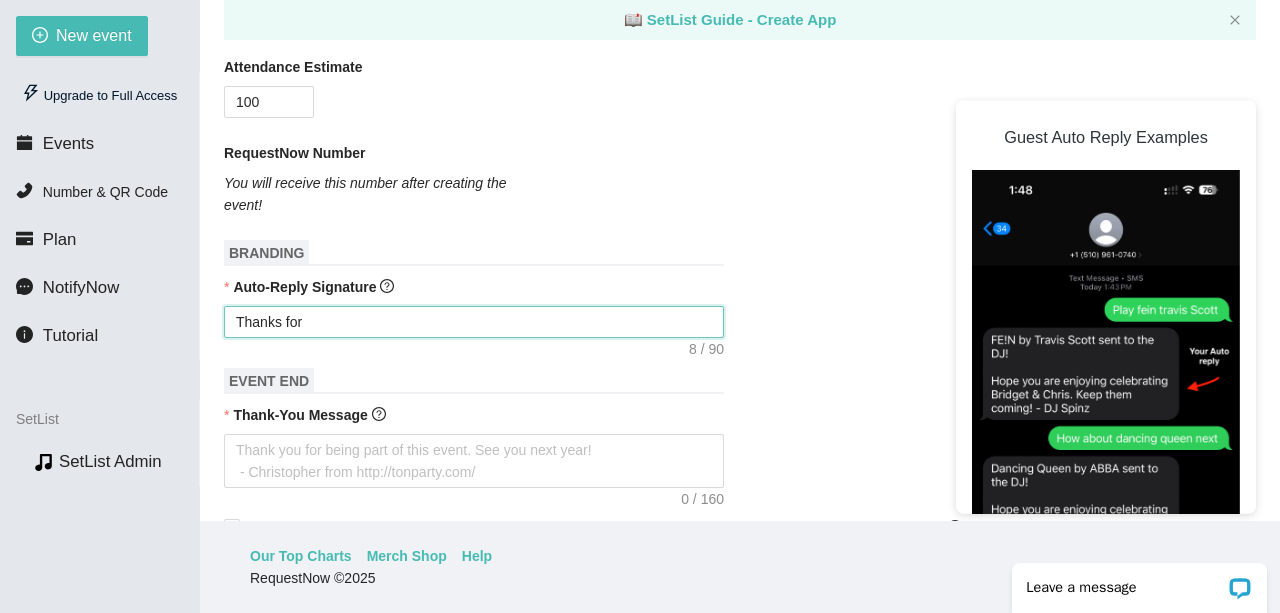 type on "Thanks for" 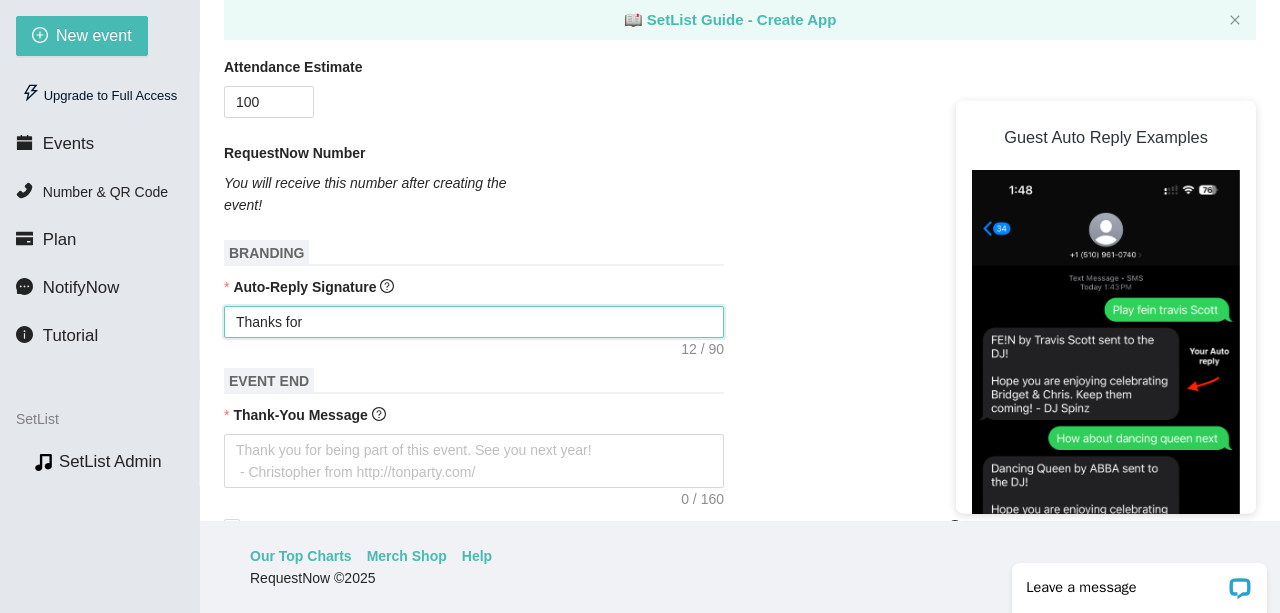 type on "Thanks for y" 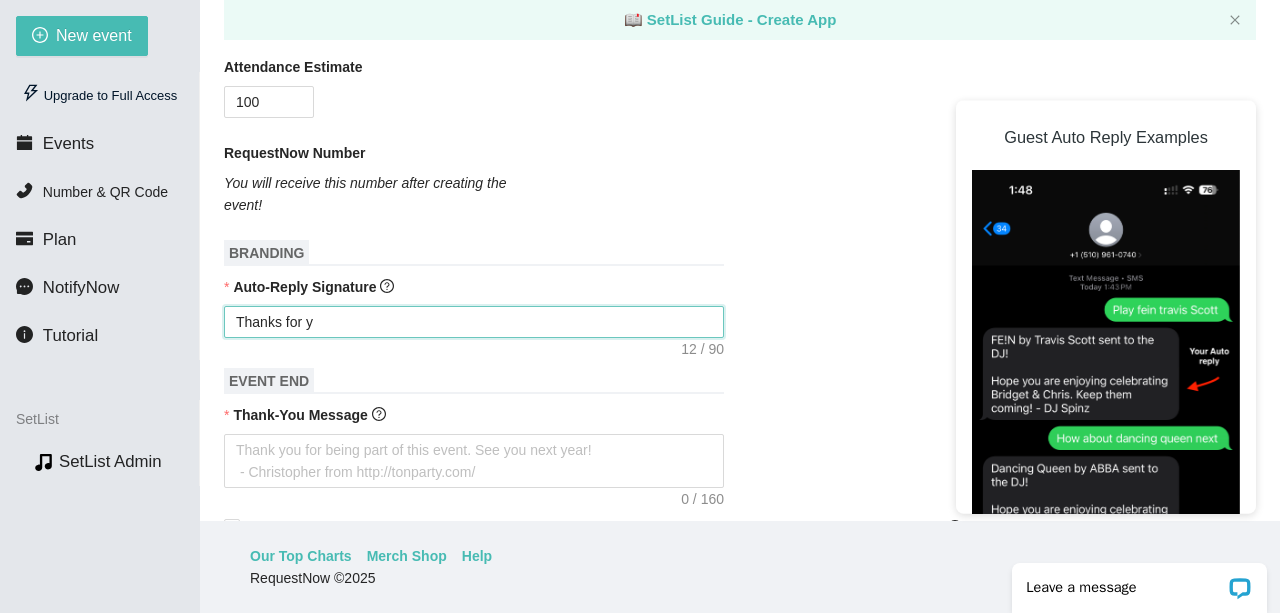 type on "Thanks for yo" 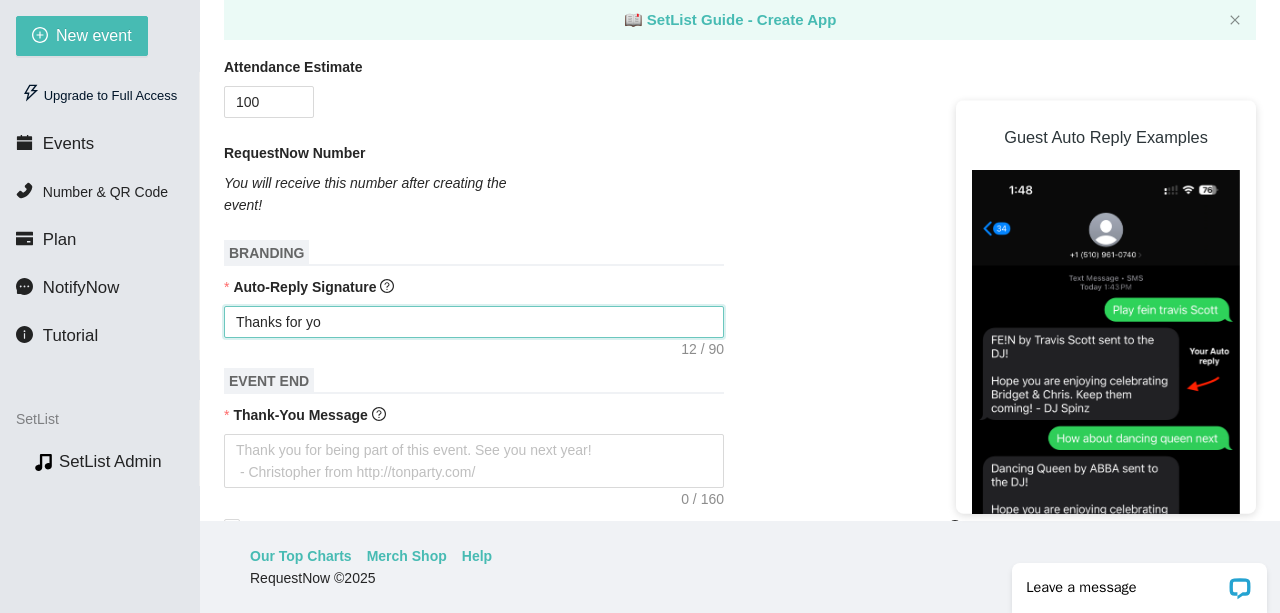 type on "Thanks for you" 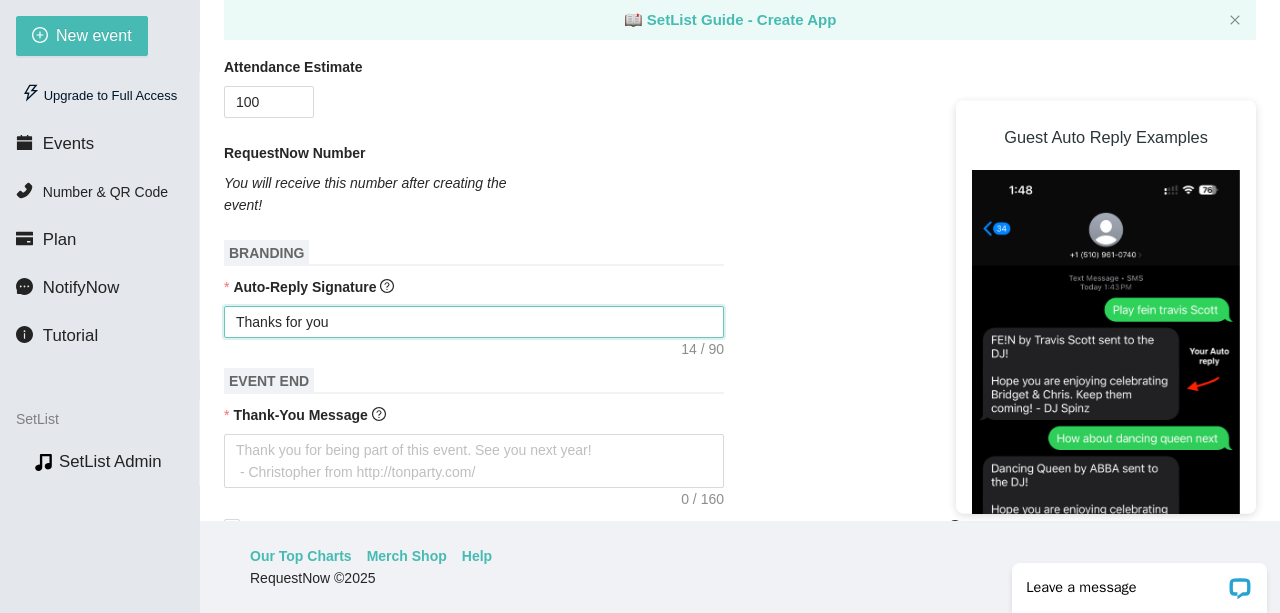 type on "Thanks for your" 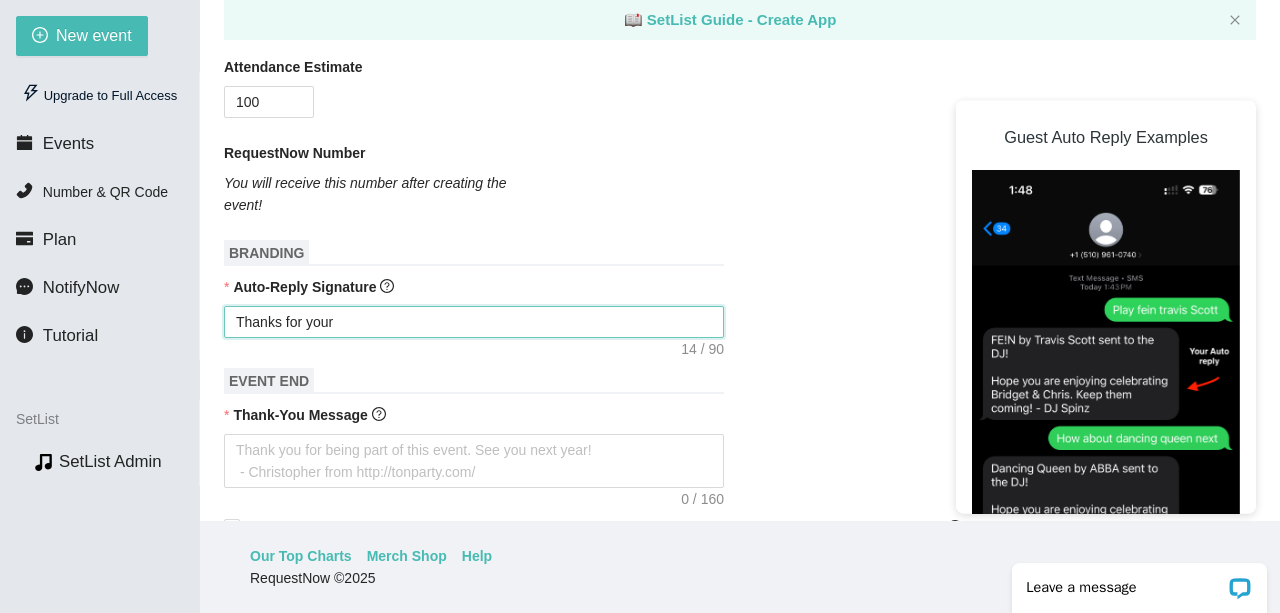 type on "Thanks for your" 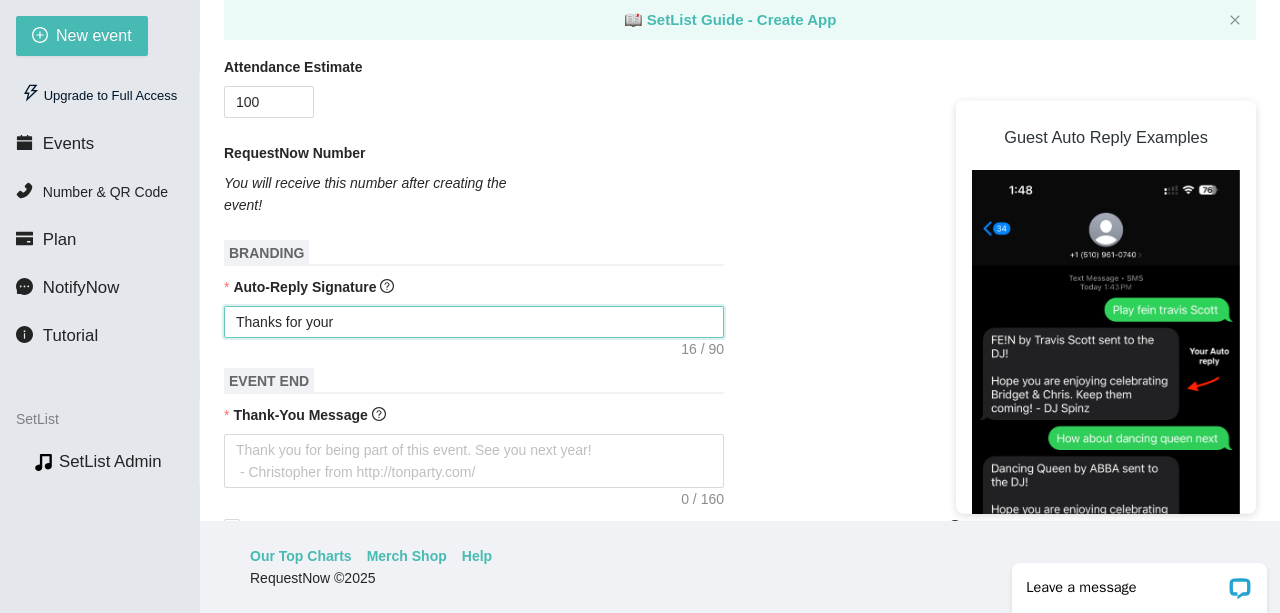 type on "Thanks for your r" 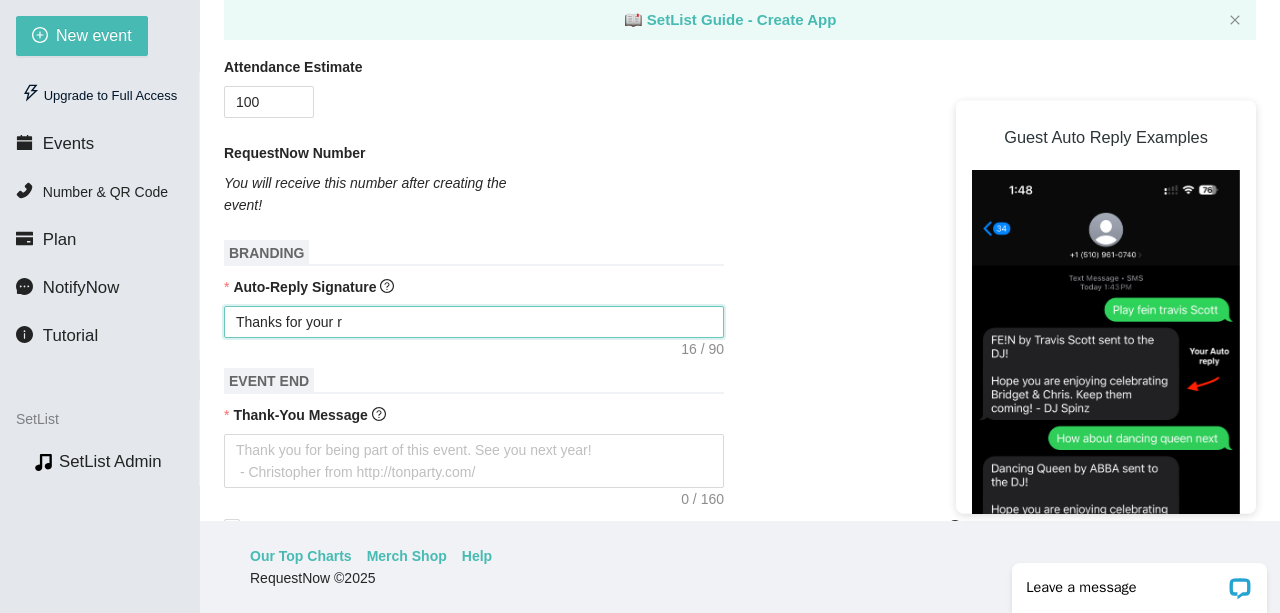 type on "Thanks for your re" 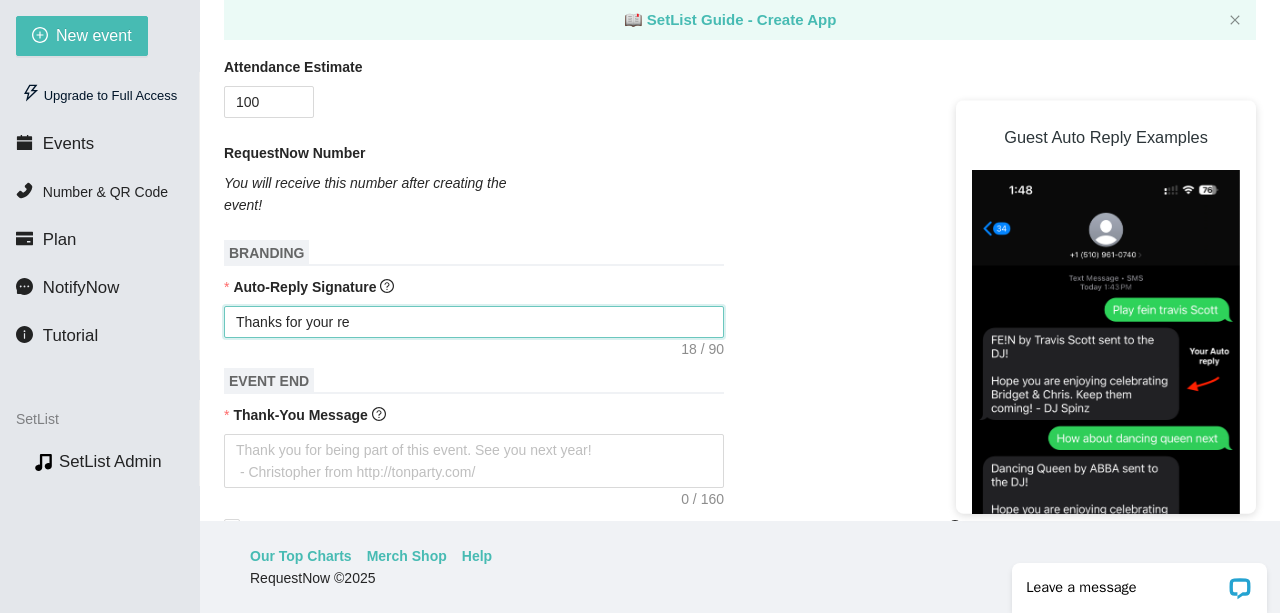type on "Thanks for your req" 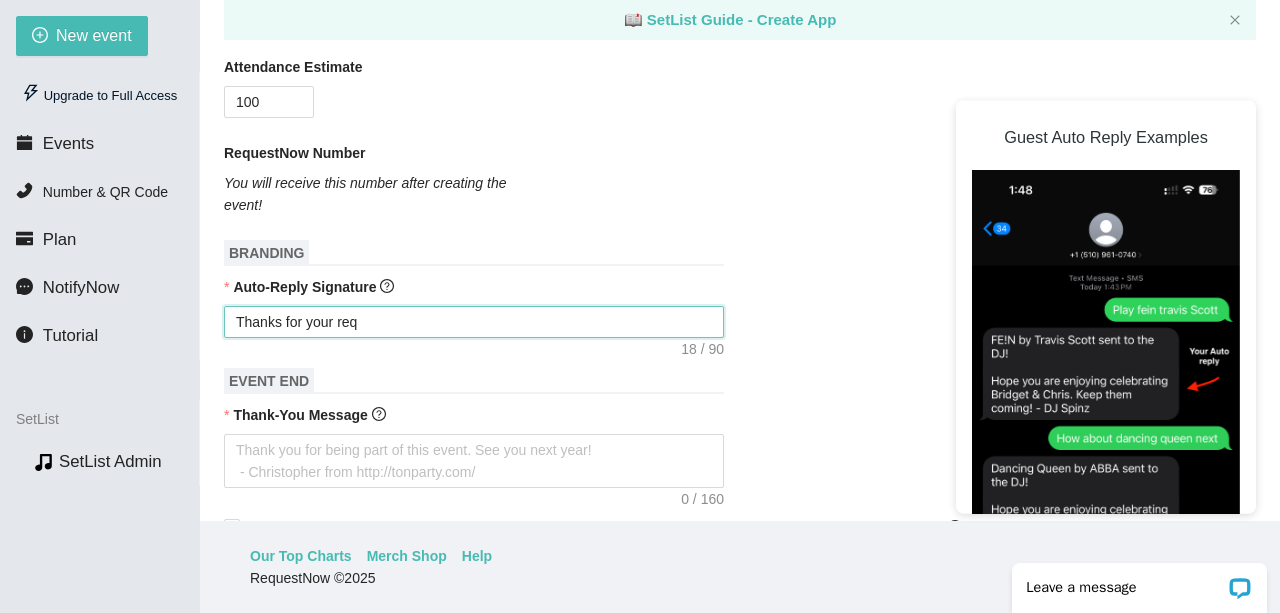 type on "Thanks for your requ" 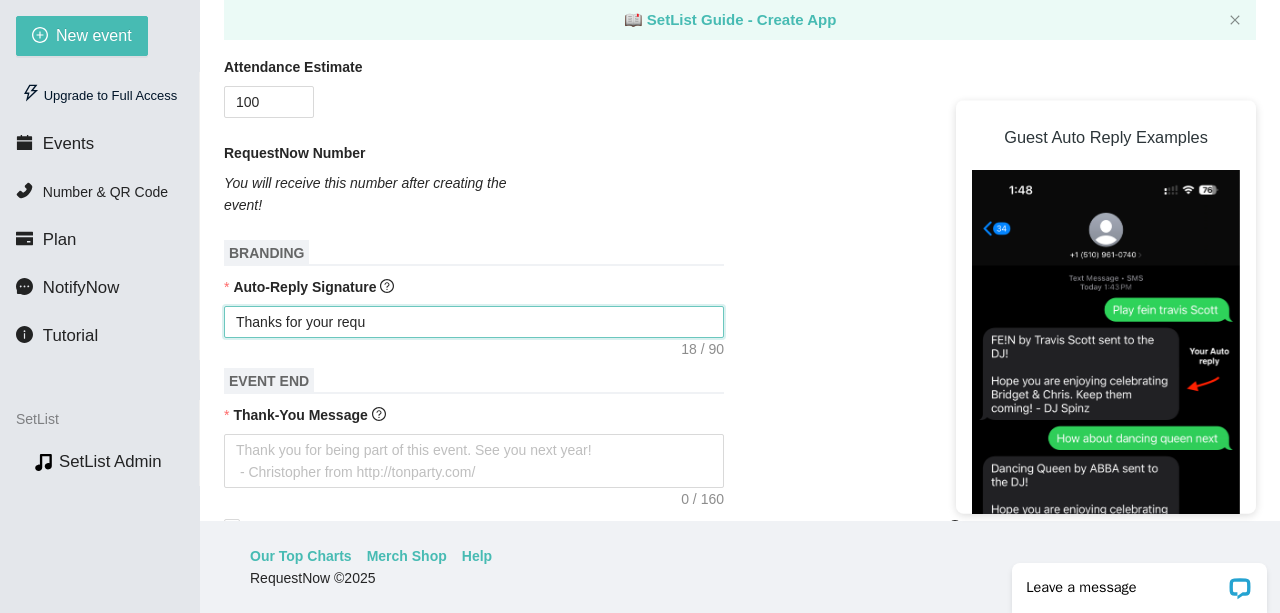 type on "Thanks for your reque" 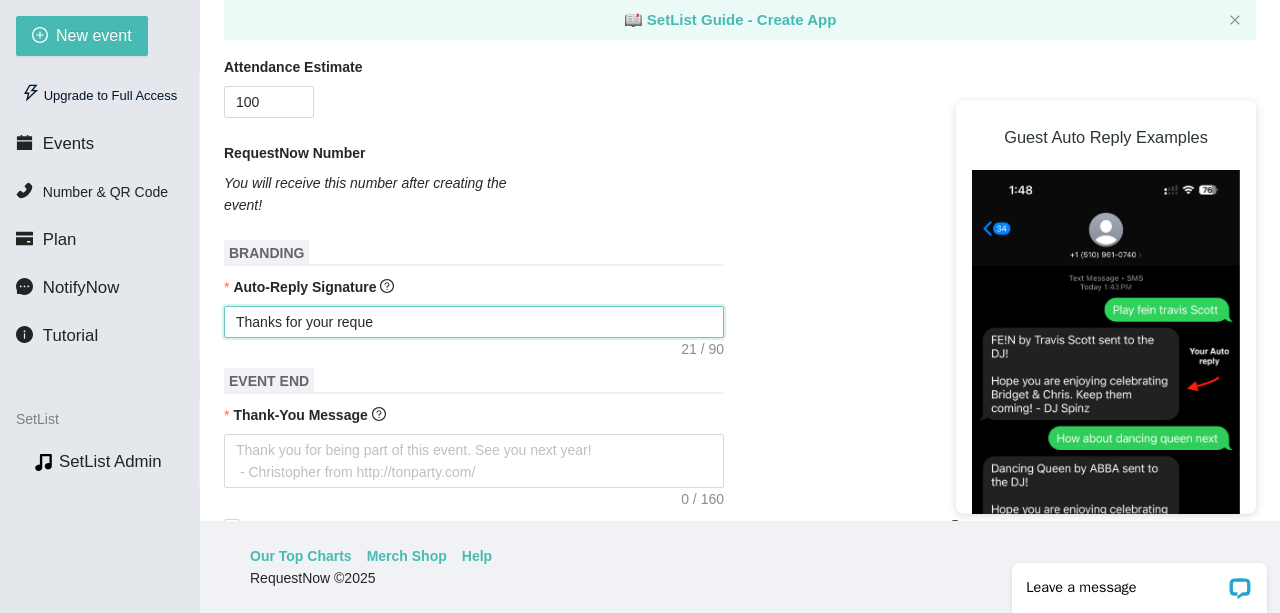 type on "Thanks for your reques" 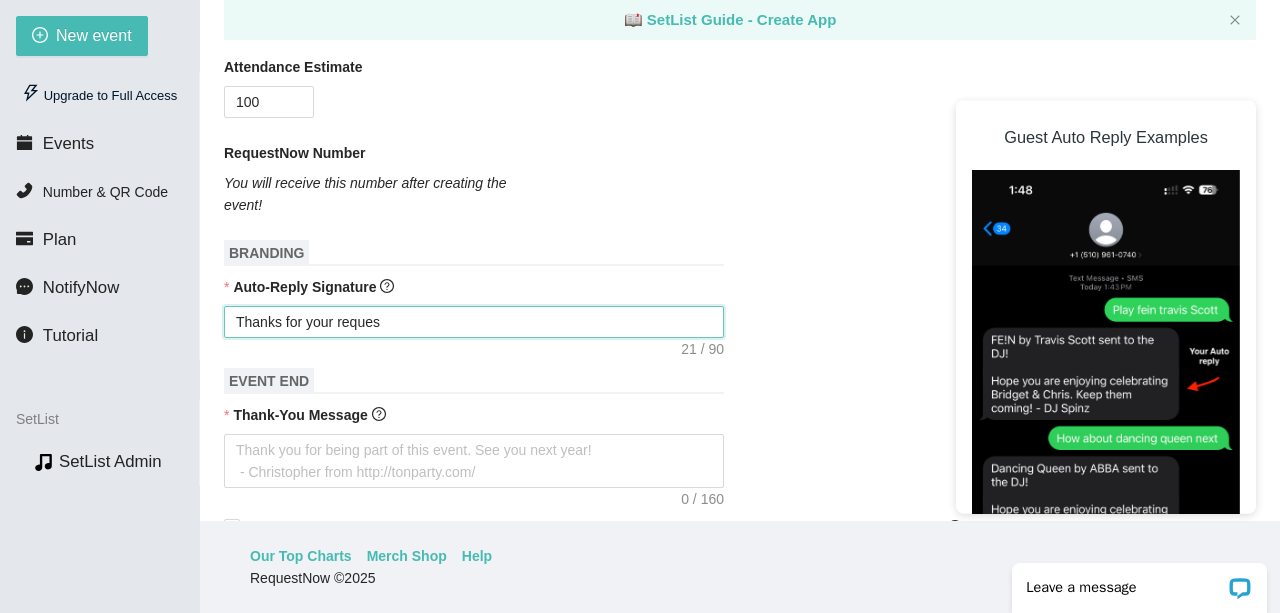 type on "Thanks for your request" 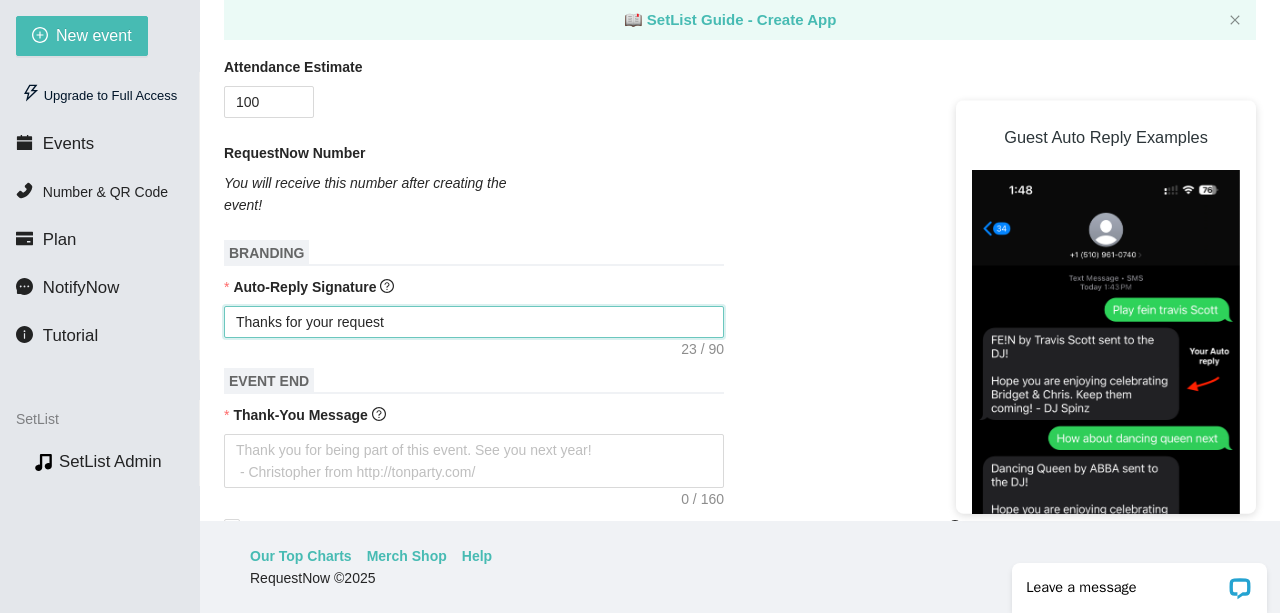 type on "Thanks for your request!" 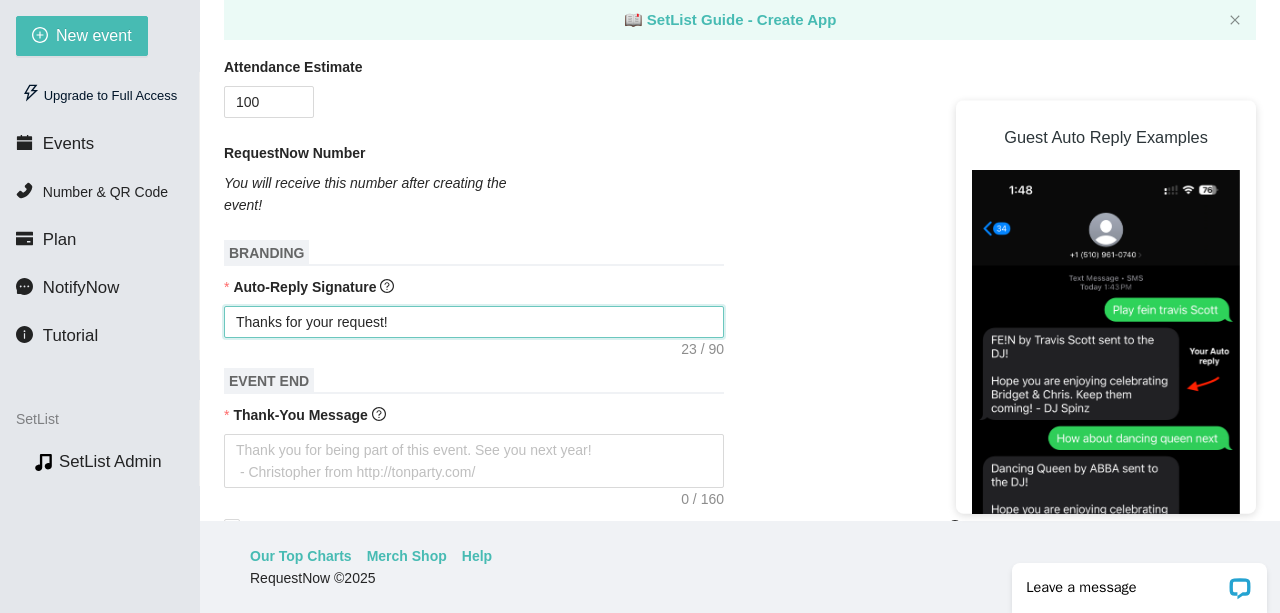 type on "Thanks for your request!" 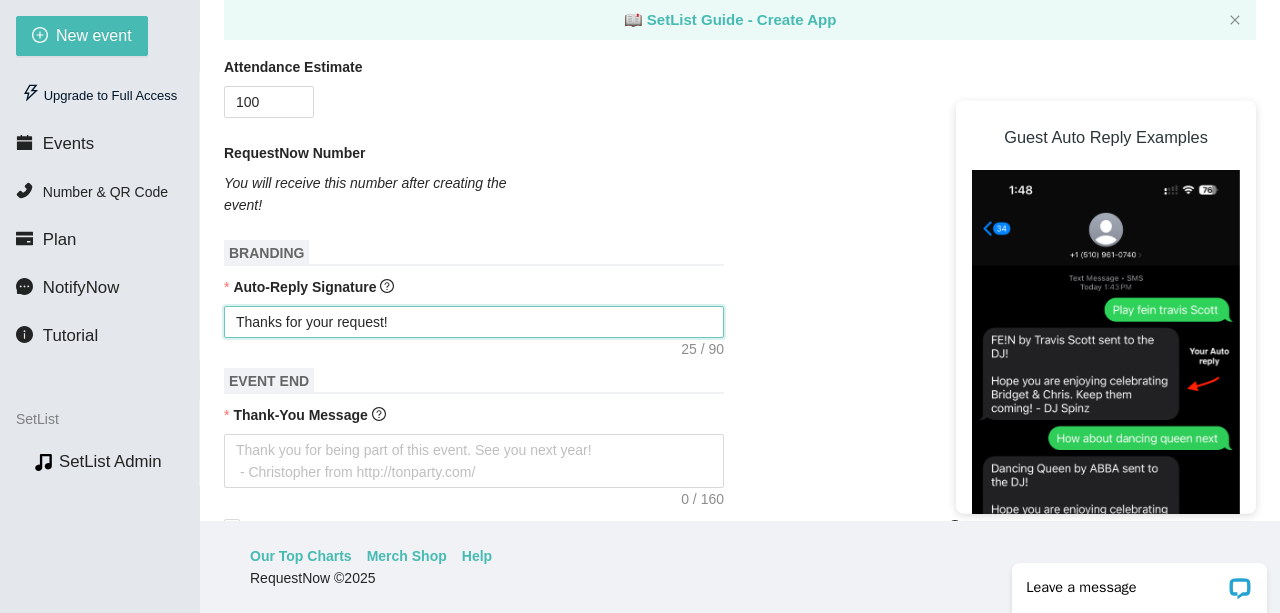 type on "Thanks for your request! T" 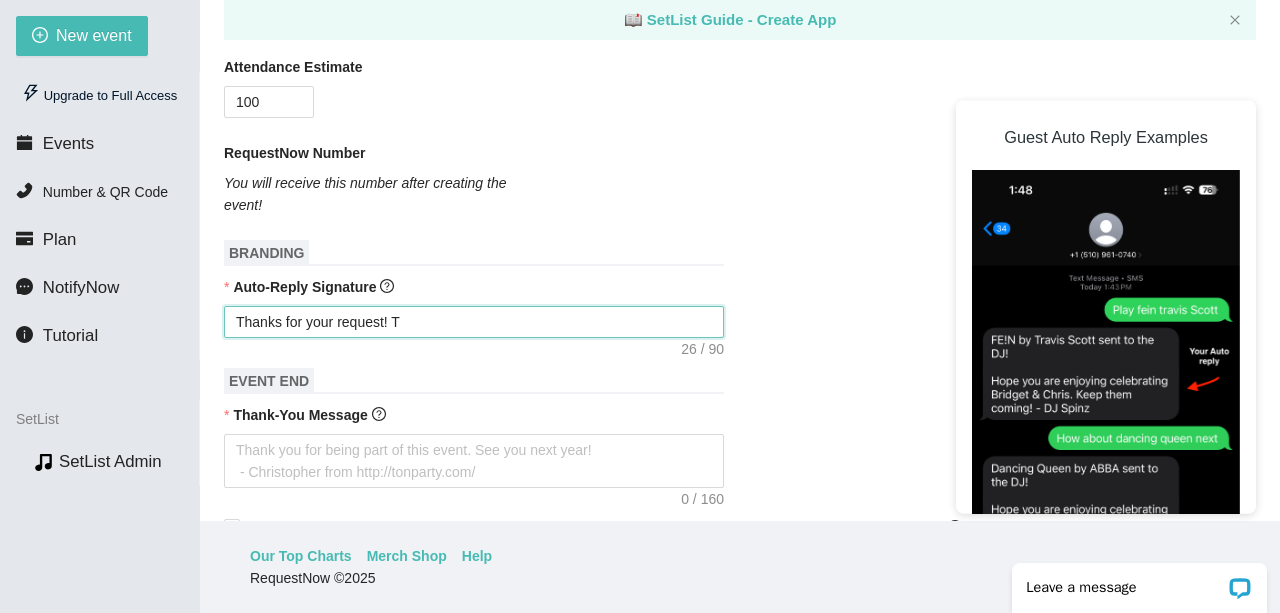 type on "Thanks for your request! Ti" 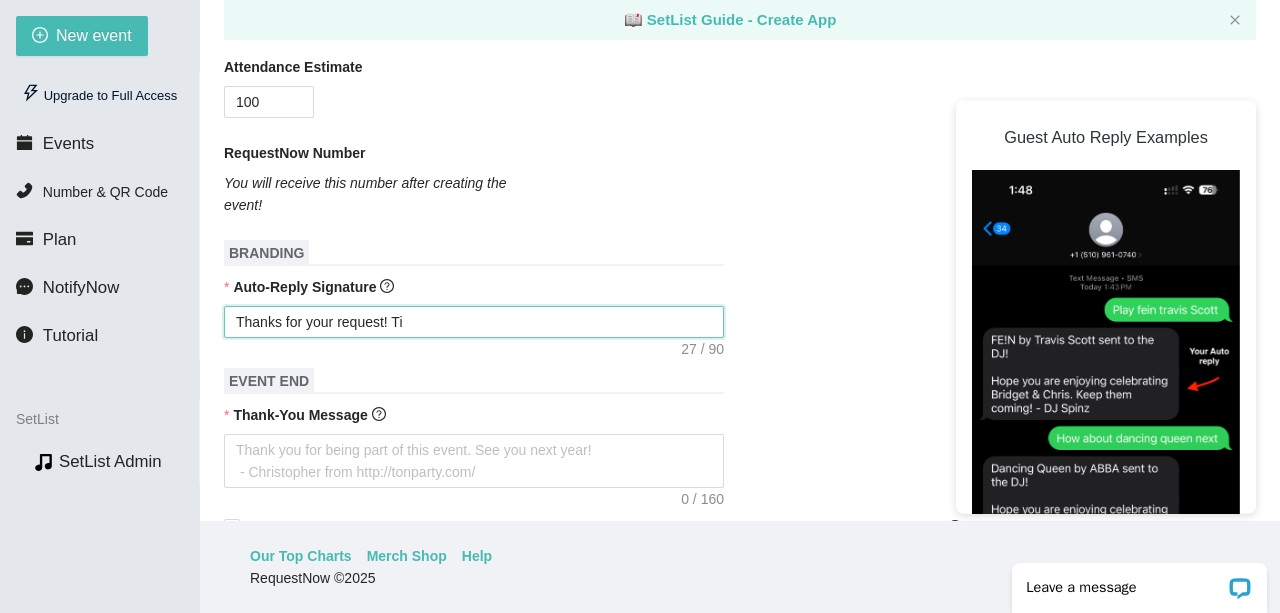 type on "Thanks for your request! Tip" 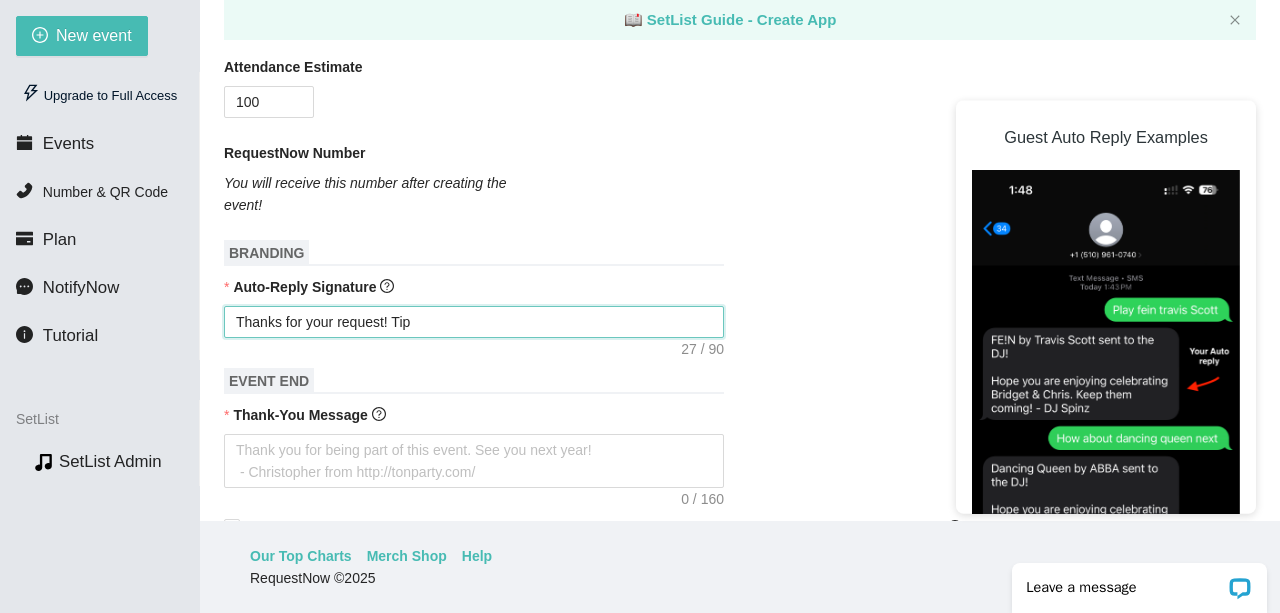 type on "Thanks for your request! Tips" 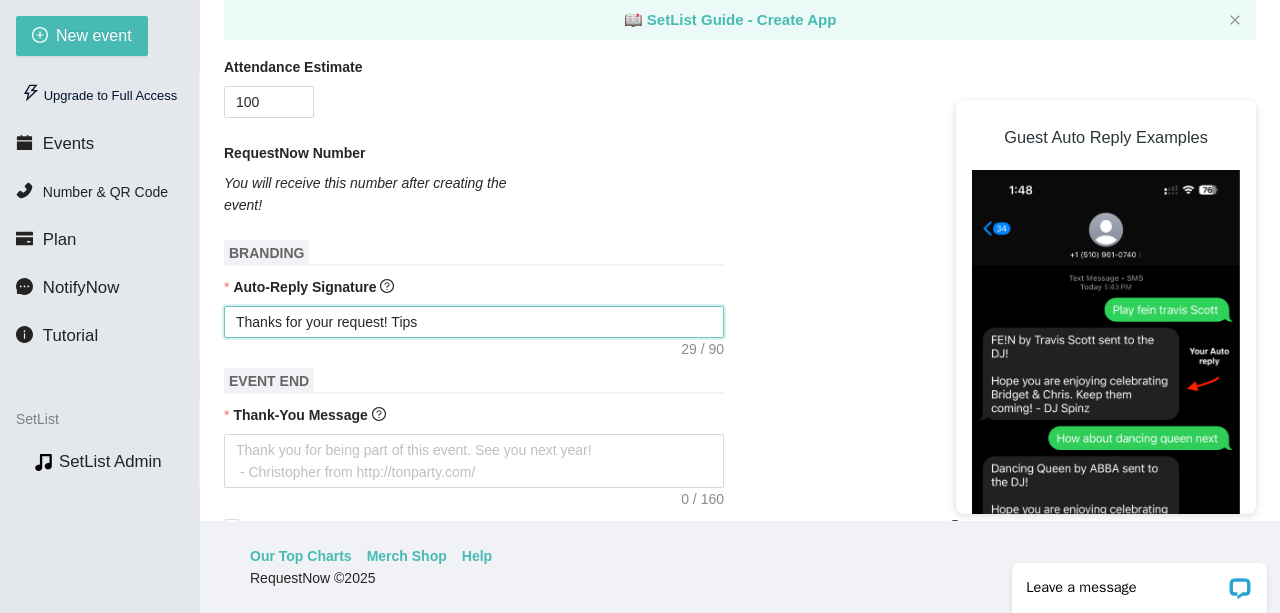 type on "Thanks for your request! Tips" 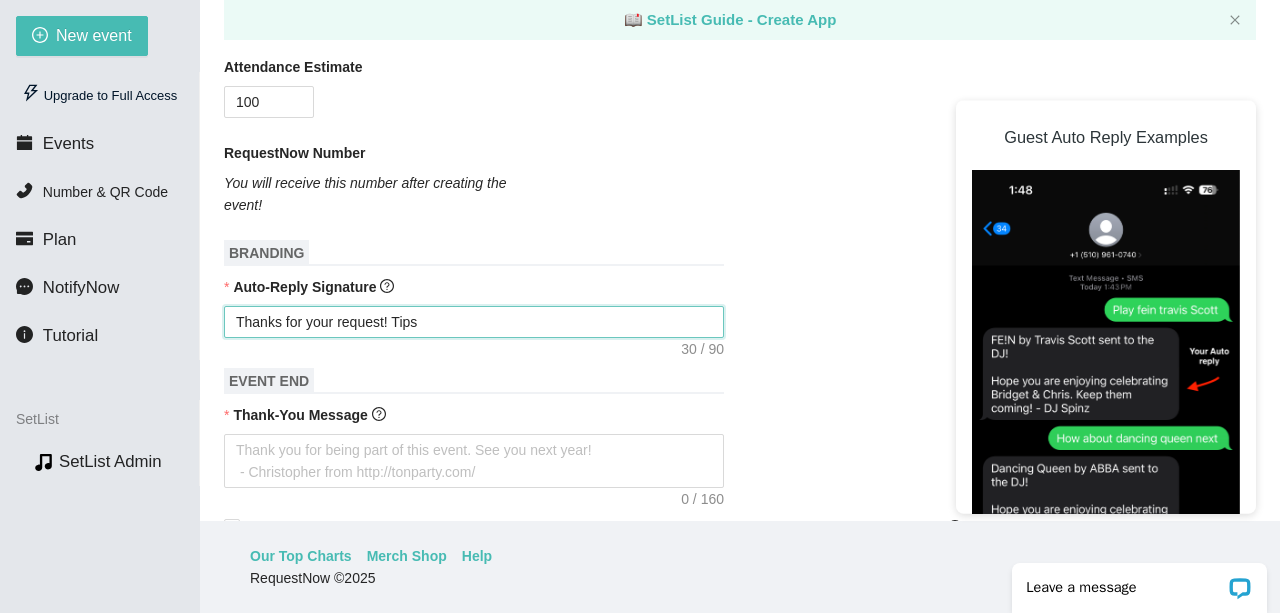 type on "Thanks for your request! Tips a" 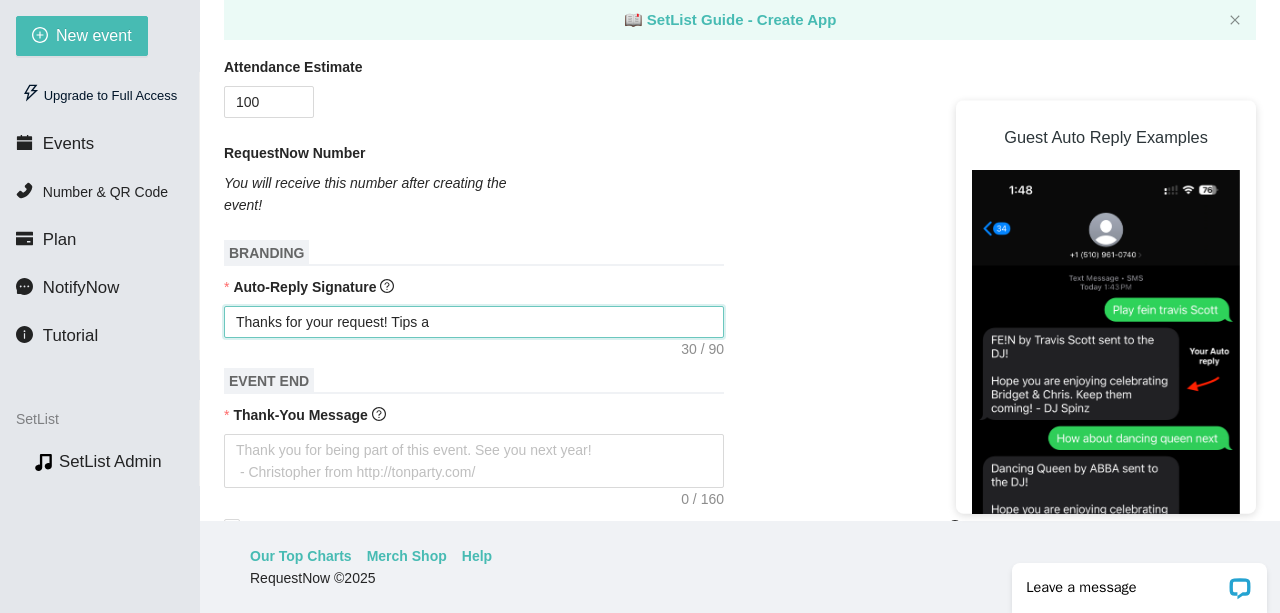 type on "Thanks for your request! Tips ar" 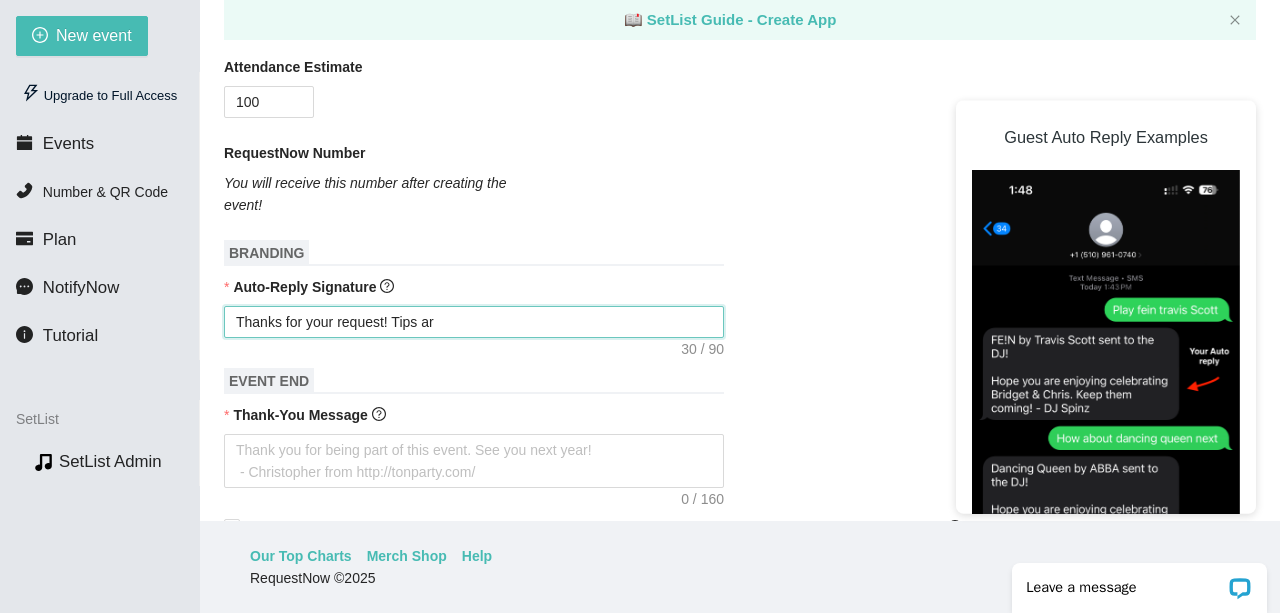 type on "Thanks for your request! Tips are" 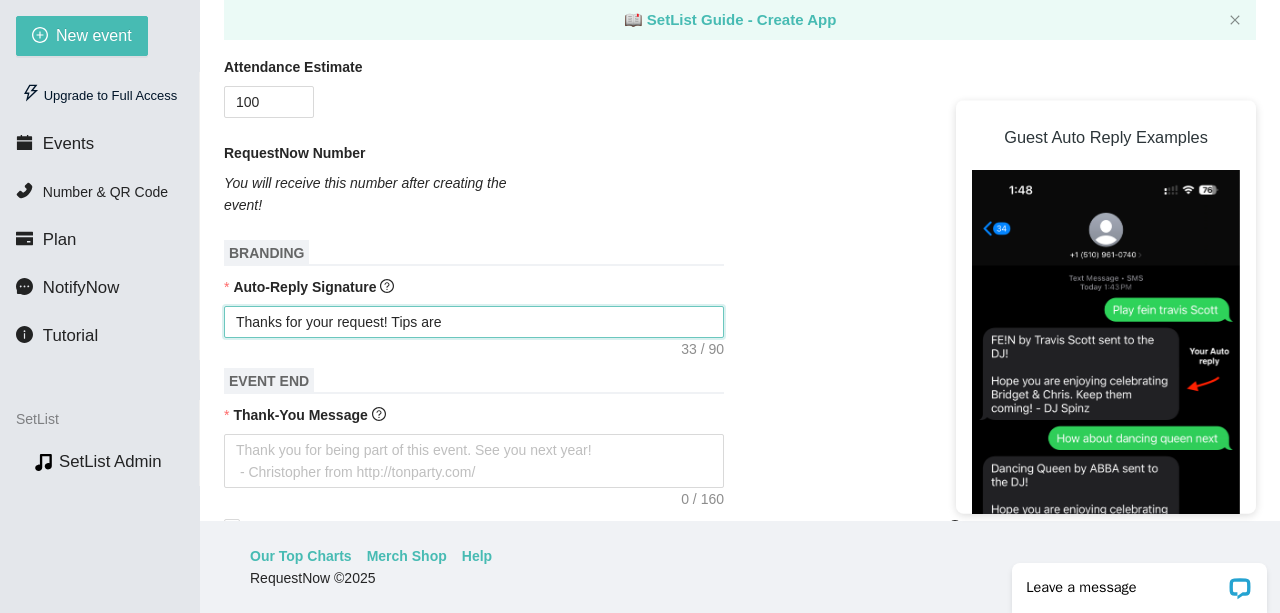 type on "Thanks for your request! Tips are" 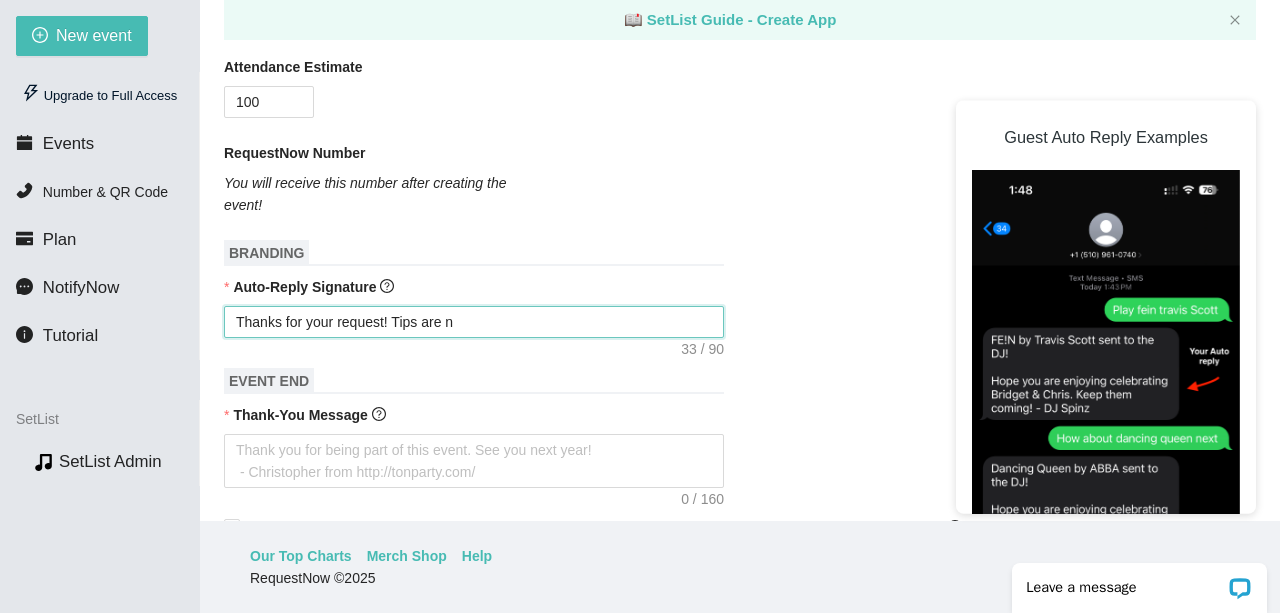 type on "Thanks for your request! Tips are no" 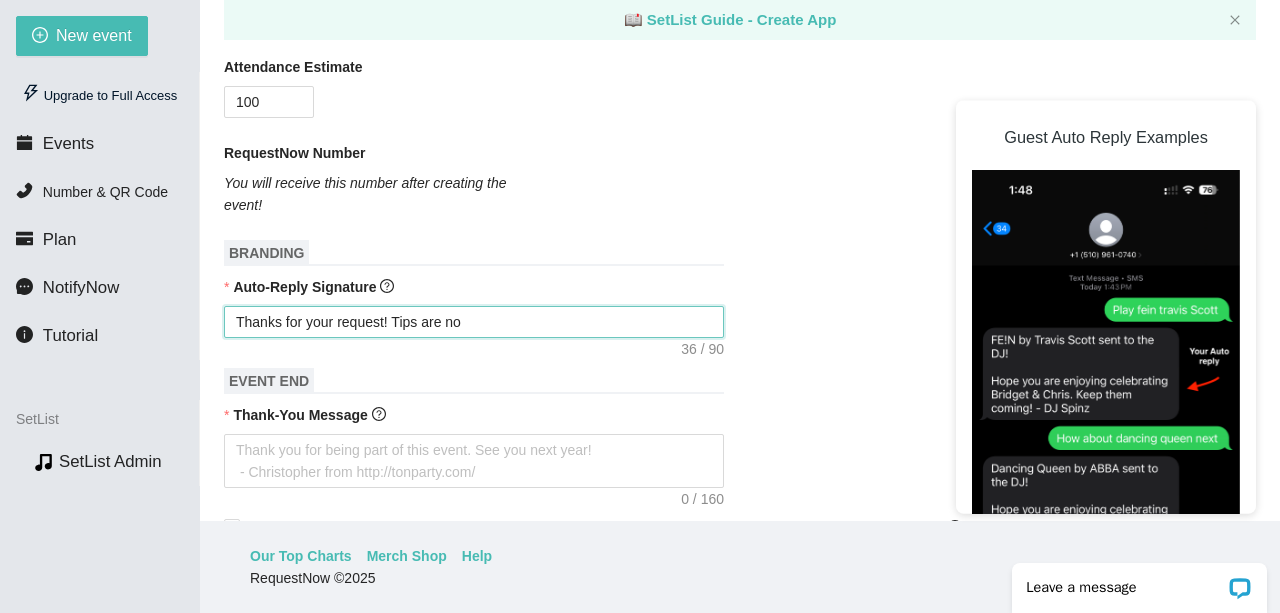 type on "Thanks for your request! Tips are not" 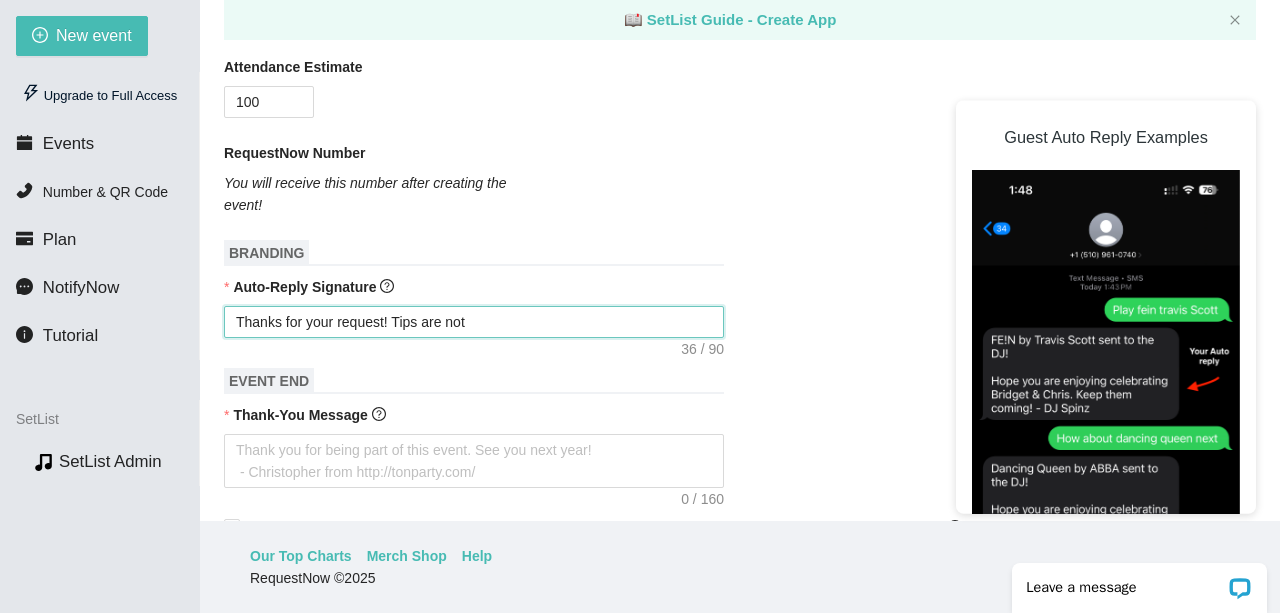 type on "Thanks for your request! Tips are not" 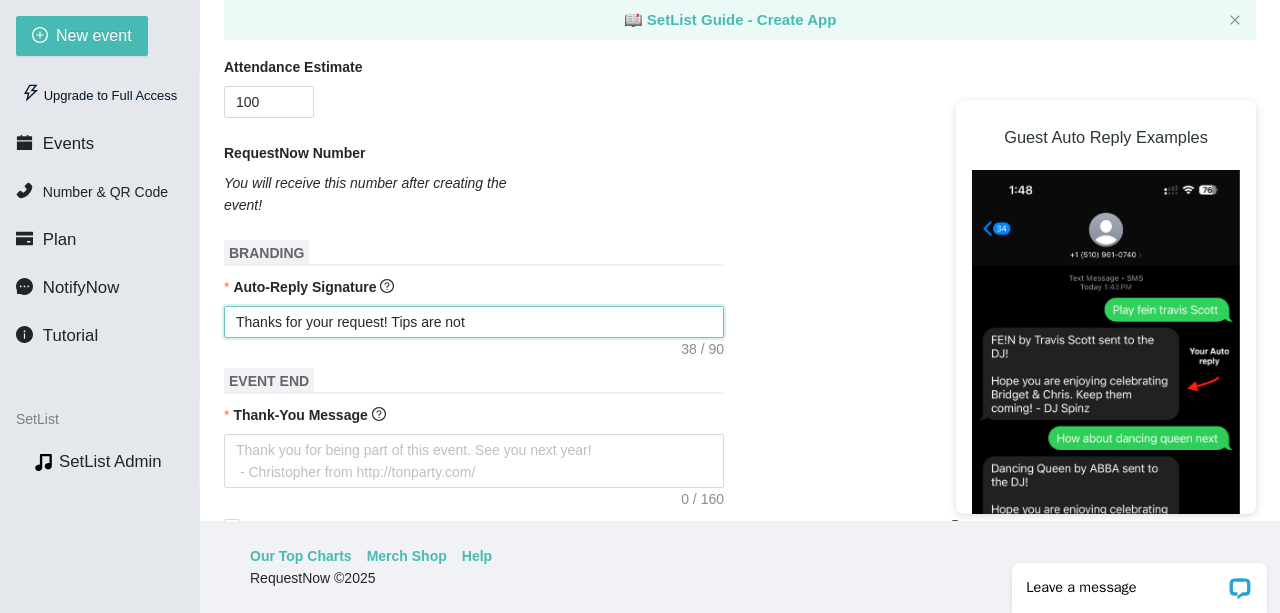 type on "Thanks for your request! Tips are not r" 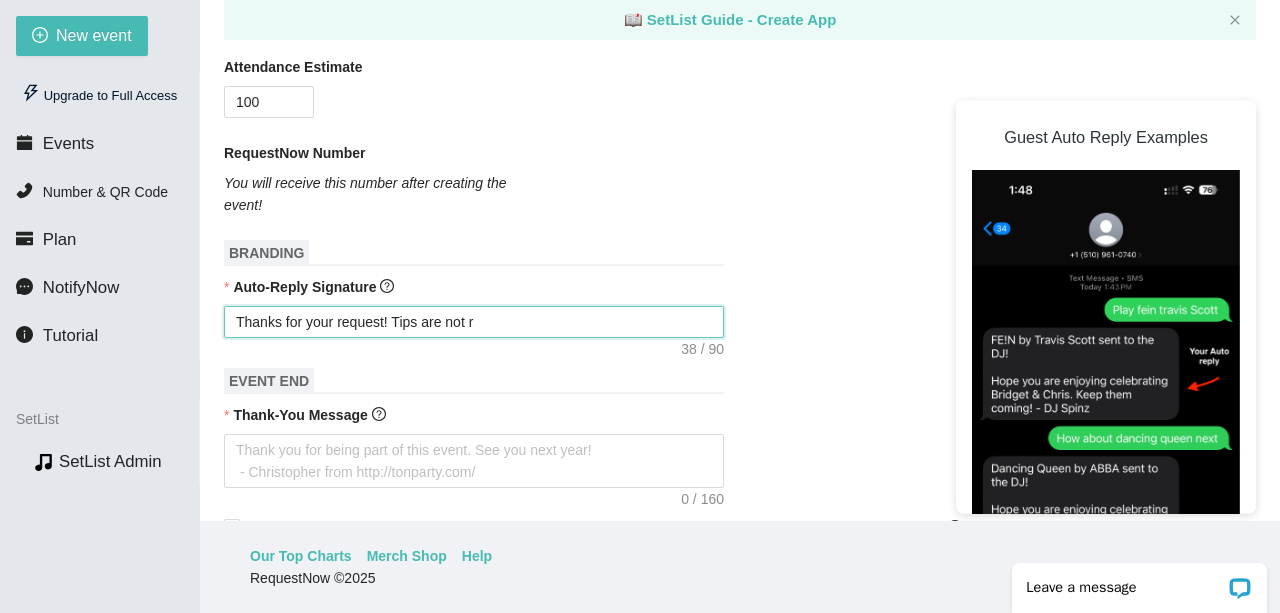 type on "Thanks for your request! Tips are not re" 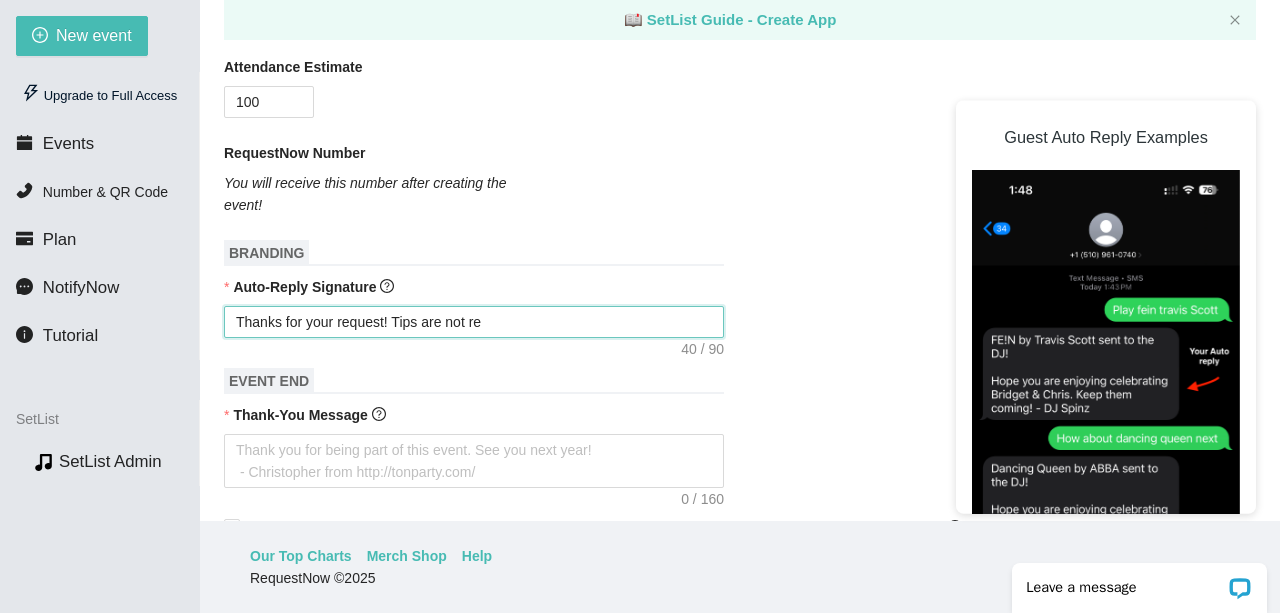 type on "Thanks for your request! Tips are not req" 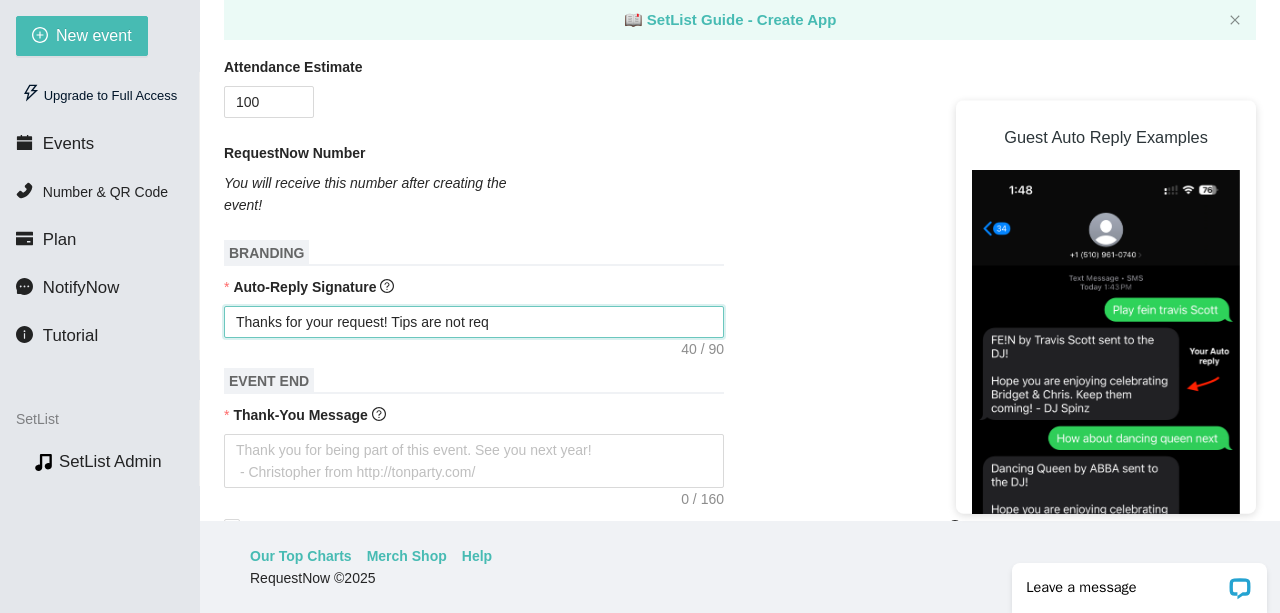 type on "Thanks for your request! Tips are not requ" 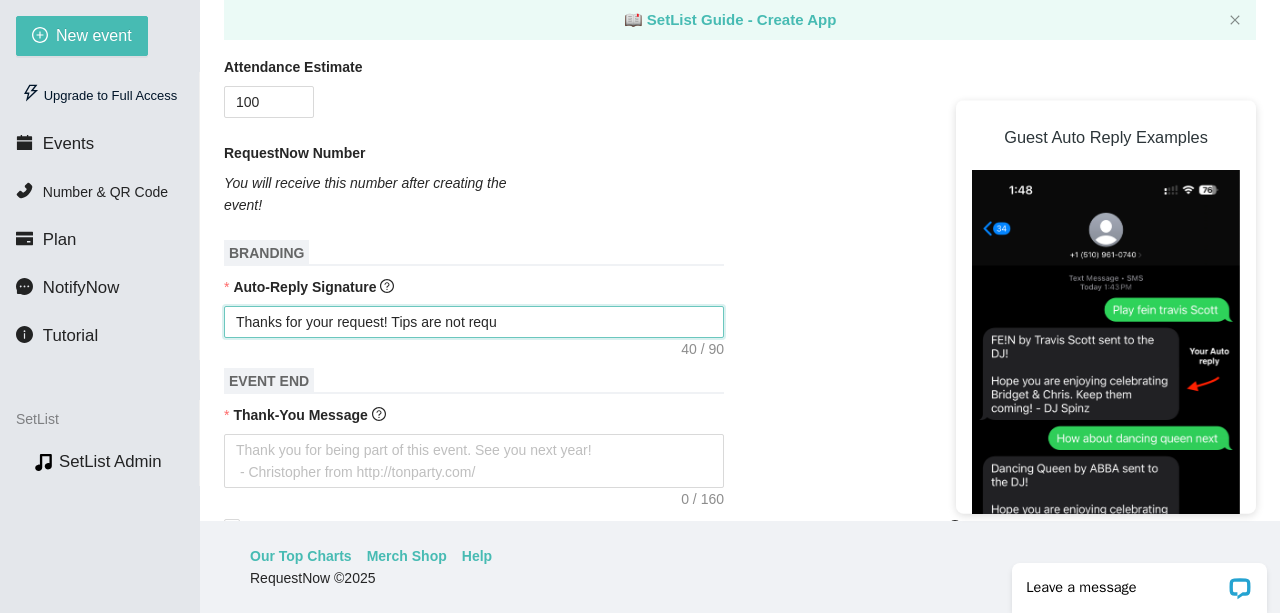 type on "Thanks for your request! Tips are not requi" 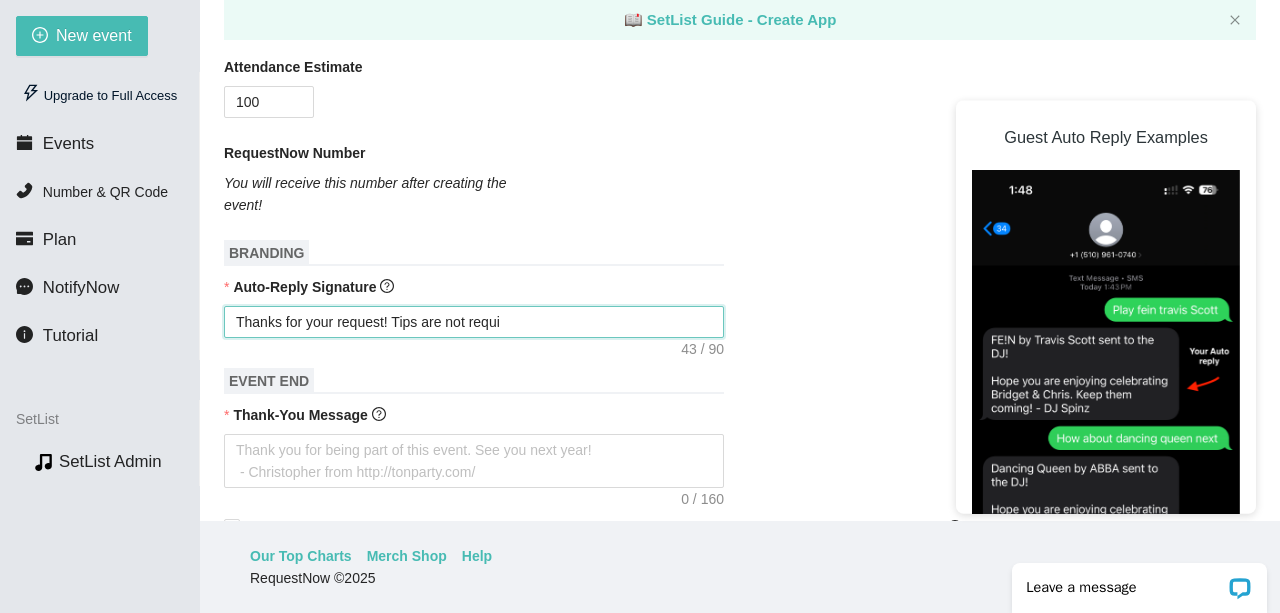 type on "Thanks for your request! Tips are not requir" 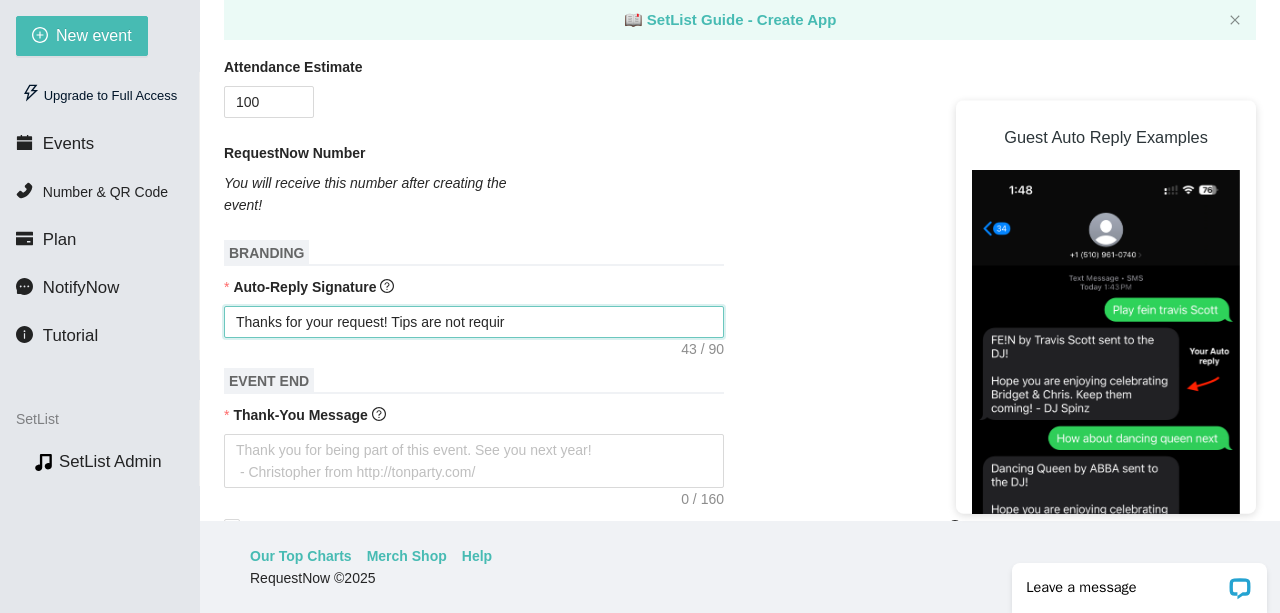 type on "Thanks for your request! Tips are not require" 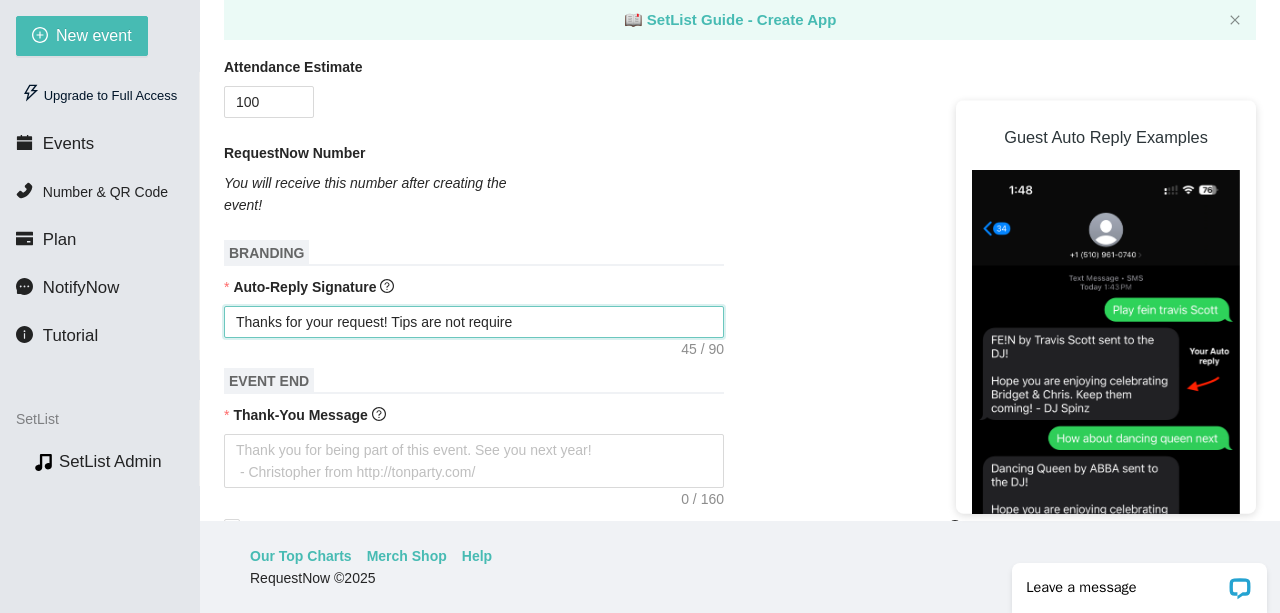 type on "Thanks for your request! Tips are not required" 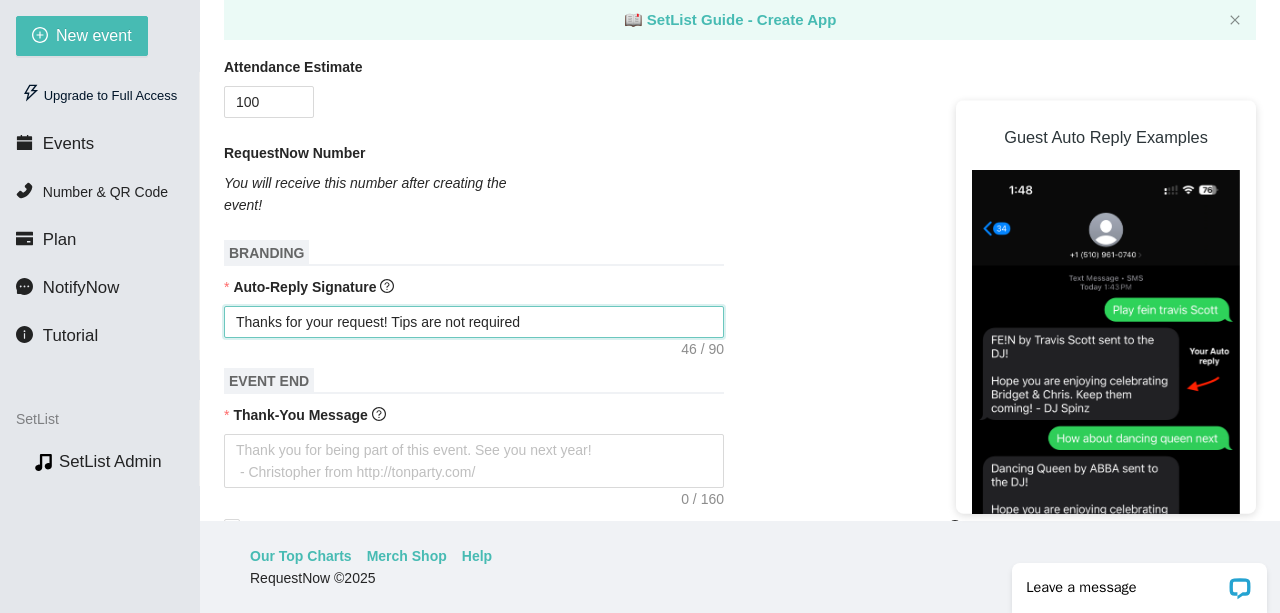 type on "Thanks for your request! Tips are not required," 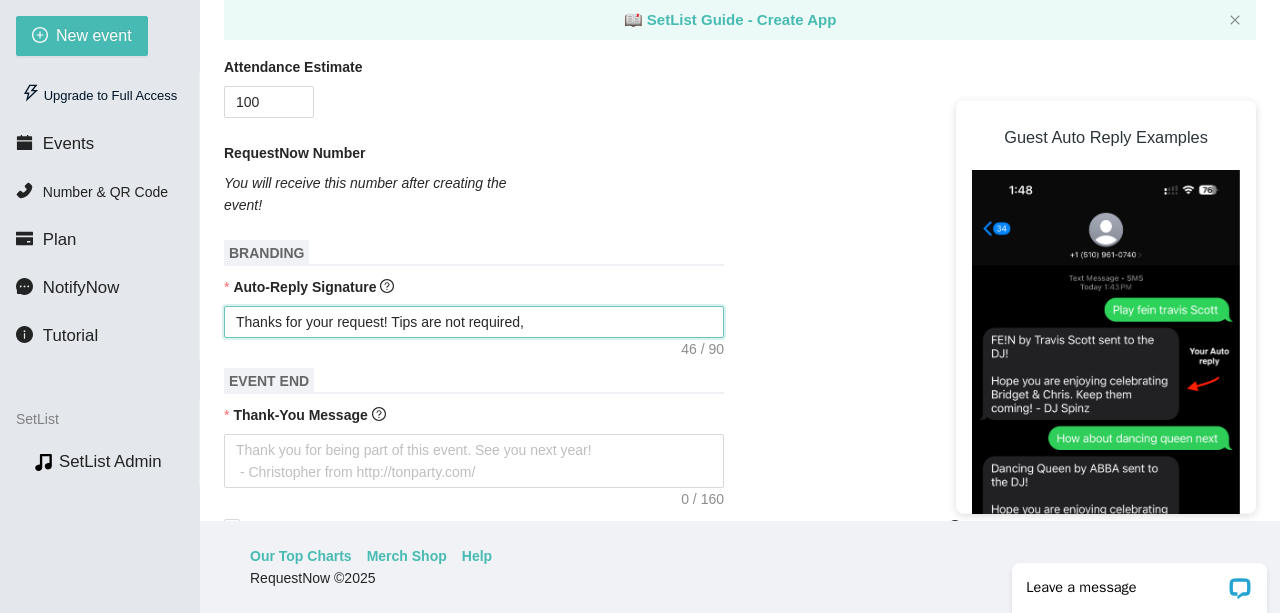 type on "Thanks for your request! Tips are not required," 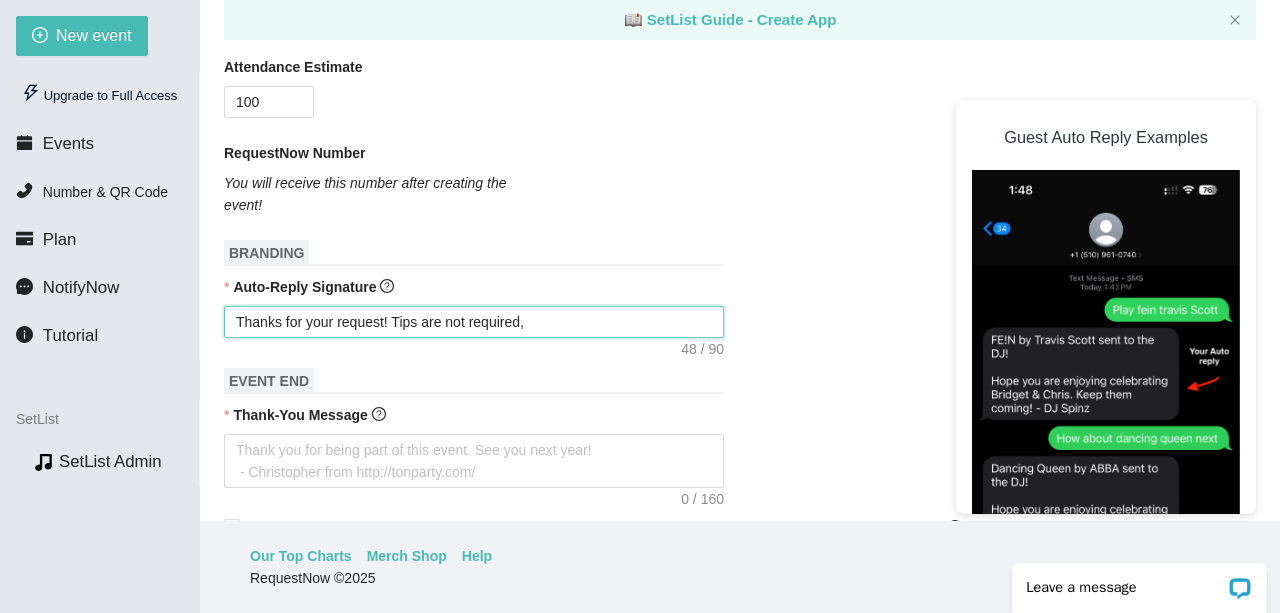 type on "Thanks for your request! Tips are not required, b" 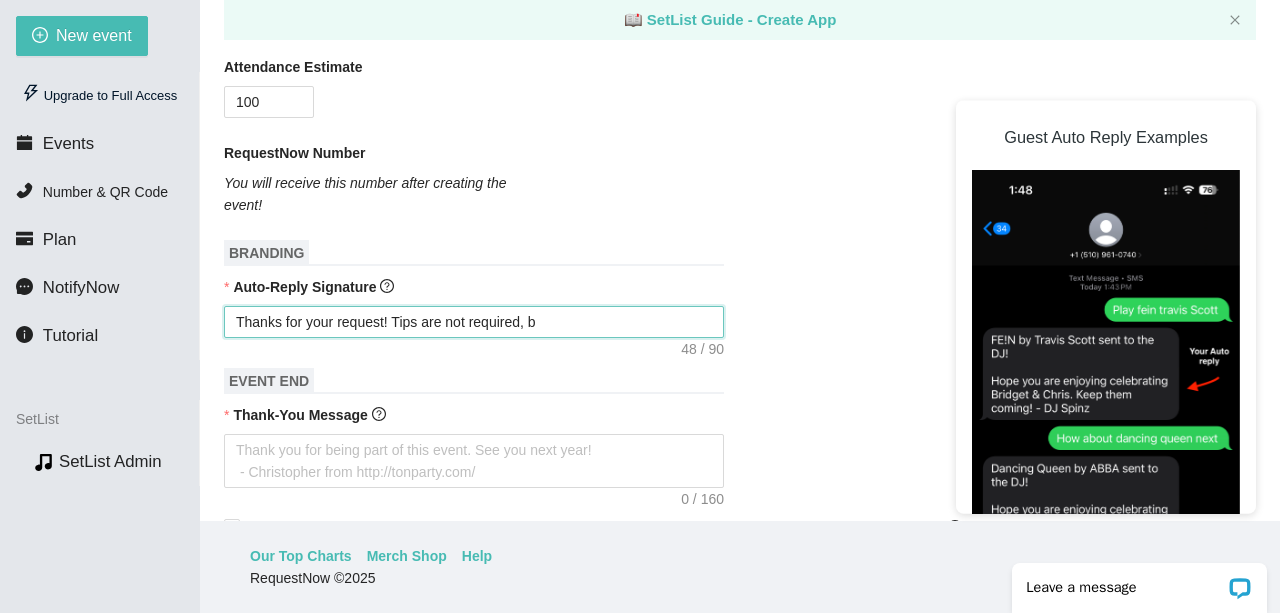 type on "Thanks for your request! Tips are not required, bu" 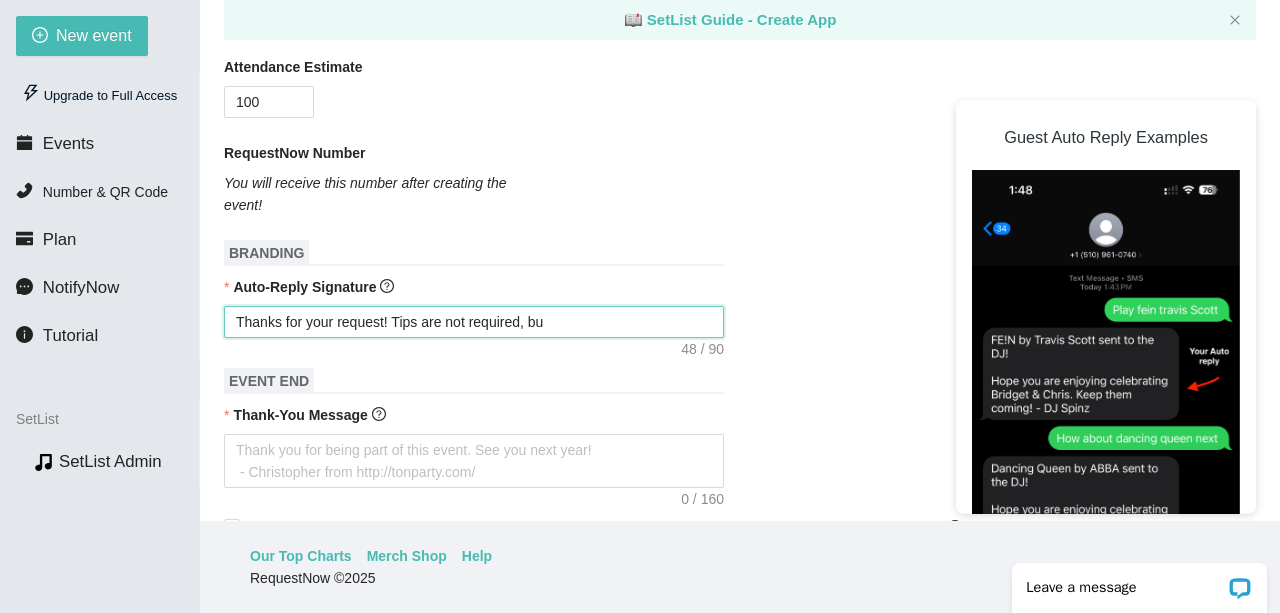 type on "Thanks for your request! Tips are not required, but" 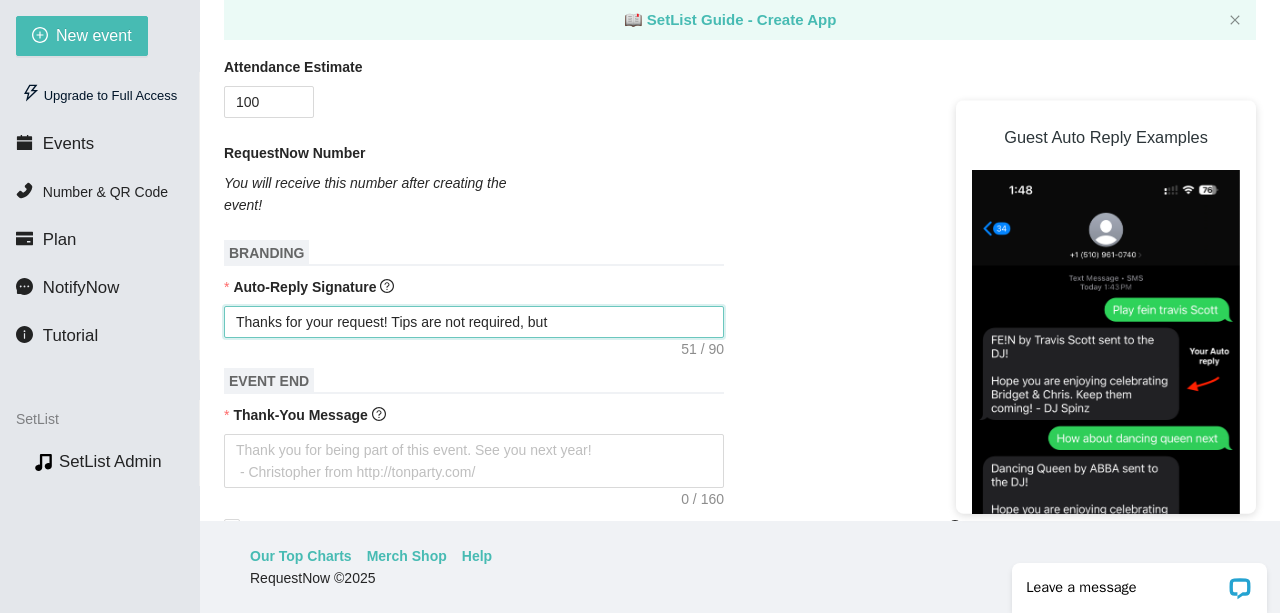 type on "Thanks for your request! Tips are not required, but" 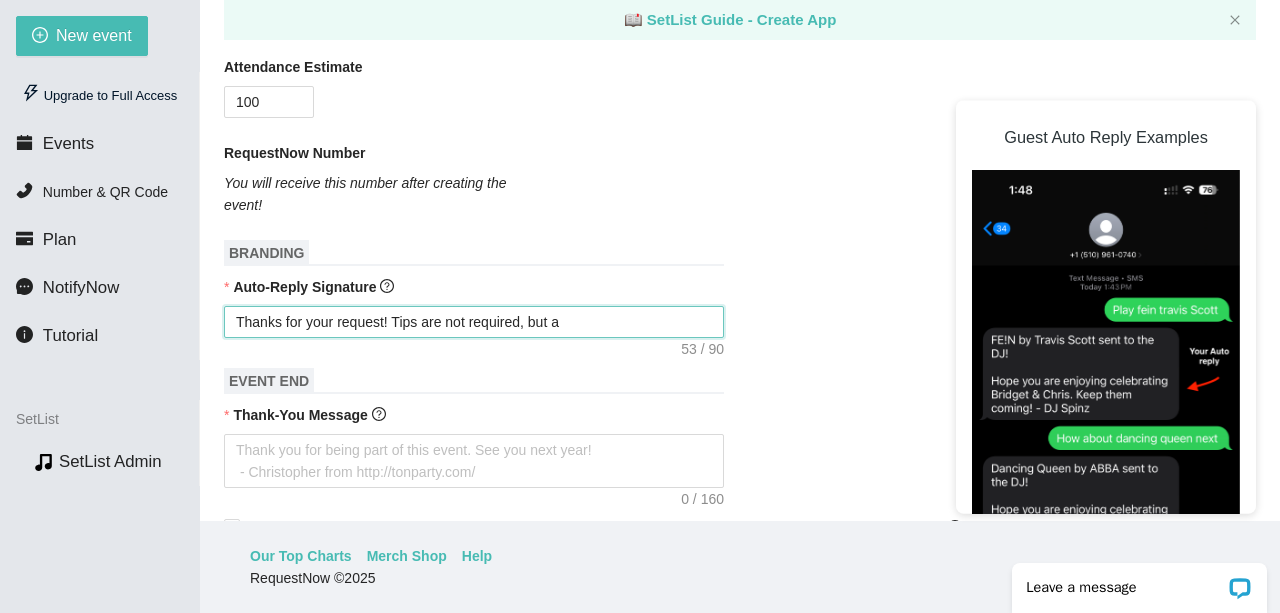 type on "Thanks for your request! Tips are not required, but ap" 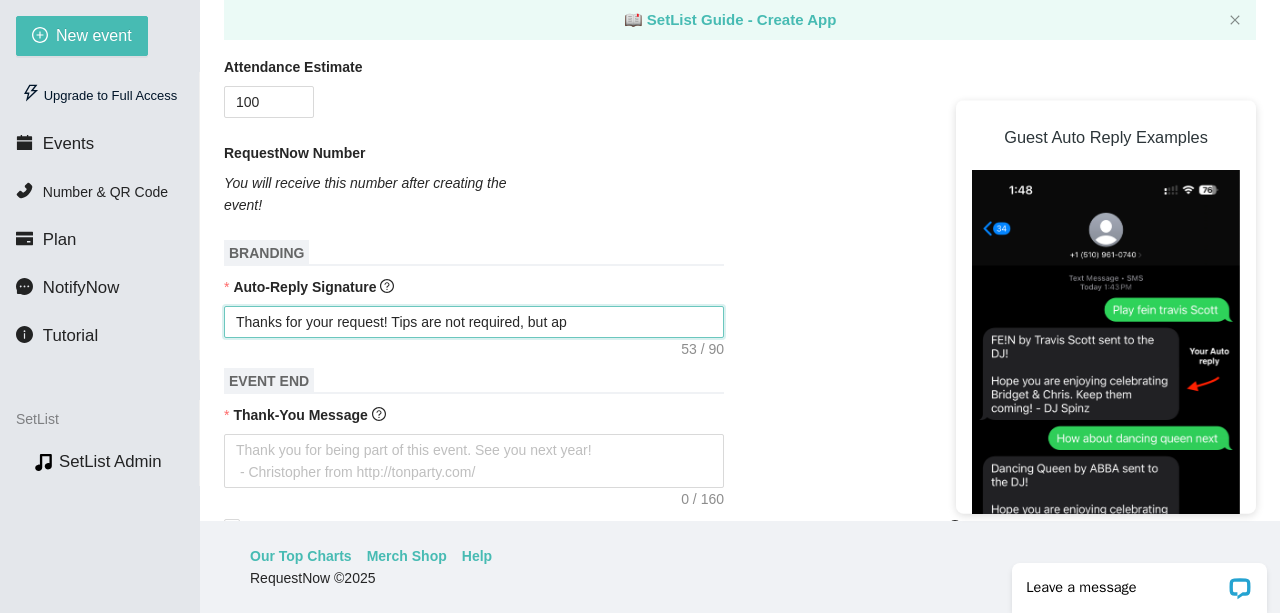 type on "Thanks for your request! Tips are not required, but app" 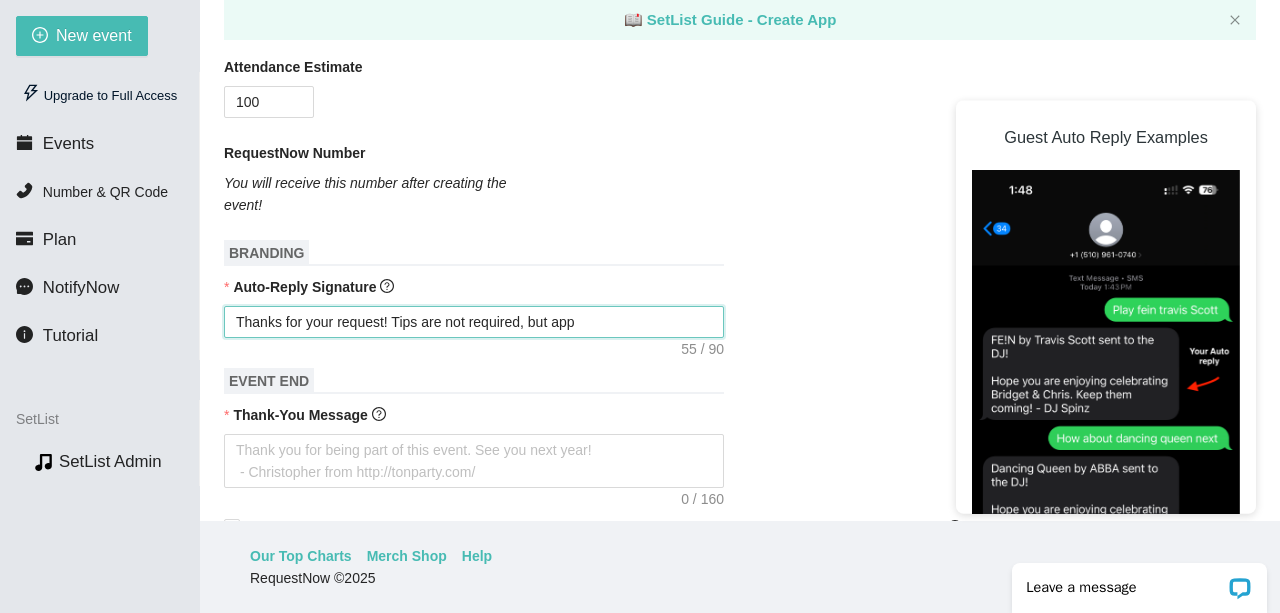 type on "Thanks for your request! Tips are not required, but appr" 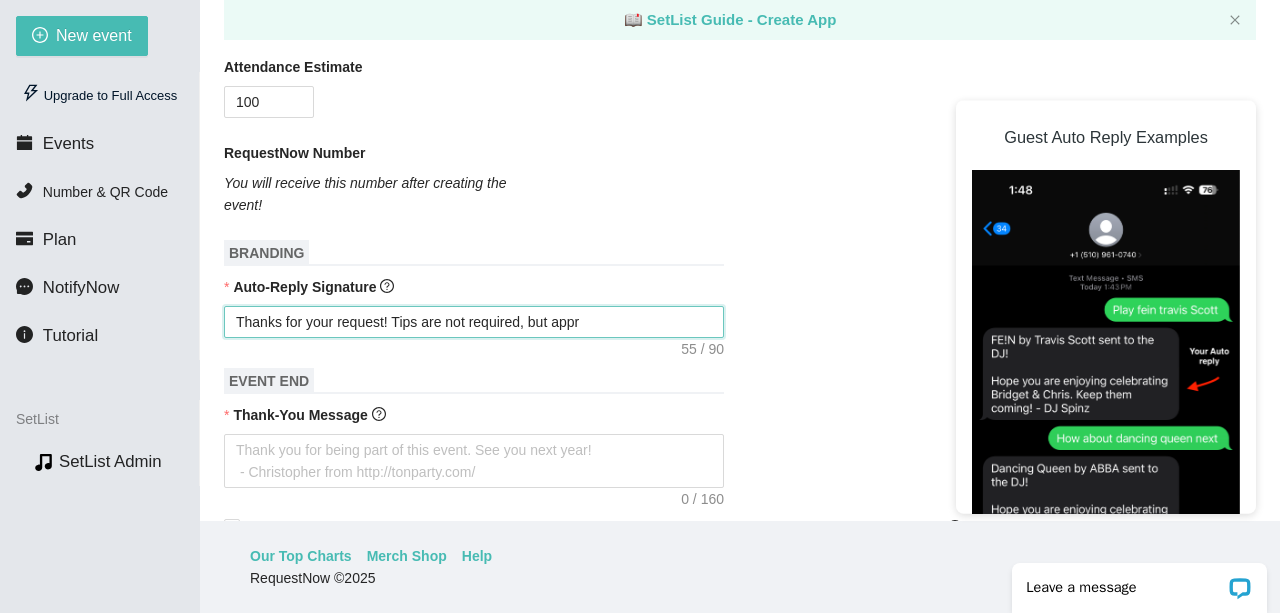 type on "Thanks for your request! Tips are not required, but appre" 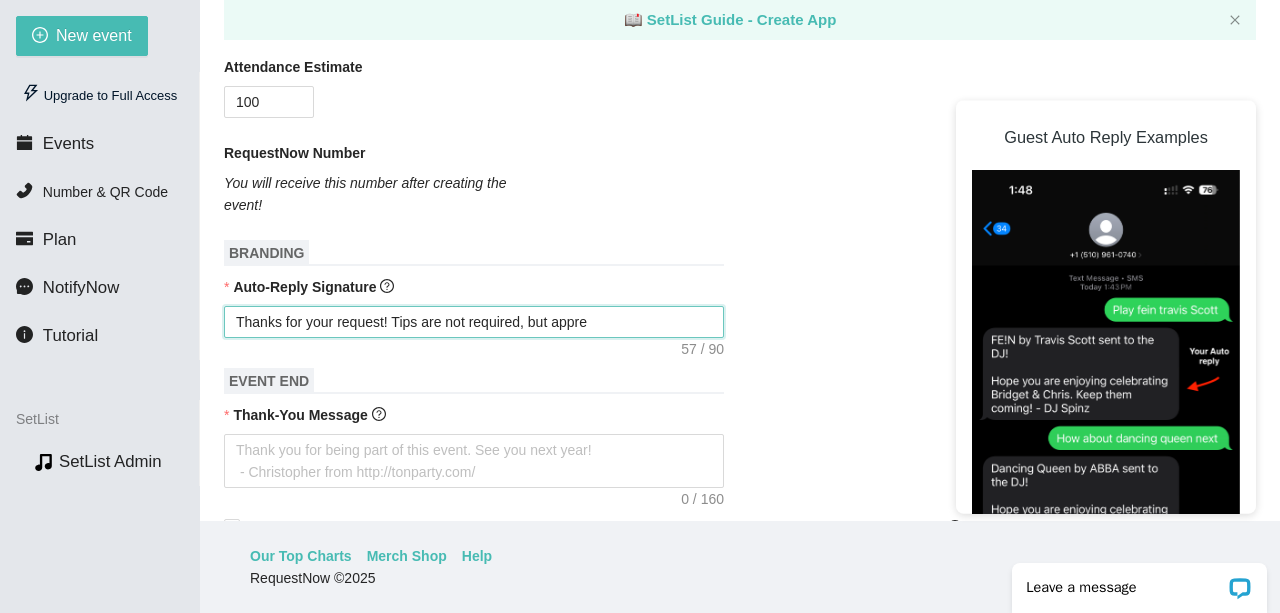 type on "Thanks for your request! Tips are not required, but apprec" 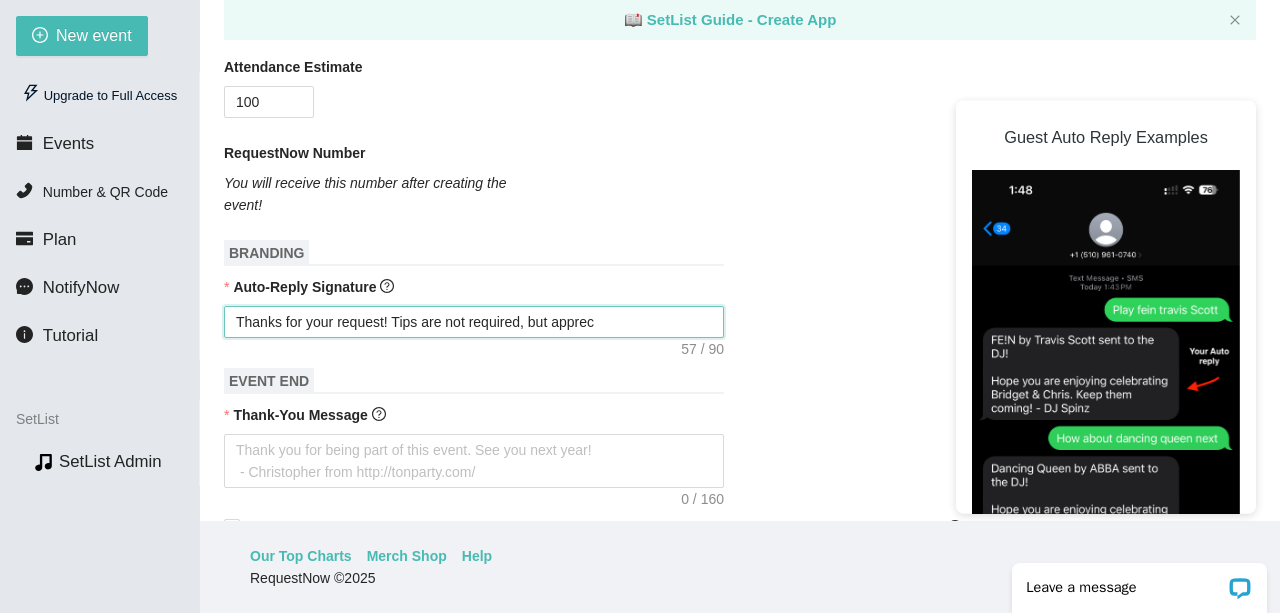 type on "Thanks for your request! Tips are not required, but appreci" 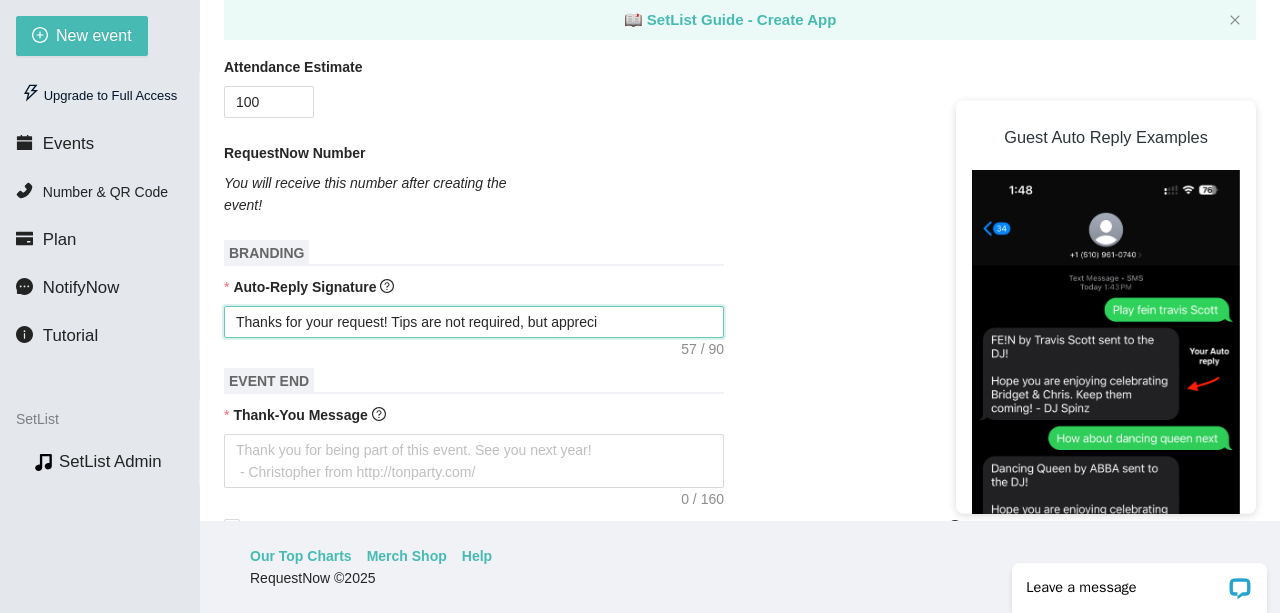 type on "Thanks for your request! Tips are not required, but apprecia" 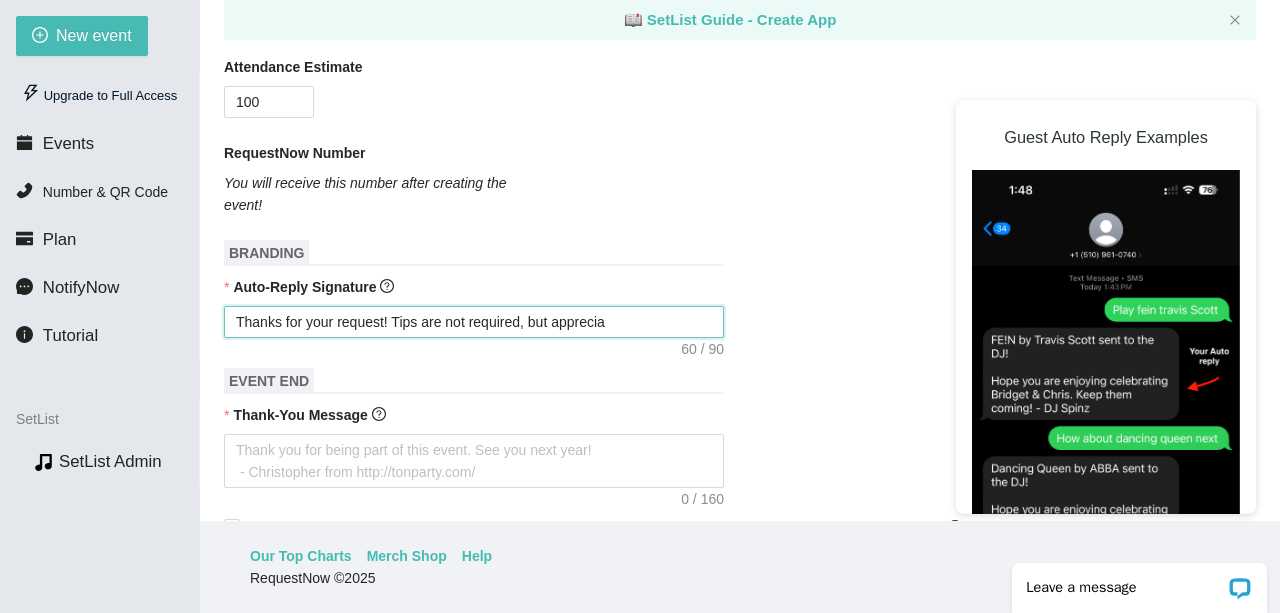 type on "Thanks for your request! Tips are not required, but appreciat" 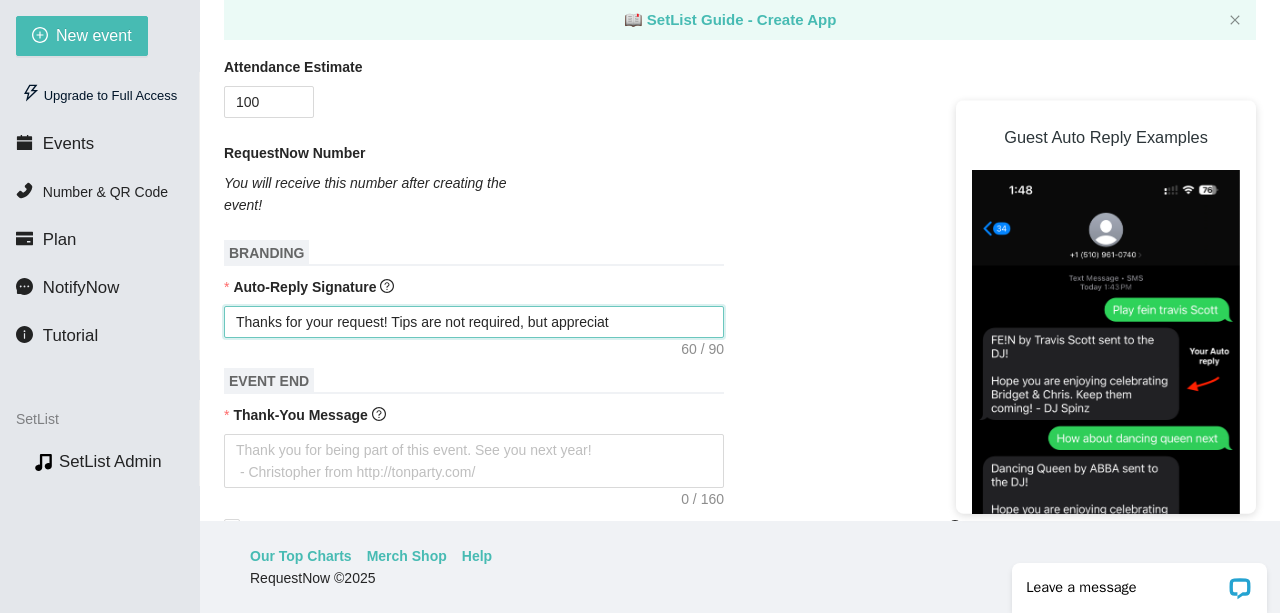type on "Thanks for your request! Tips are not required, but appreciate" 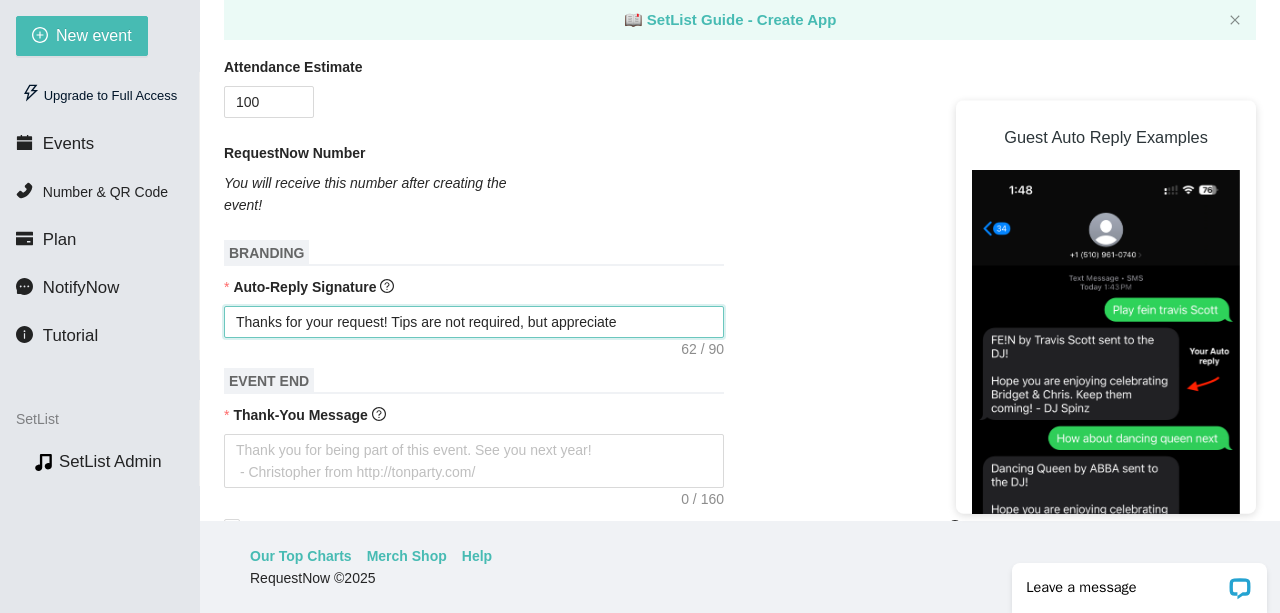 type on "Thanks for your request! Tips are not required, but appreciated" 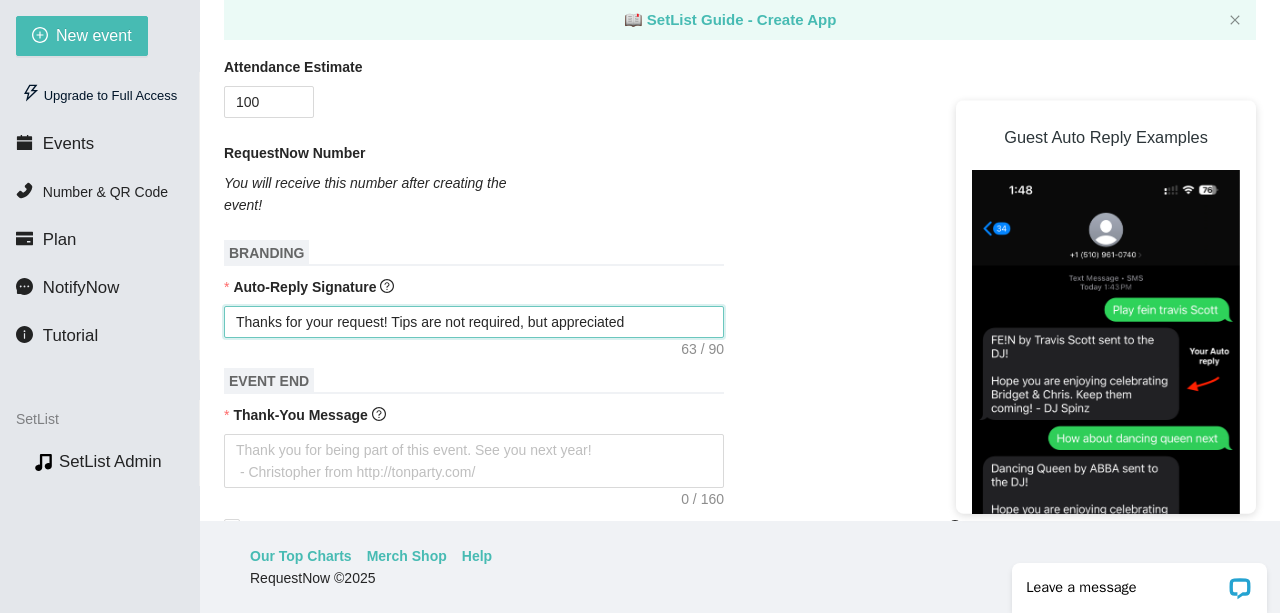 type on "Thanks for your request! Tips are not required, but appreciated!" 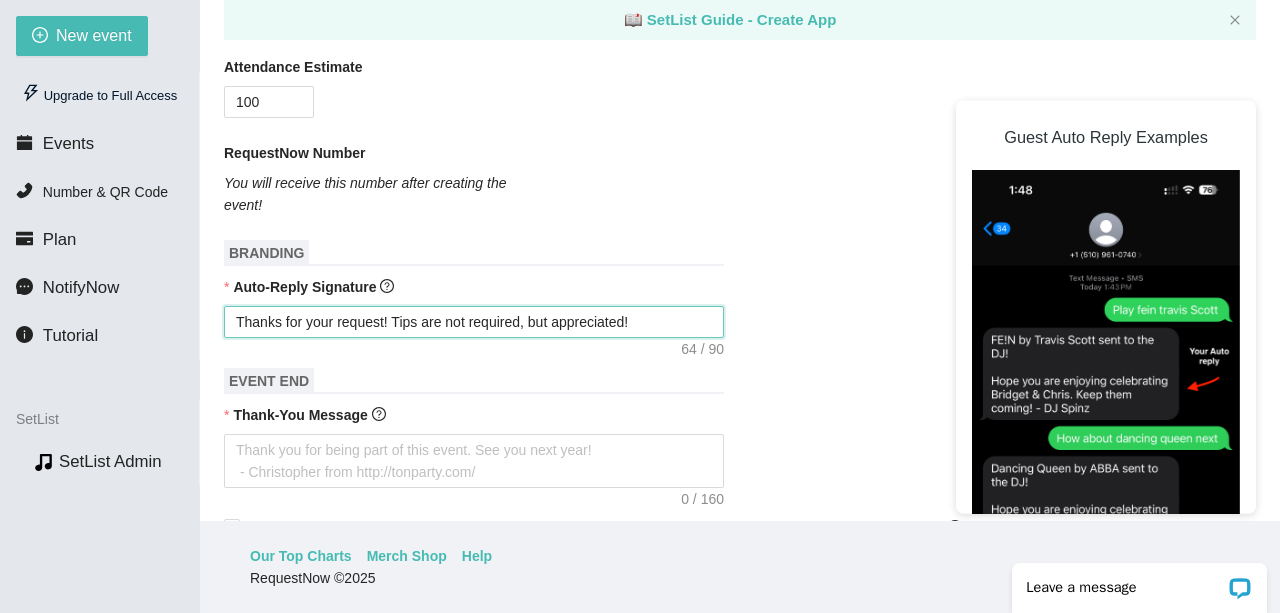 type on "Thanks for your request! Tips are not required, but appreciated" 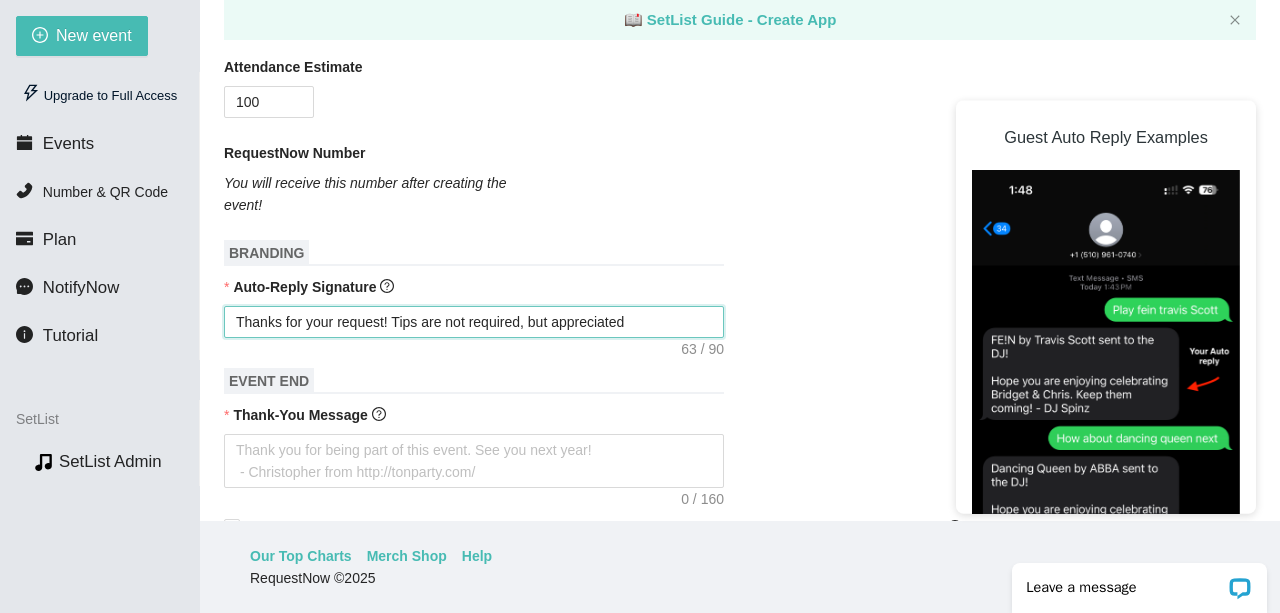 type on "Thanks for your request! Tips are not required, but appreciated." 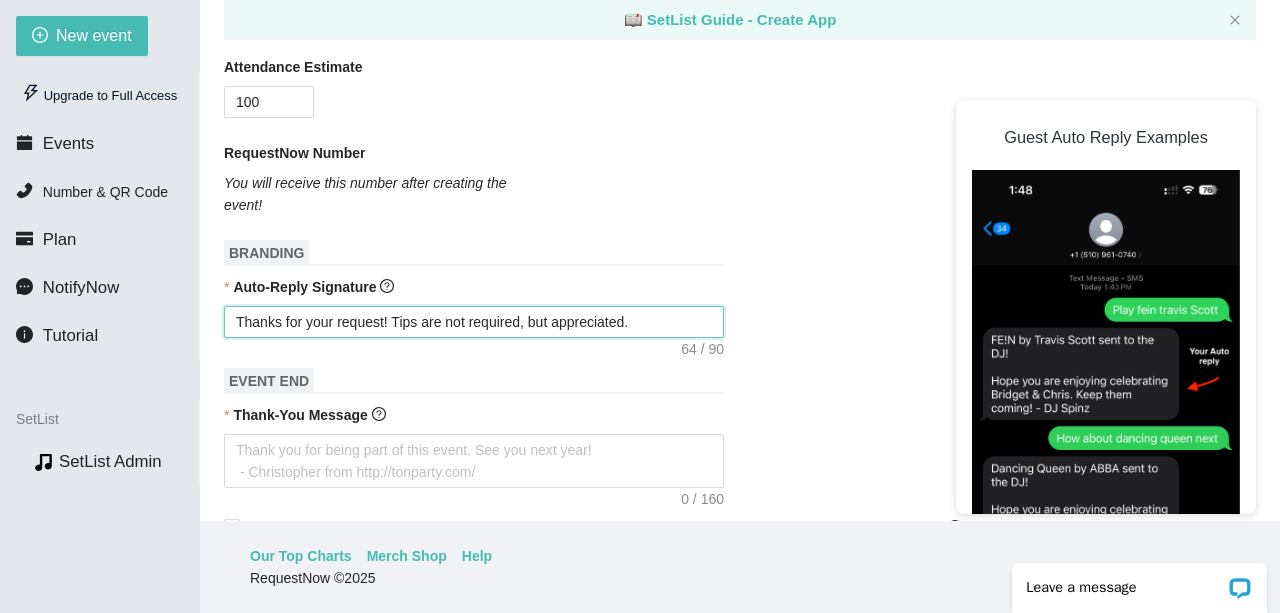type on "Thanks for your request! Tips are not required, but gappreciated." 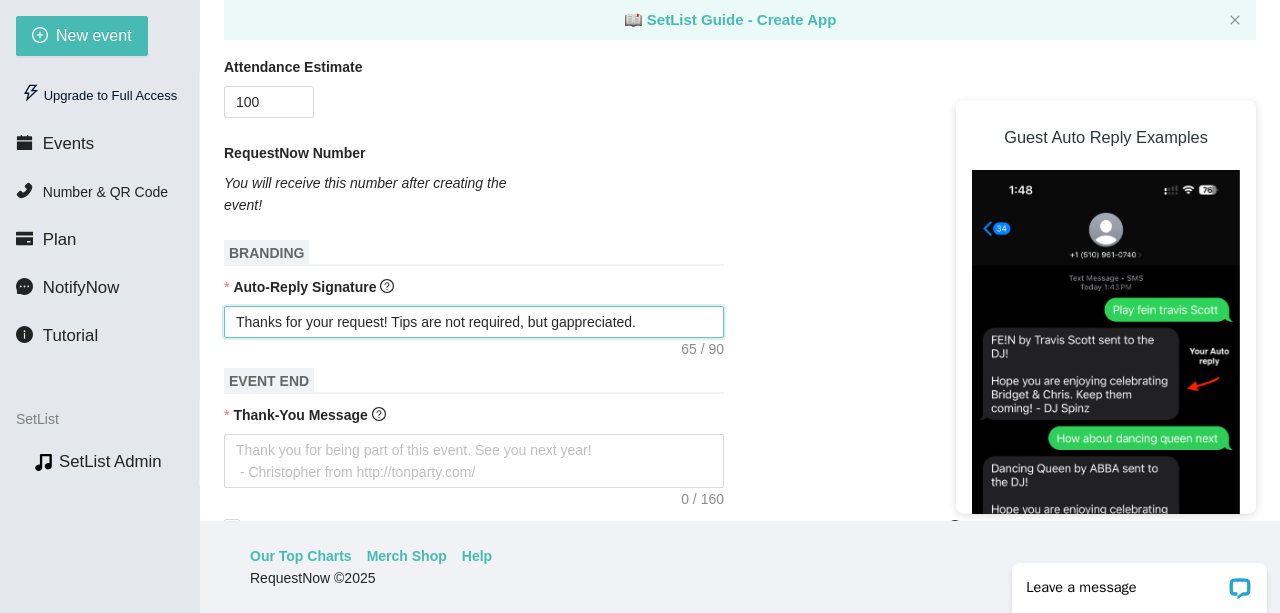 type on "Thanks for your request! Tips are not required, but grappreciated." 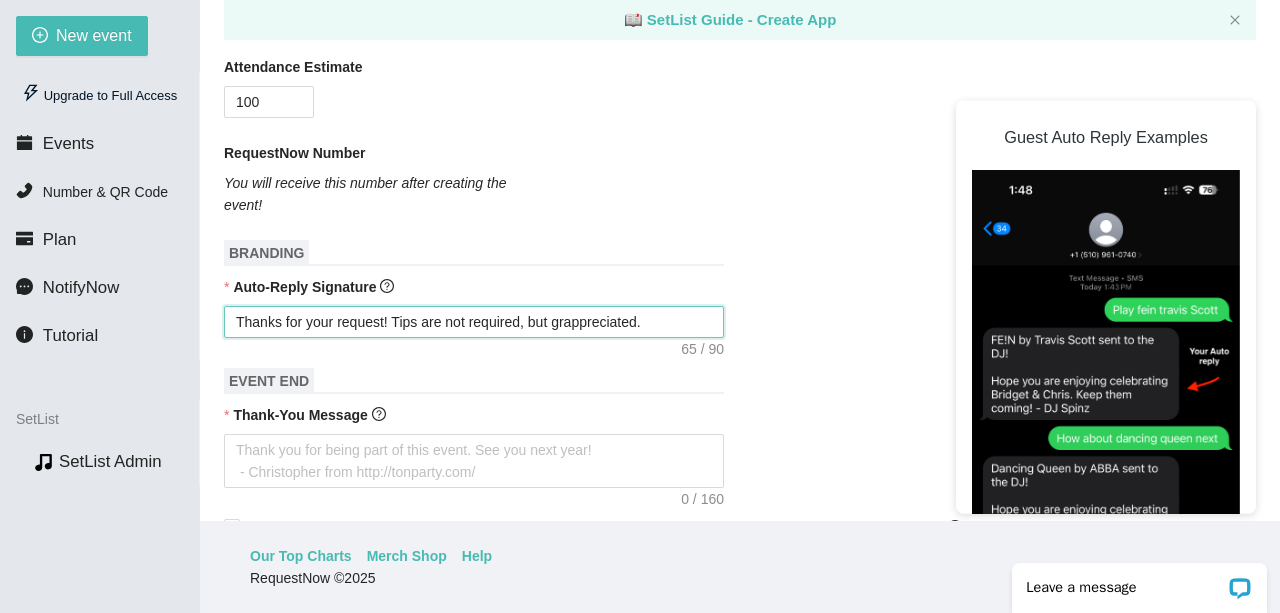 type on "Thanks for your request! Tips are not required, but greappreciated." 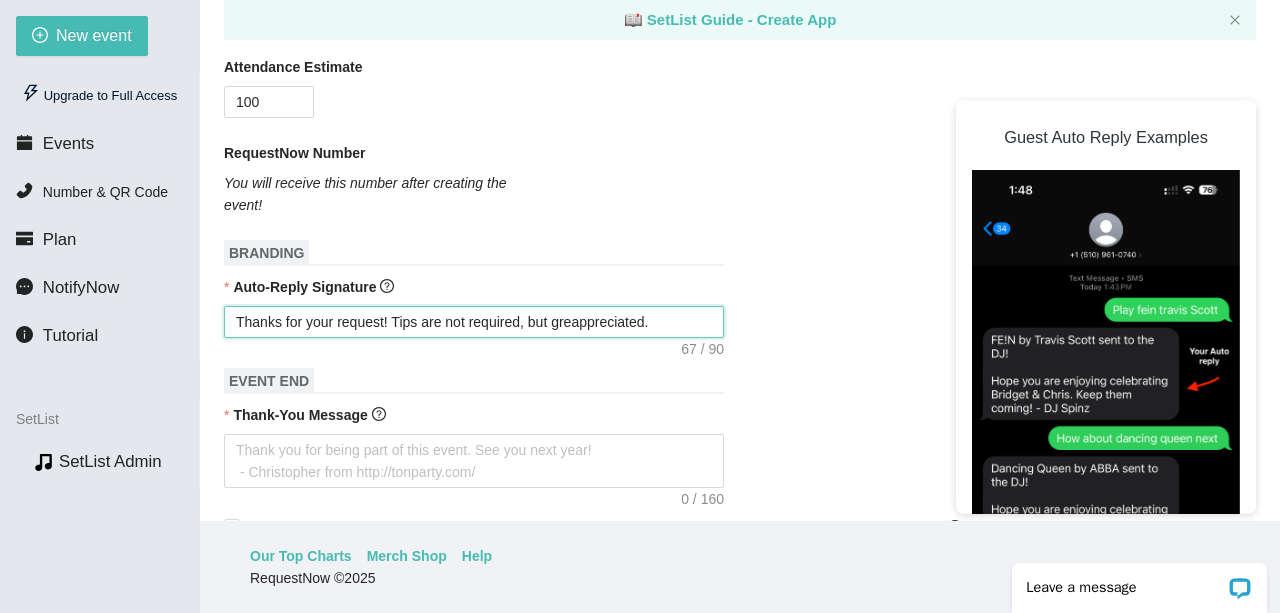 type on "Thanks for your request! Tips are not required, but greaappreciated." 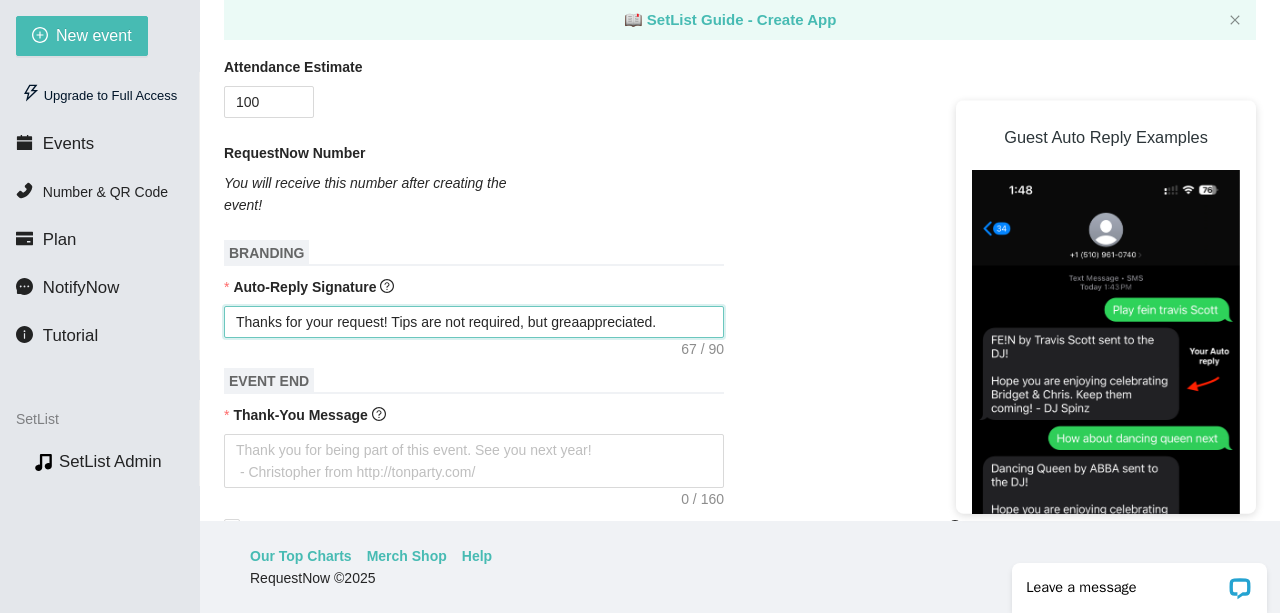type on "Thanks for your request! Tips are not required, but greatappreciated." 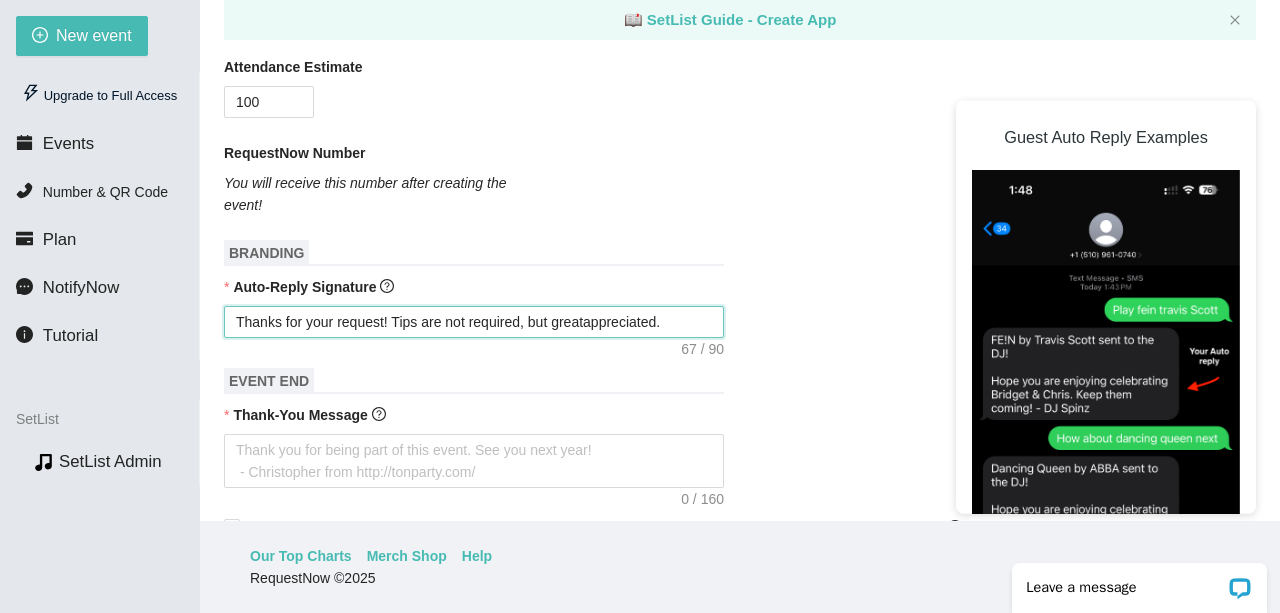 type on "Thanks for your request! Tips are not required, but greatlappreciated." 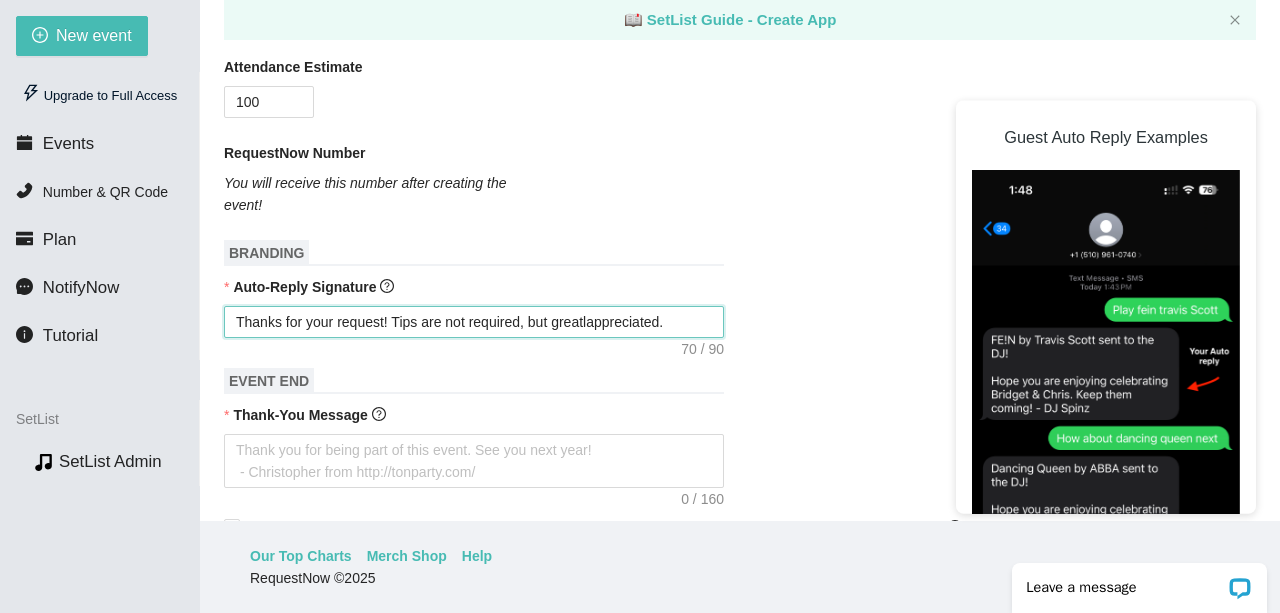 type on "Thanks for your request! Tips are not required, but greatlyappreciated." 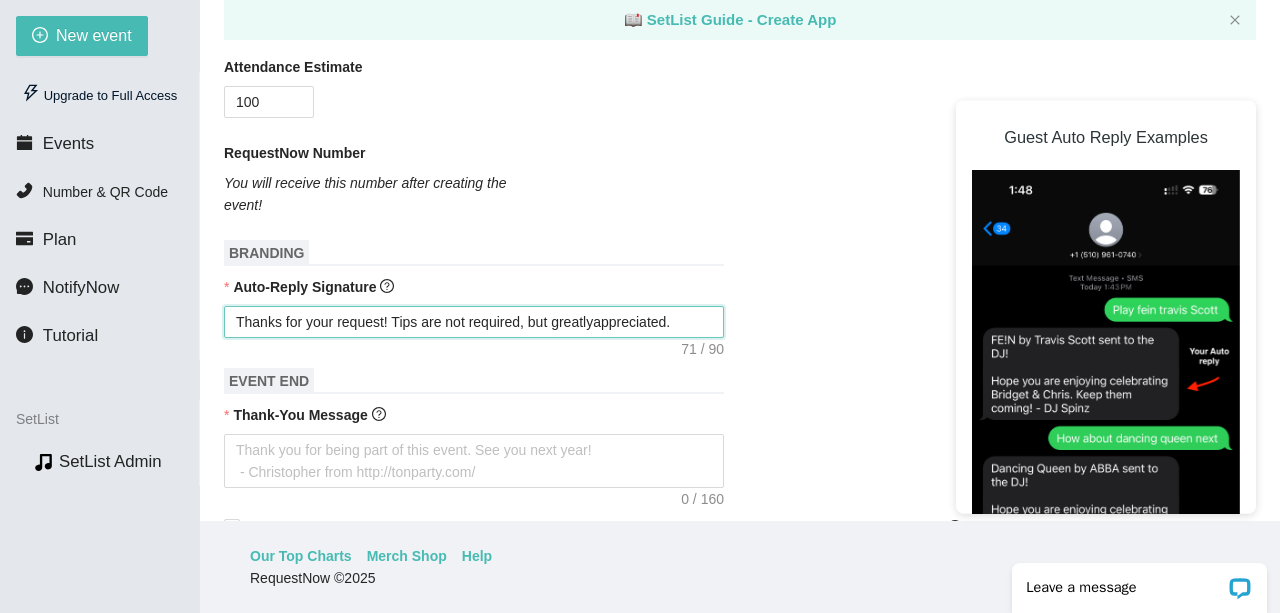 type on "Thanks for your request! Tips are not required, but greatly appreciated." 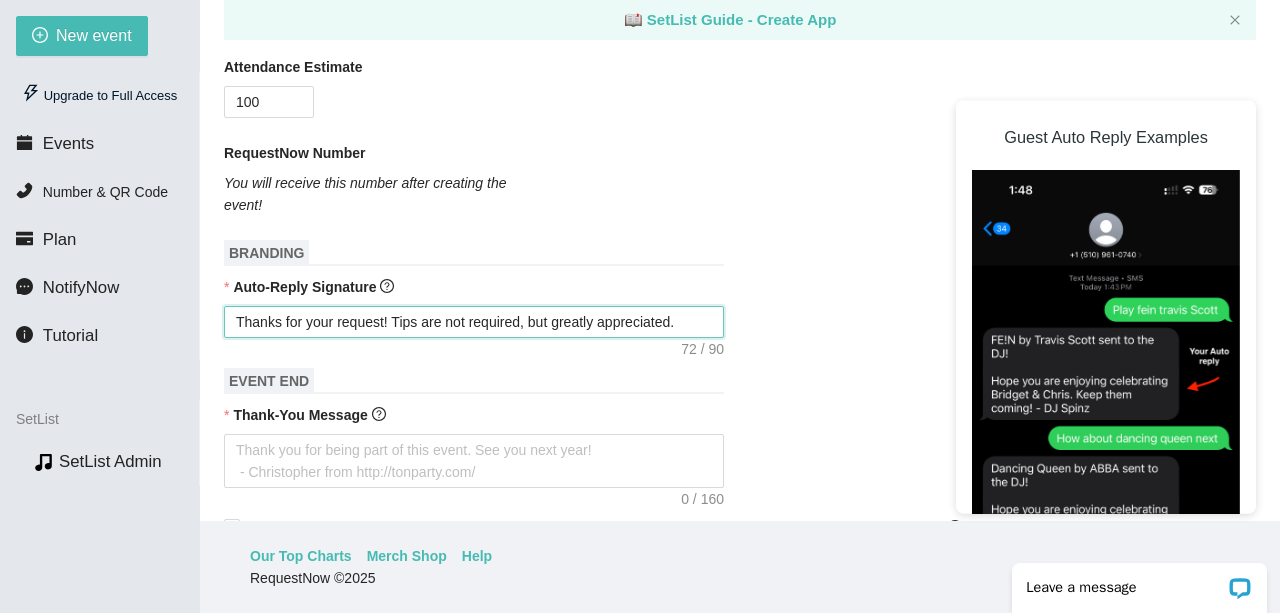 type on "Thanks for your request! Tips are not required, but greatly appreciated." 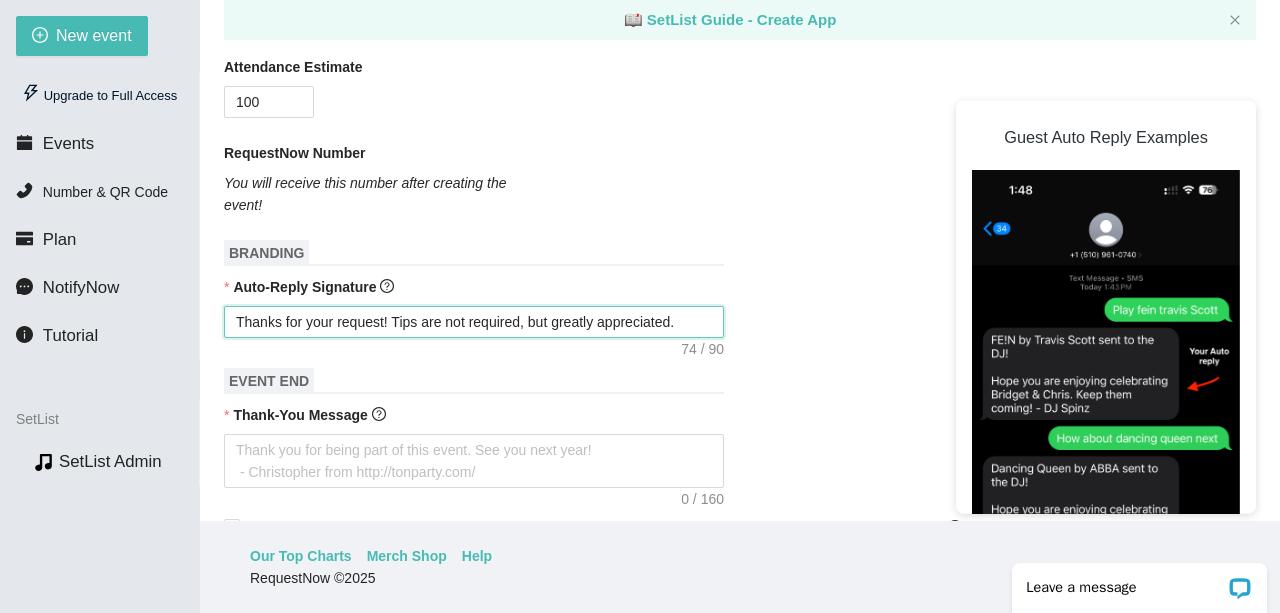 type on "Thanks for your request! Tips are not required, but greatly appreciated. @" 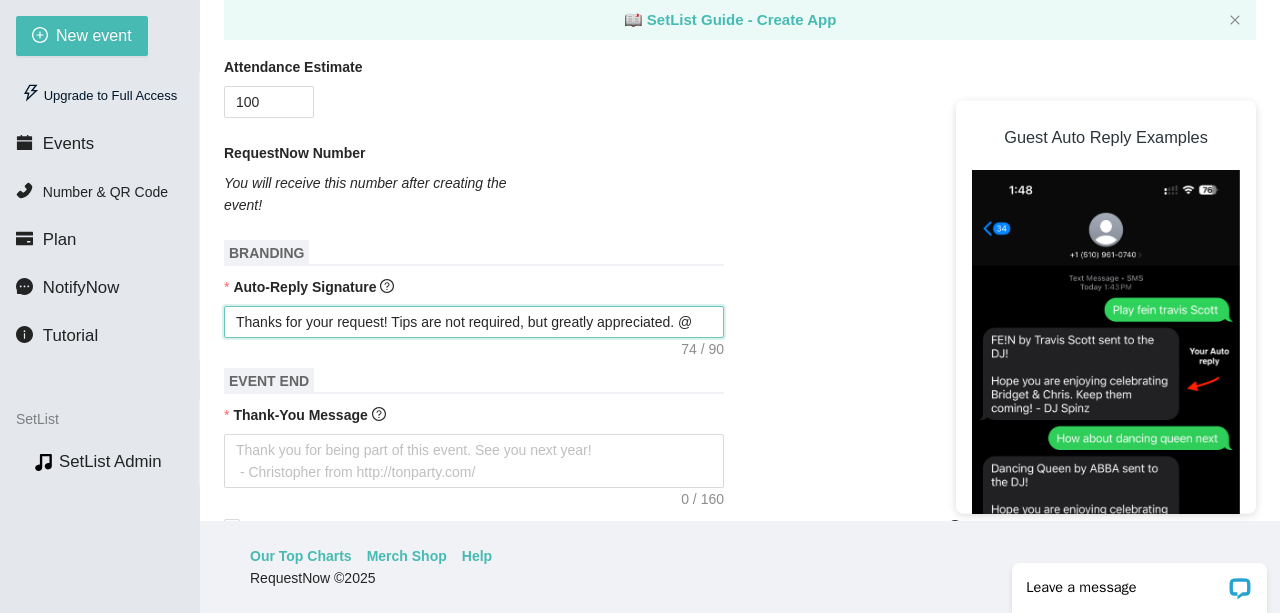 type on "Thanks for your request! Tips are not required, but greatly appreciated. @j" 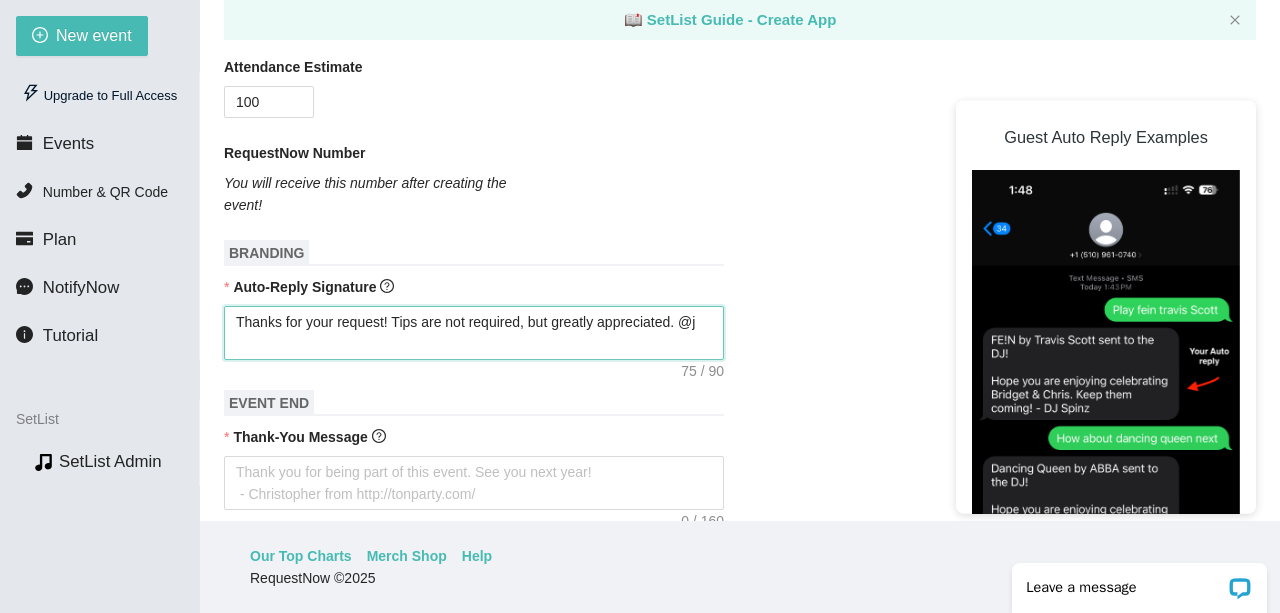 type on "Thanks for your request! Tips are not required, but greatly appreciated. @jo" 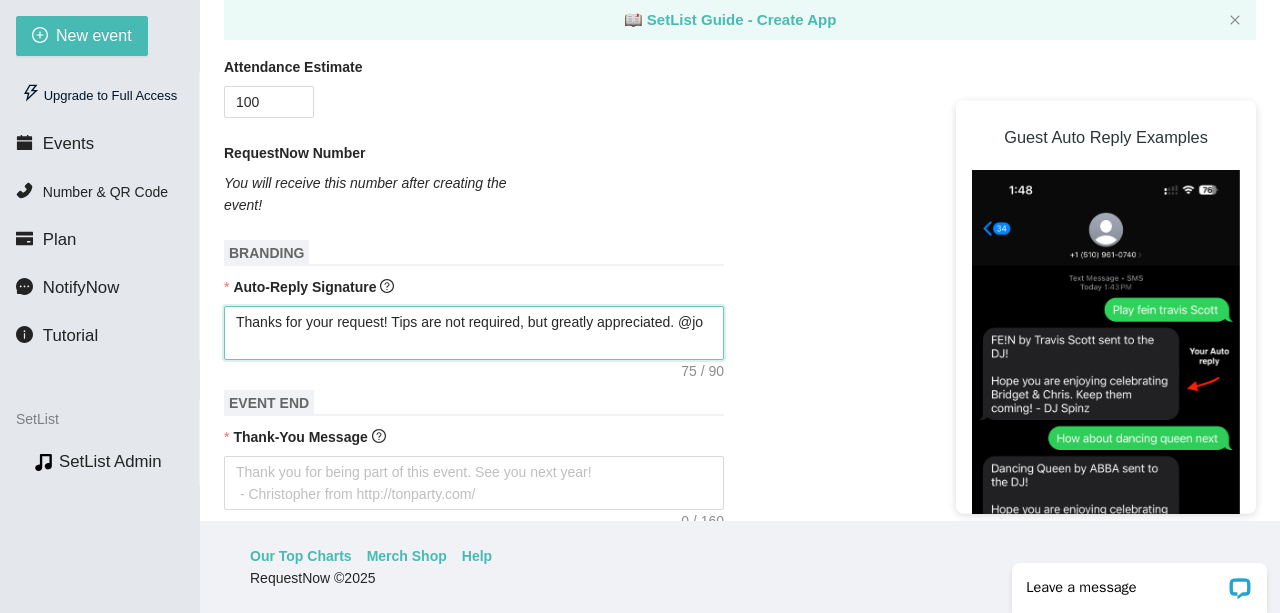 type on "Thanks for your request! Tips are not required, but greatly appreciated. @jon" 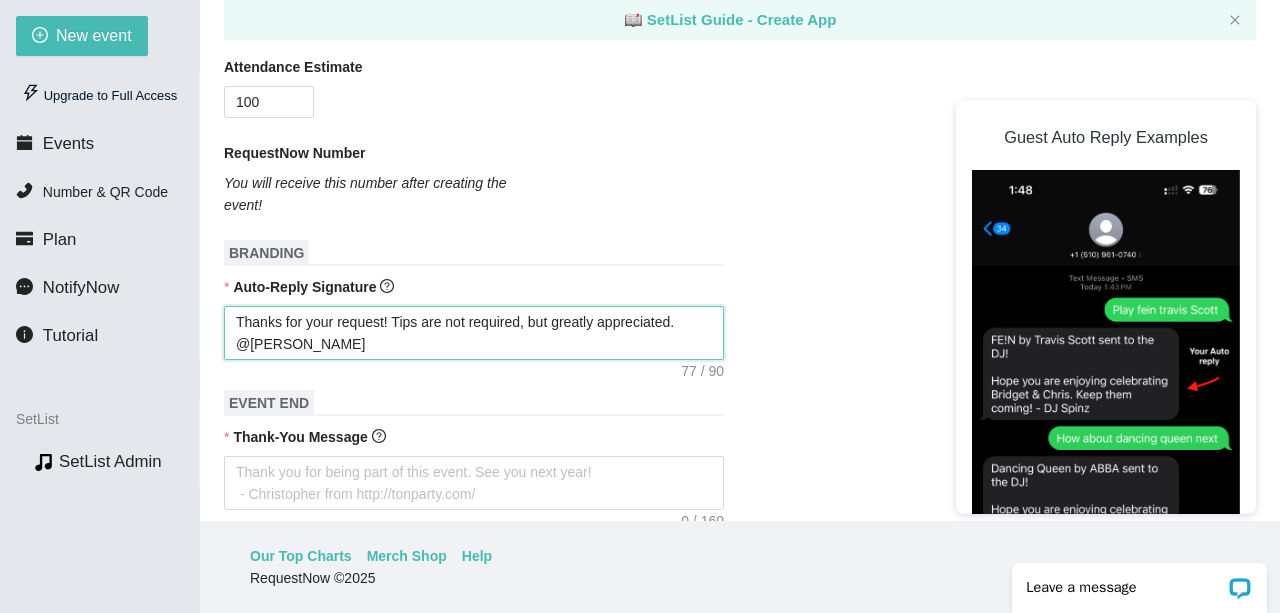 type on "Thanks for your request! Tips are not required, but greatly appreciated. @jonh" 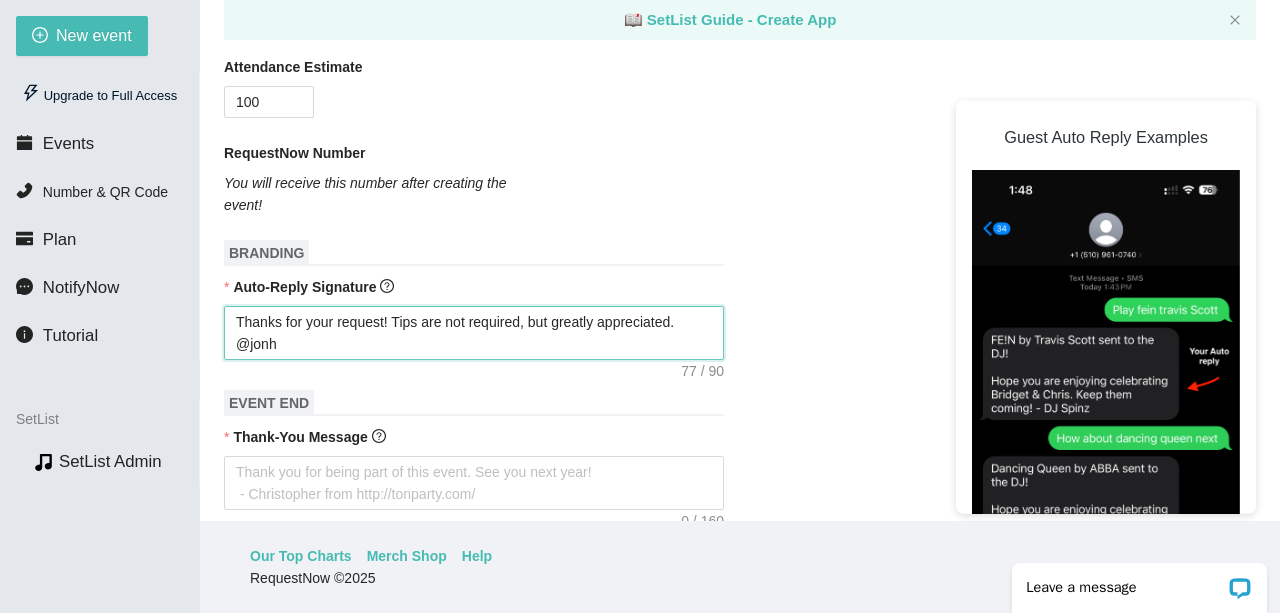 type on "Thanks for your request! Tips are not required, but greatly appreciated. @jonho" 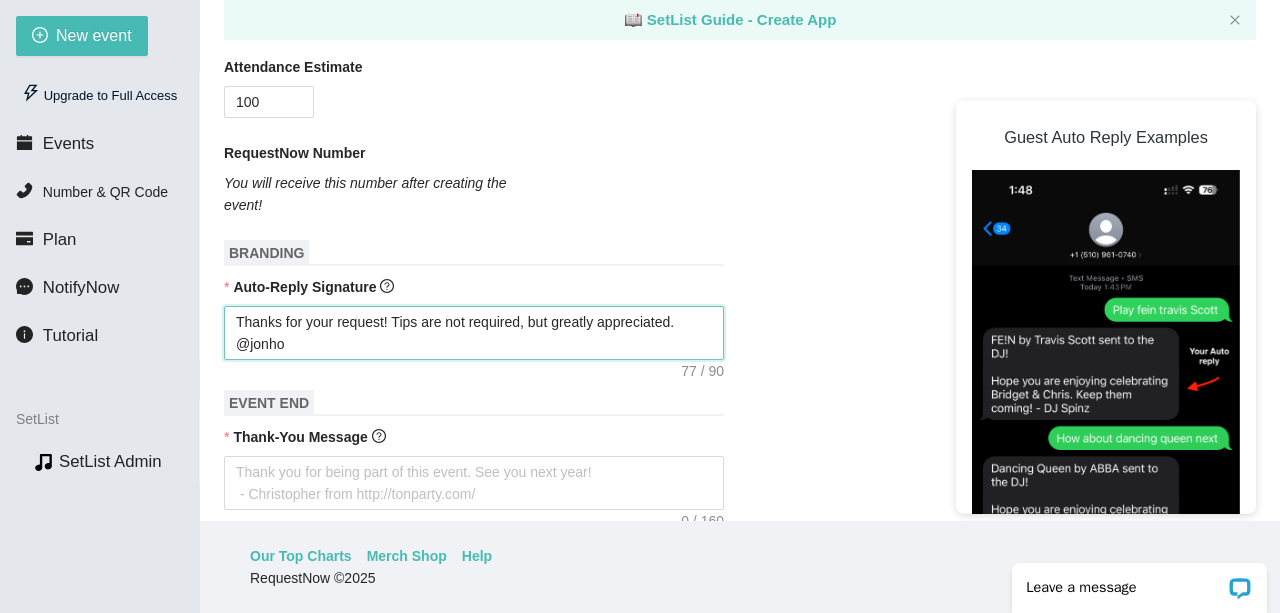 type on "Thanks for your request! Tips are not required, but greatly appreciated. @jonhor" 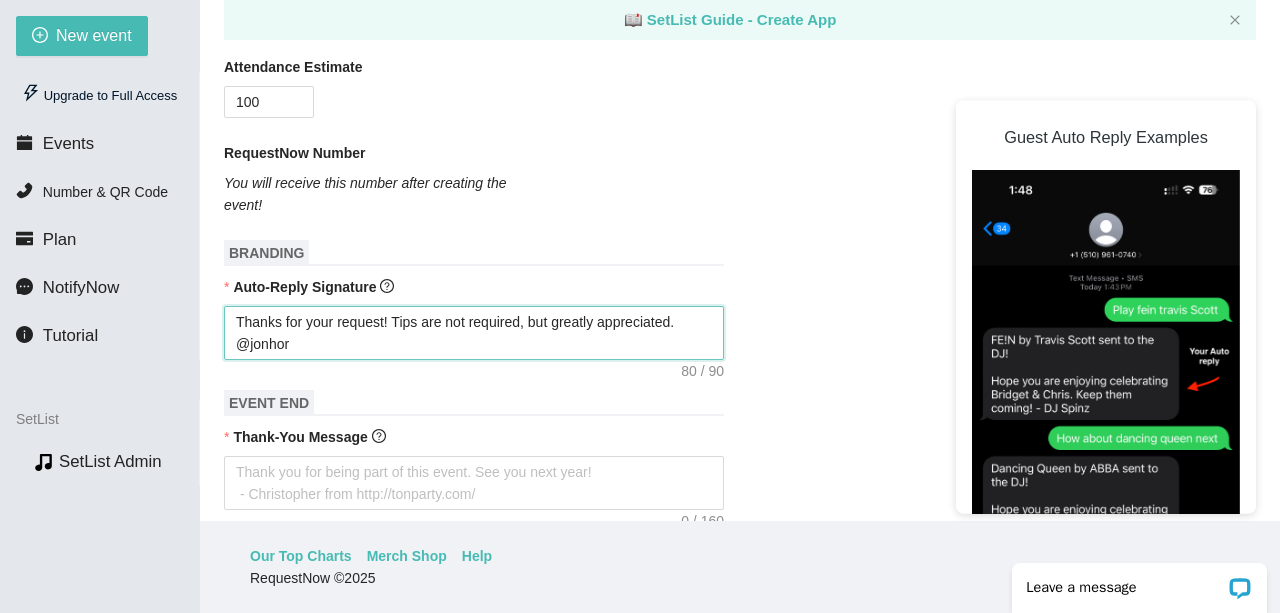 type on "Thanks for your request! Tips are not required, but greatly appreciated. @jonhort" 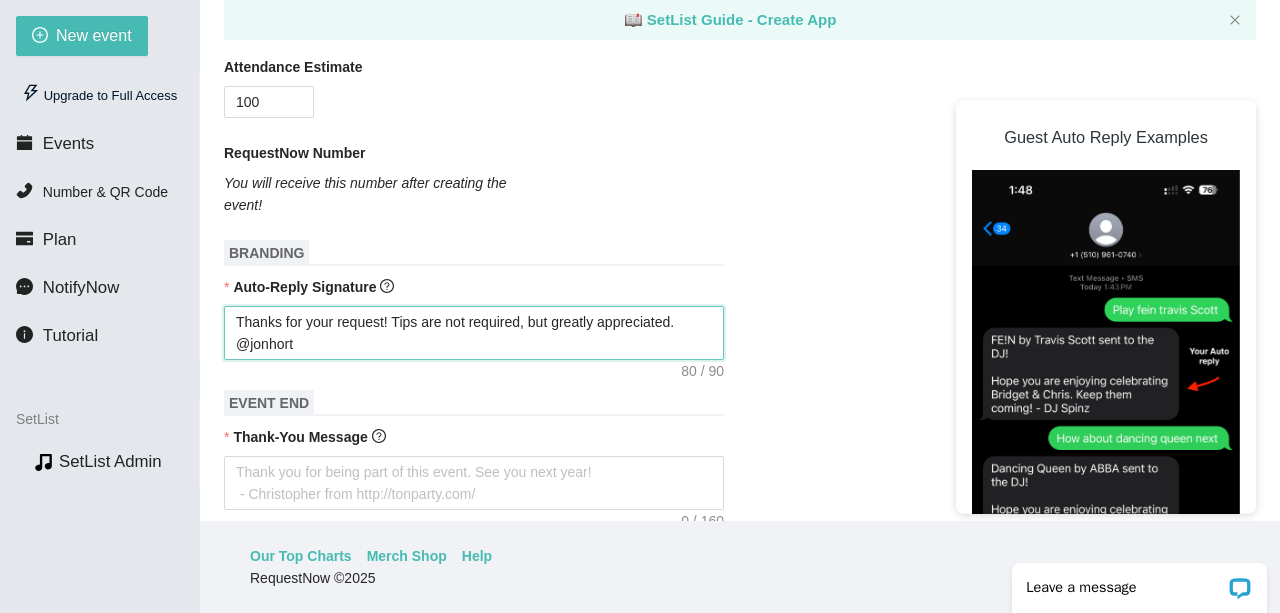 type on "Thanks for your request! Tips are not required, but greatly appreciated. @jonhorto" 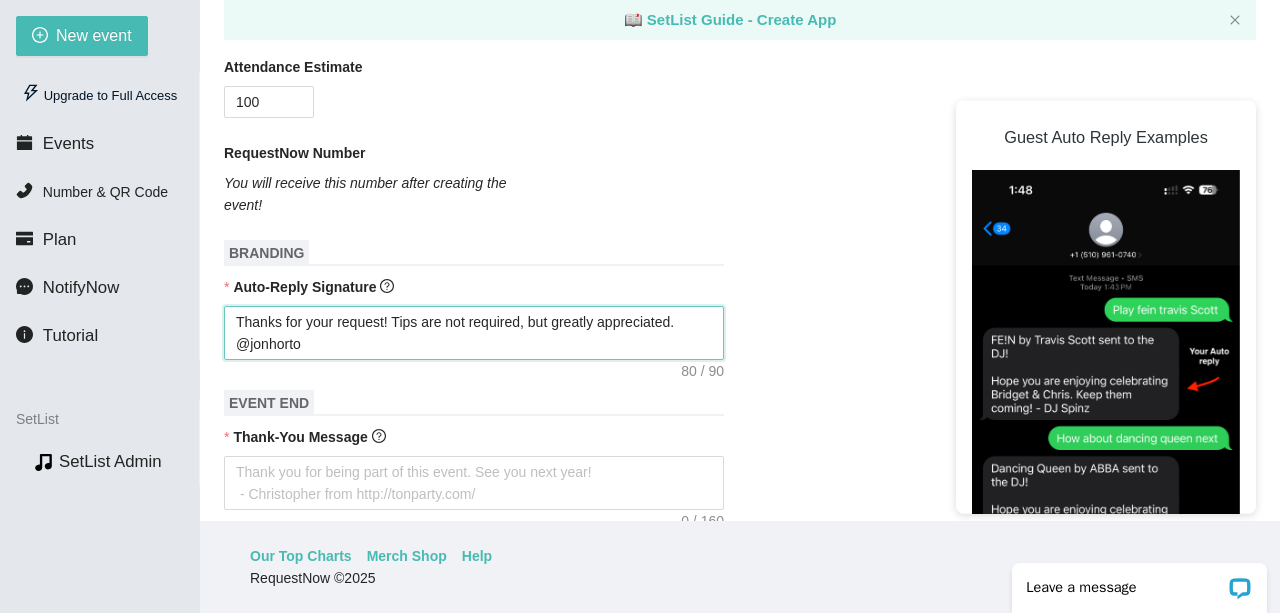 type on "Thanks for your request! Tips are not required, but greatly appreciated. @jonhorton" 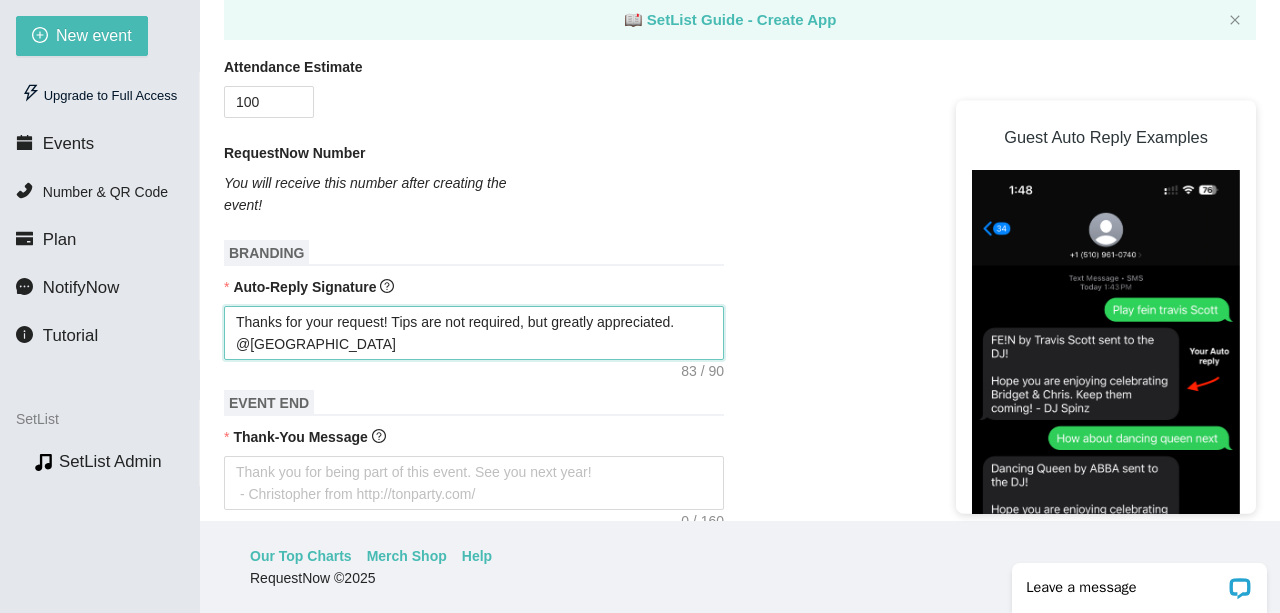 type on "Thanks for your request! Tips are not required, but greatly appreciated. @jonhortonm" 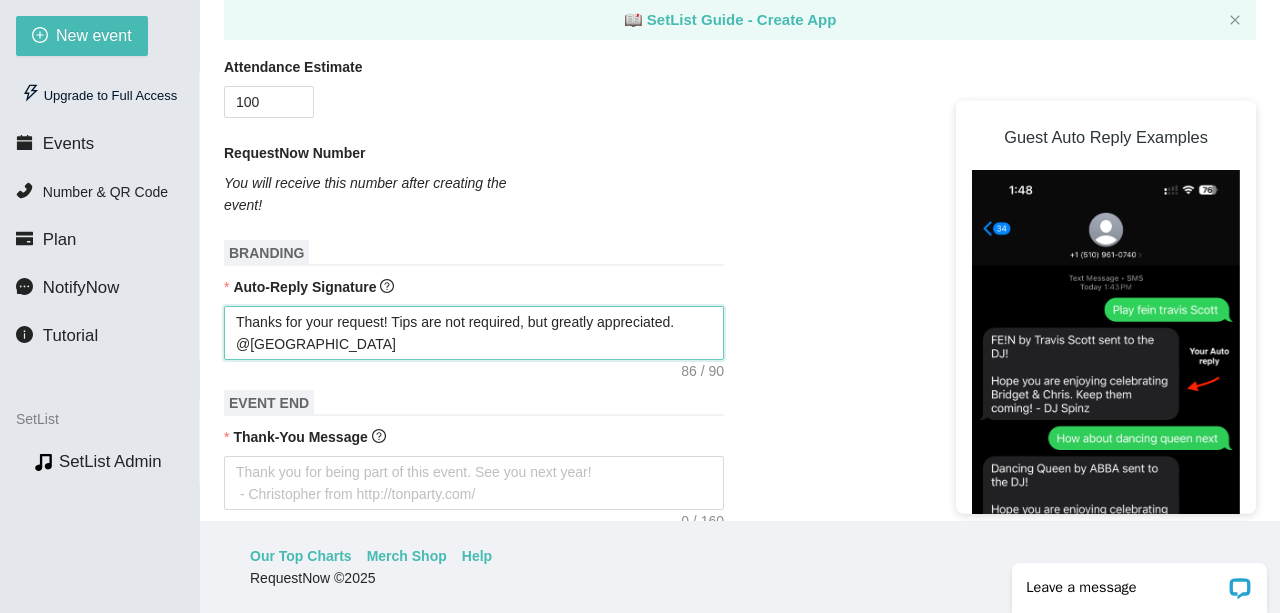 type on "Thanks for your request! Tips are not required, but greatly appreciated. @jonhortonmus" 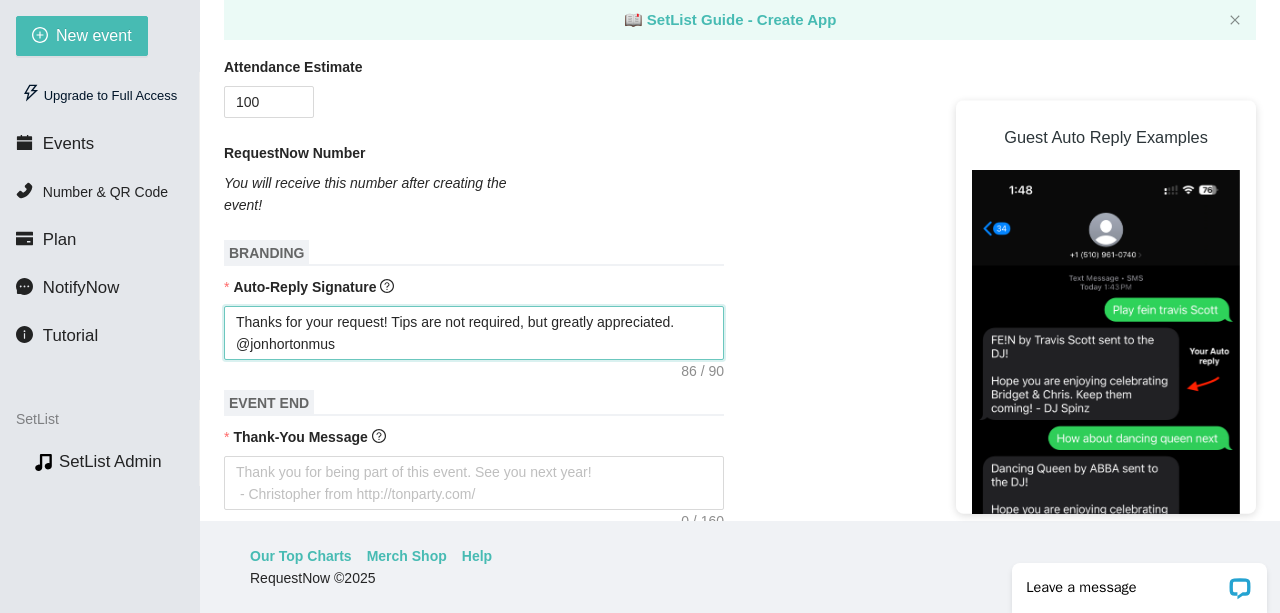 type on "Thanks for your request! Tips are not required, but greatly appreciated. @jonhortonmusi" 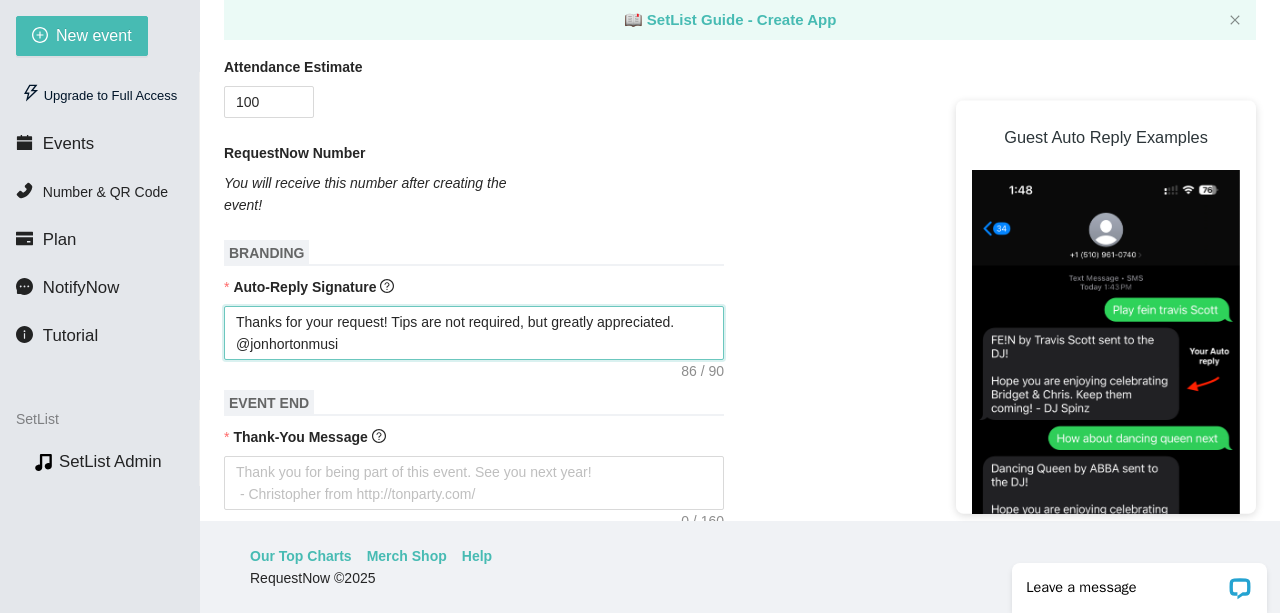 type on "Thanks for your request! Tips are not required, but greatly appreciated. @jonhortonmusic" 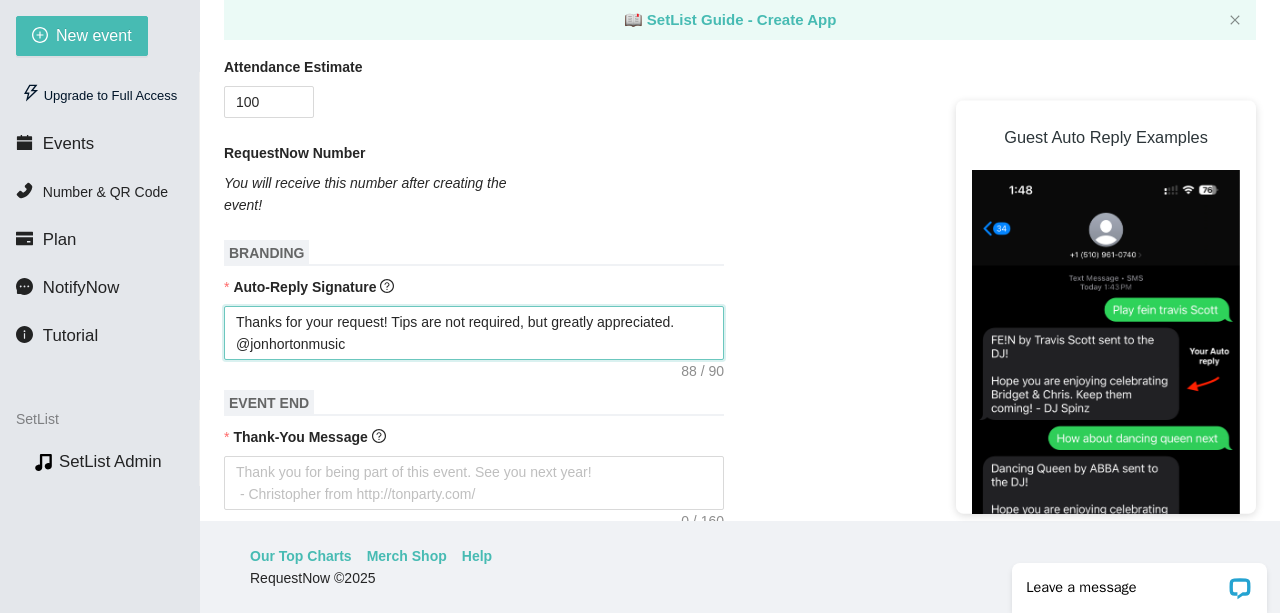 type on "Thanks for your request! Tips are not required, but greatly appreciated. @jonhortonmusic" 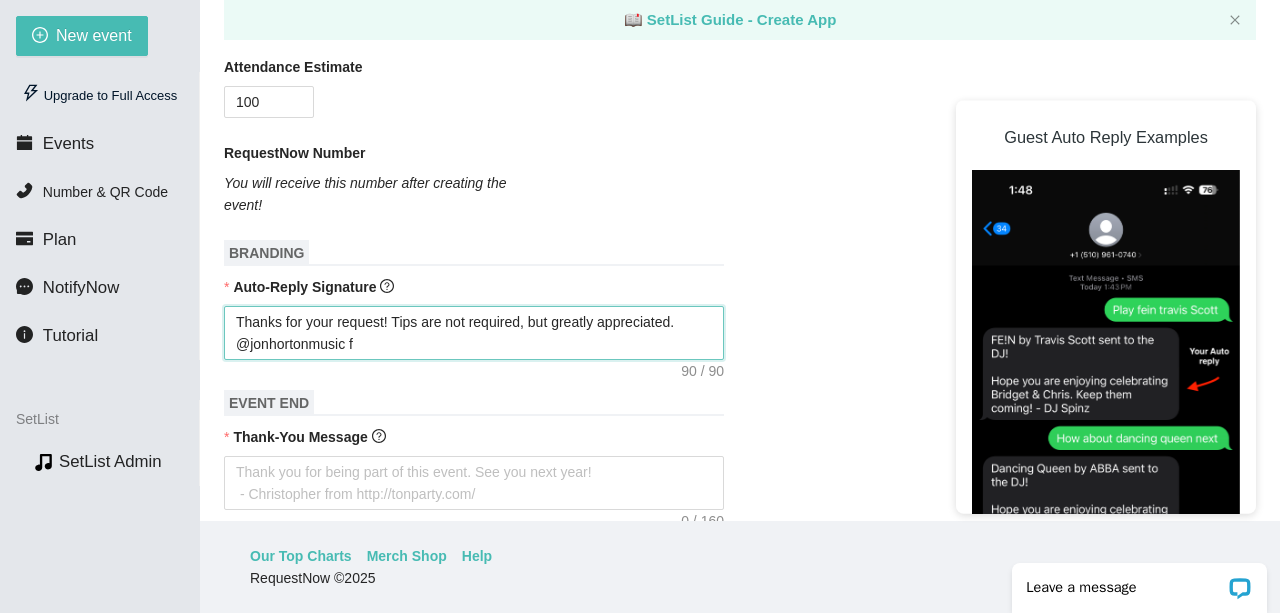 type on "Thanks for your request! Tips are not required, but greatly appreciated. @jonhortonmusic f" 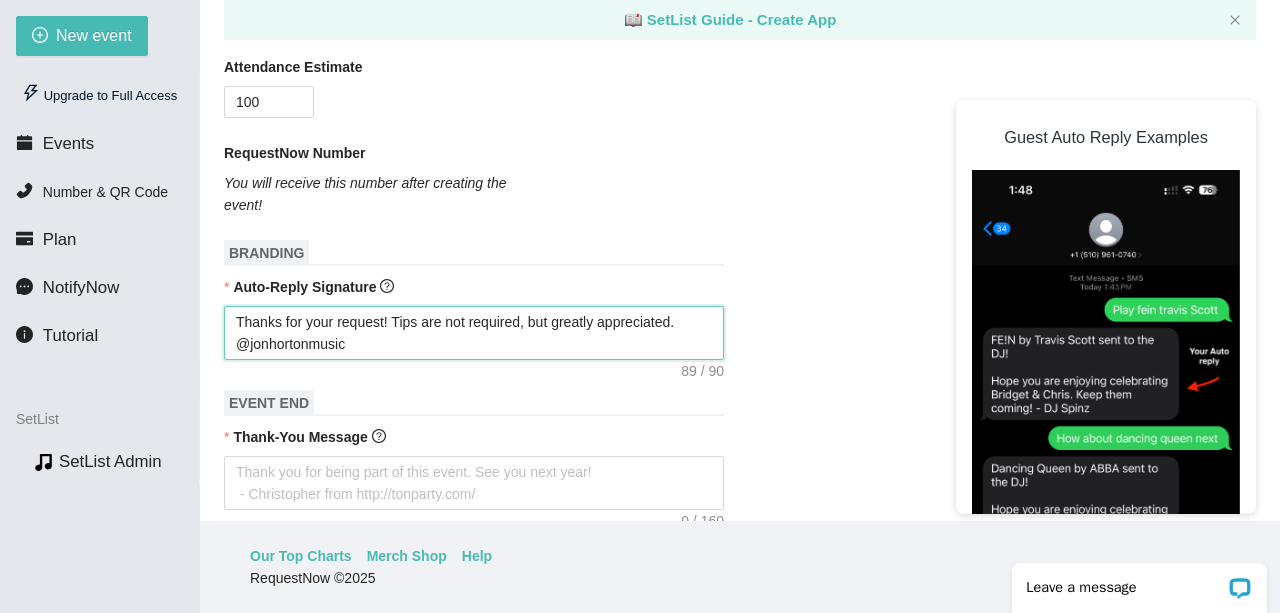 type on "Thanks for your request! Tips are not required, but greatly appreciated. @jonhortonmusic" 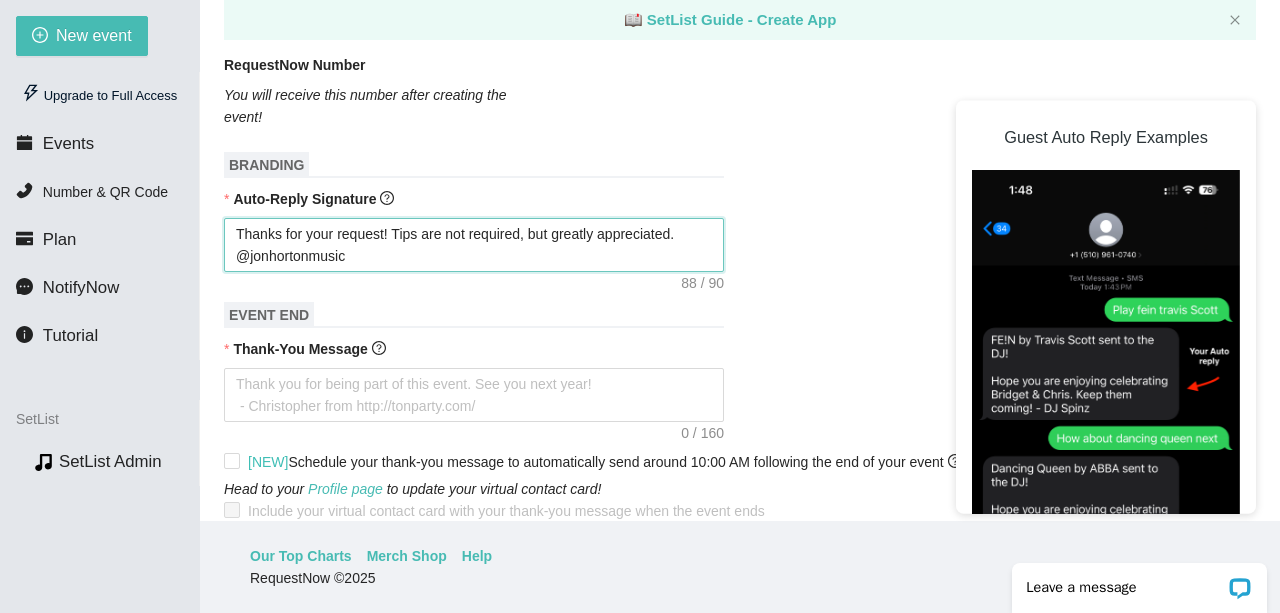 scroll, scrollTop: 608, scrollLeft: 0, axis: vertical 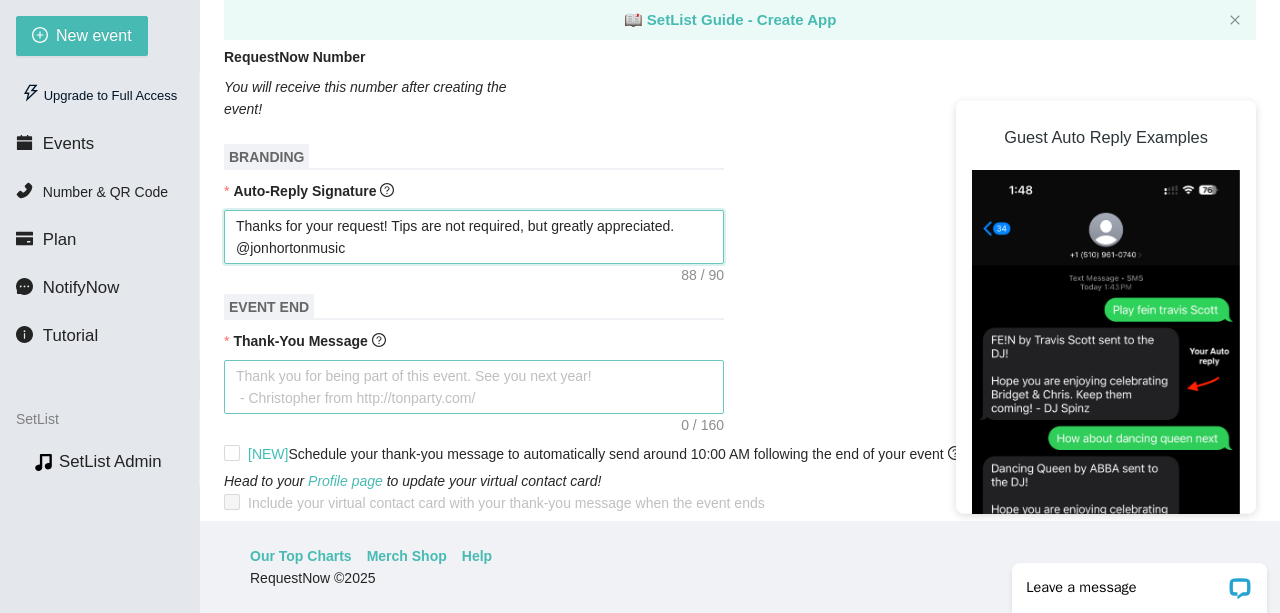 type on "Thanks for your request! Tips are not required, but greatly appreciated. @jonhortonmusic" 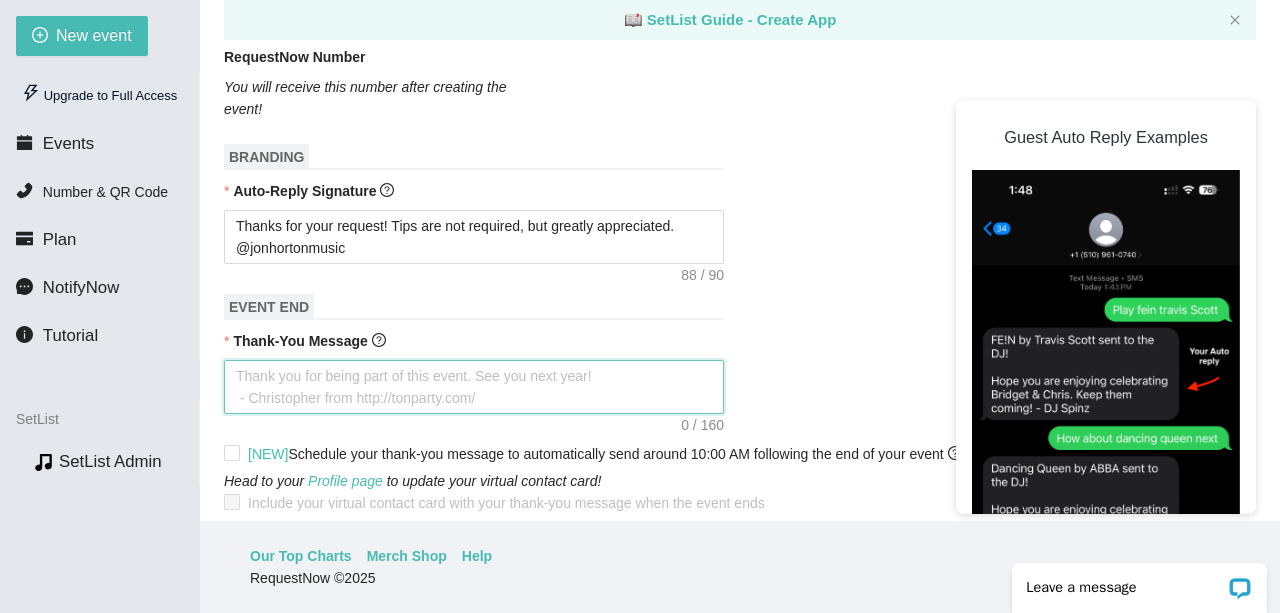 click on "Thank-You Message" at bounding box center (474, 387) 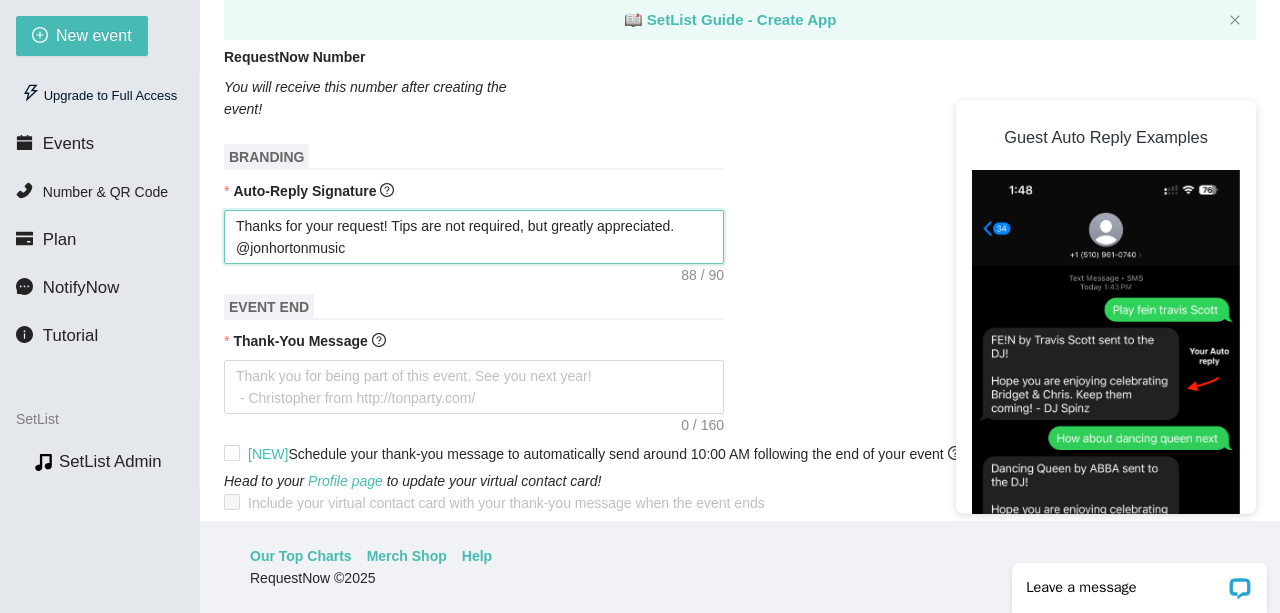 click on "Thanks for your request! Tips are not required, but greatly appreciated. @jonhortonmusic" at bounding box center (474, 237) 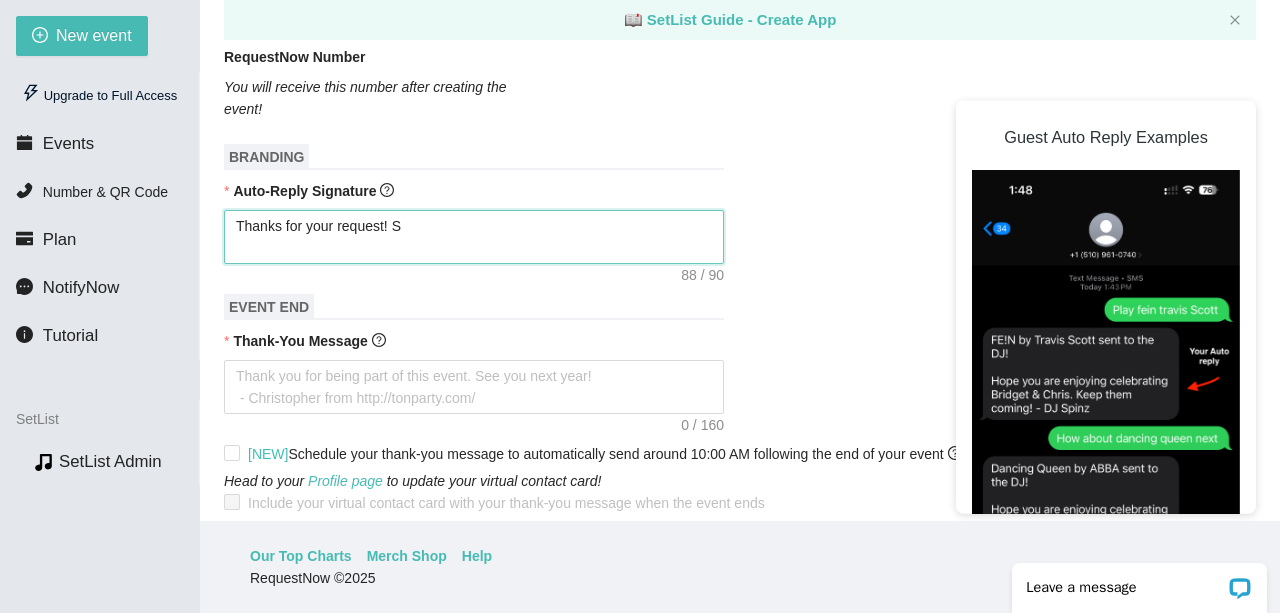 type on "Thanks for your request! Se" 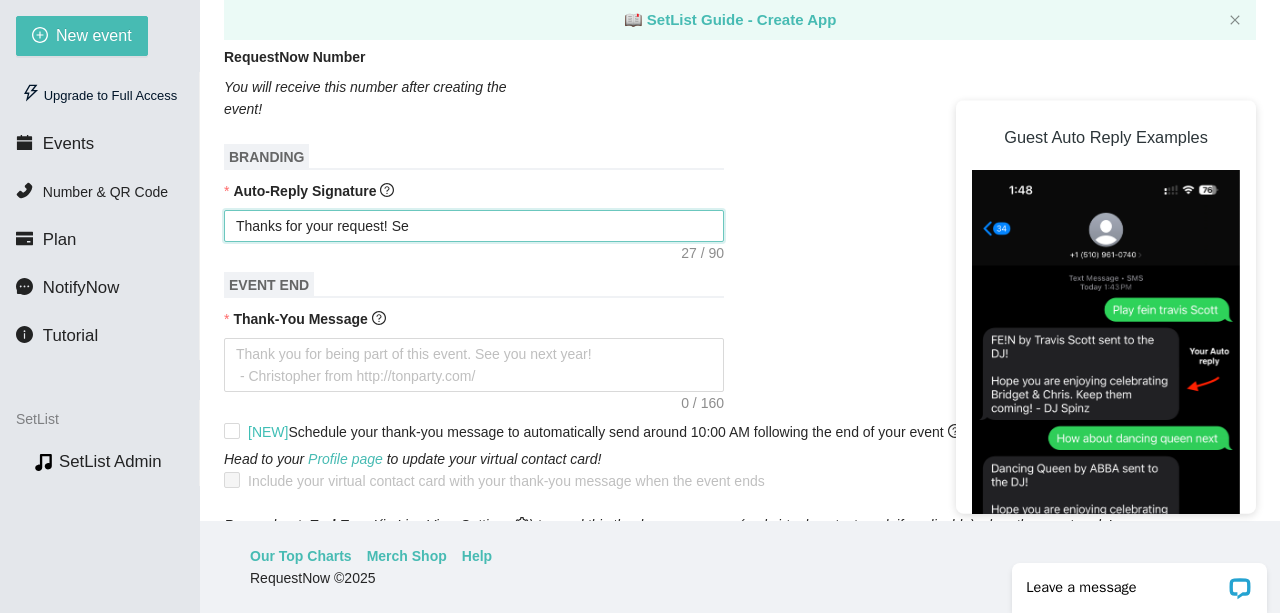 type on "Thanks for your request! Sen" 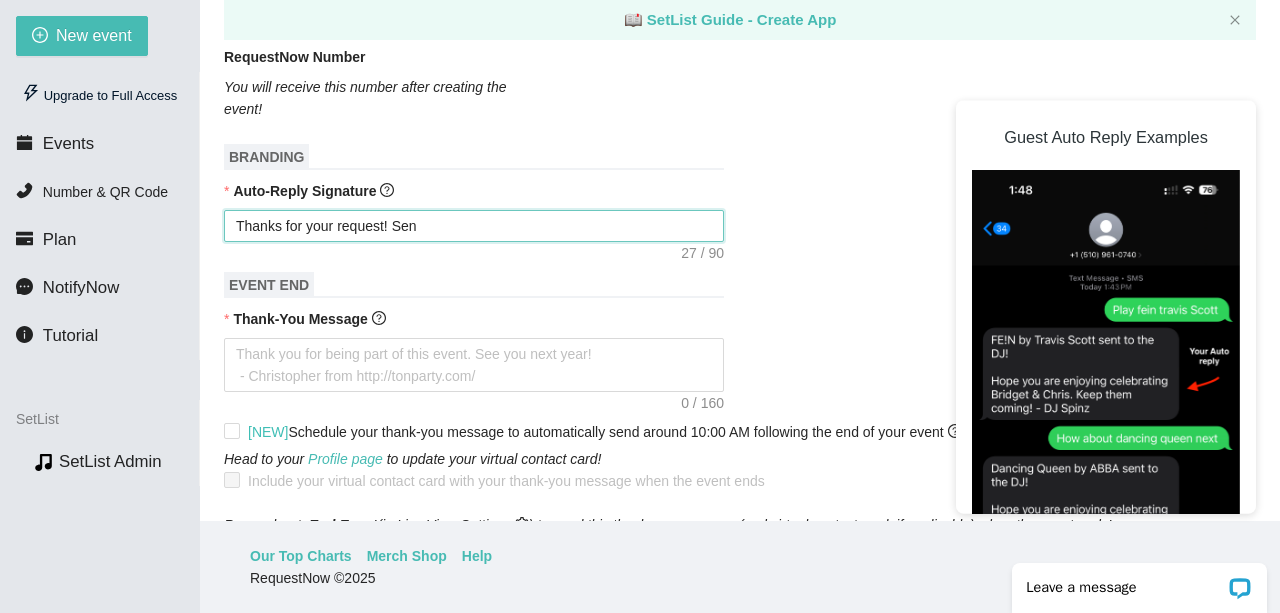 type on "Thanks for your request! Send" 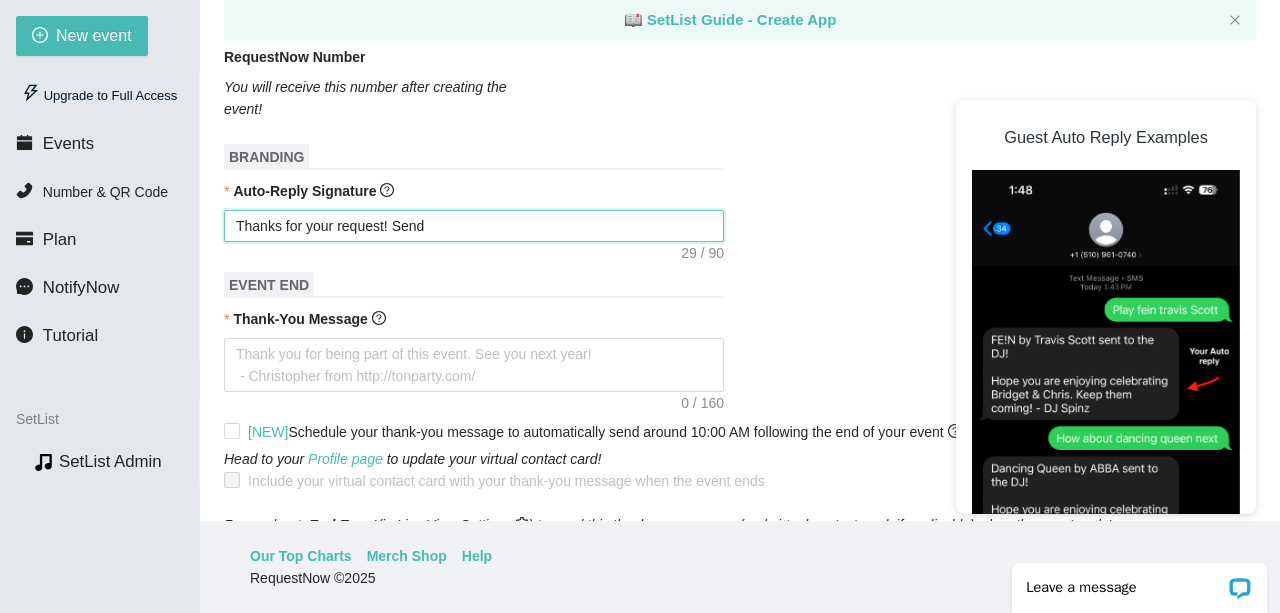 type 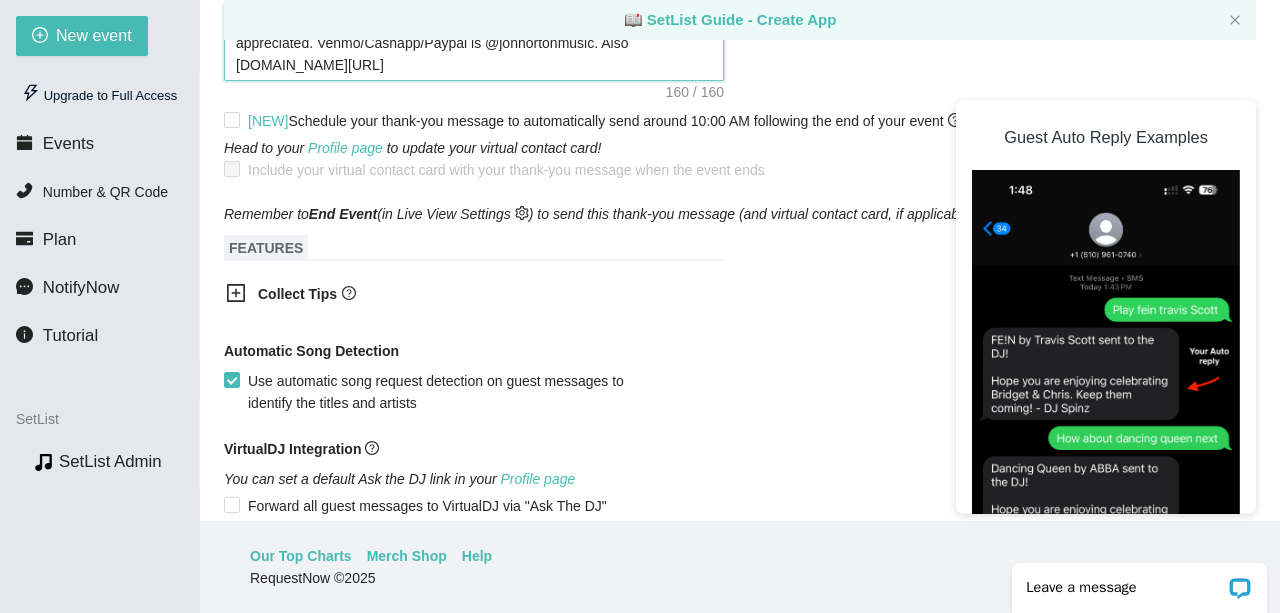 scroll, scrollTop: 974, scrollLeft: 0, axis: vertical 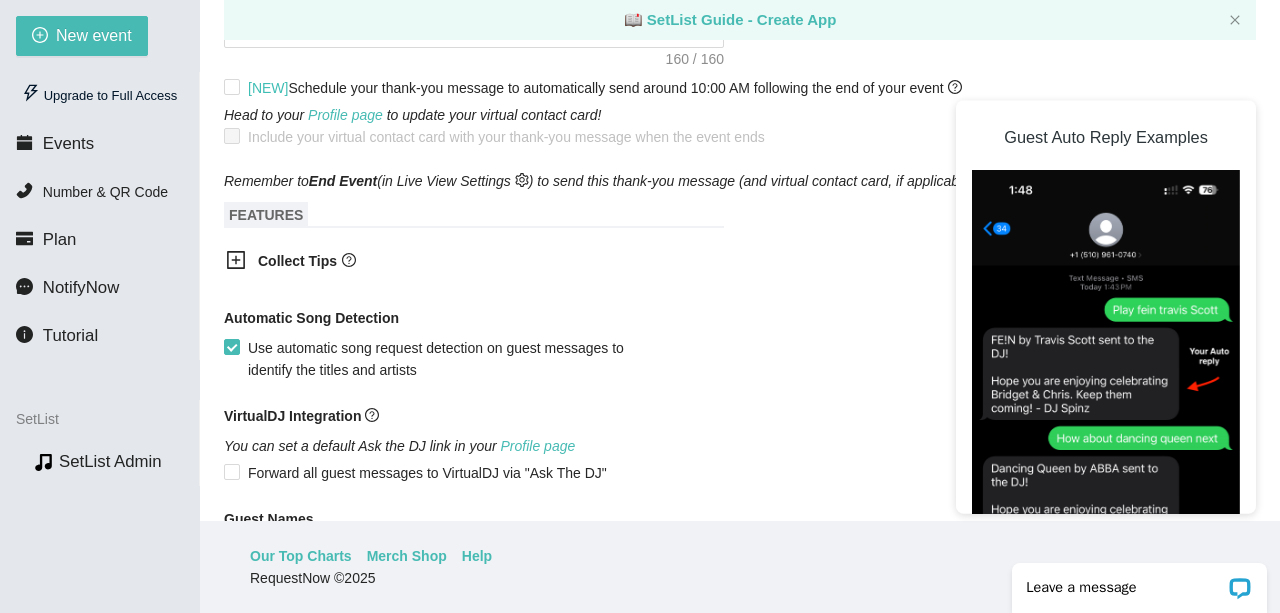 click 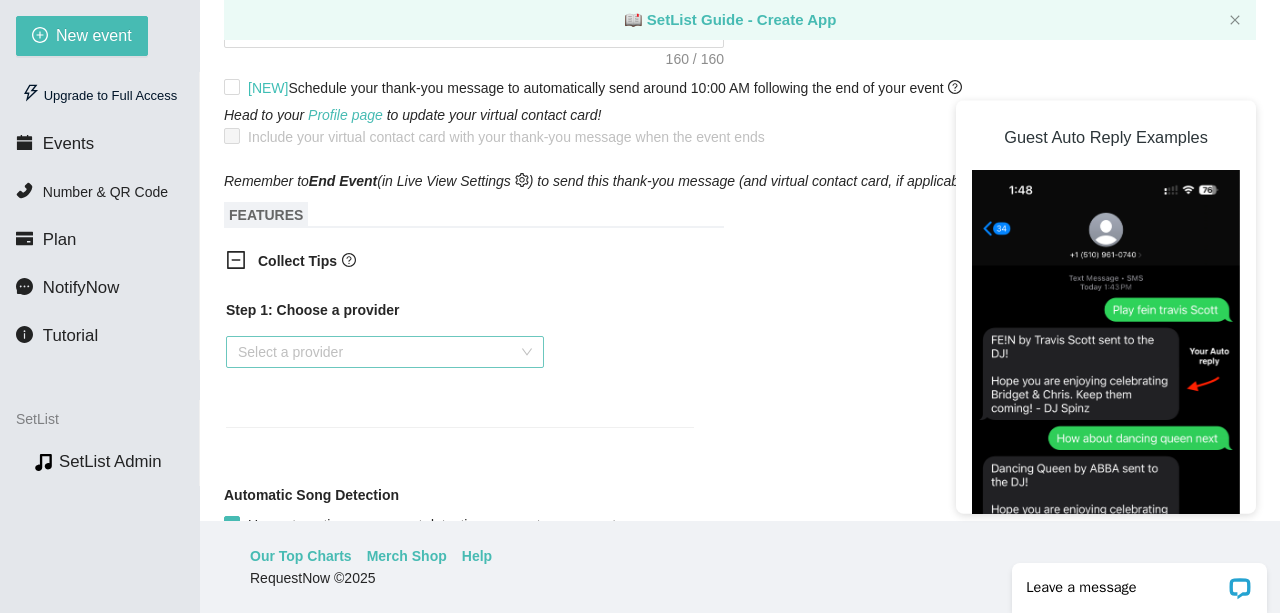 click at bounding box center [378, 352] 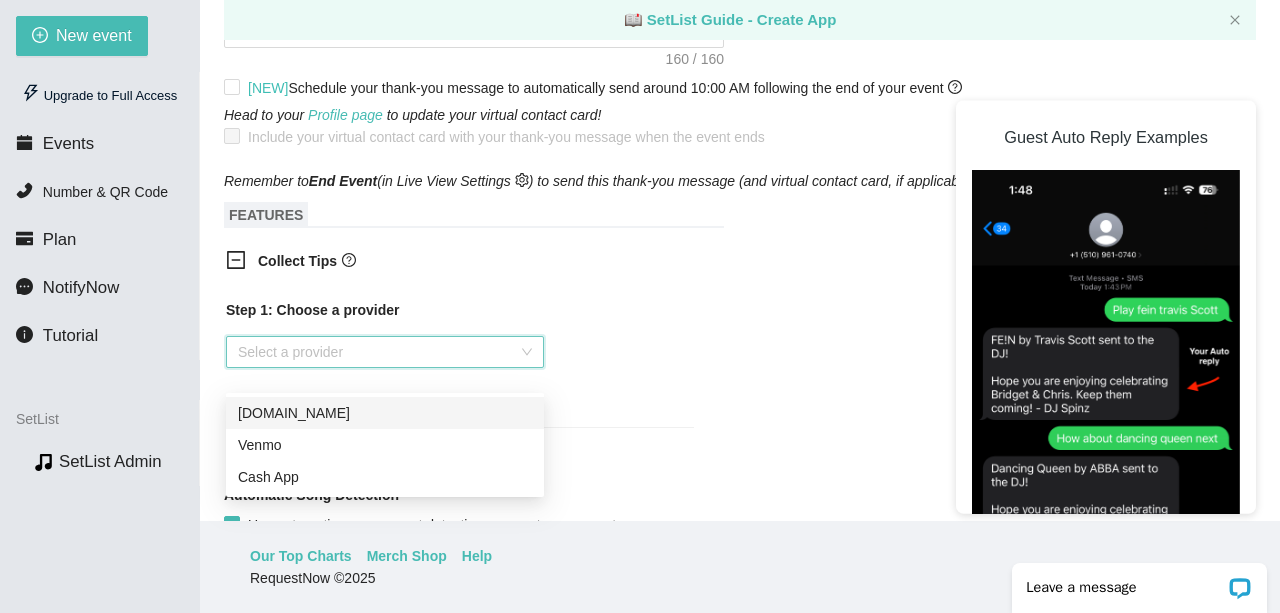 click on "Collect Tips" at bounding box center [460, 262] 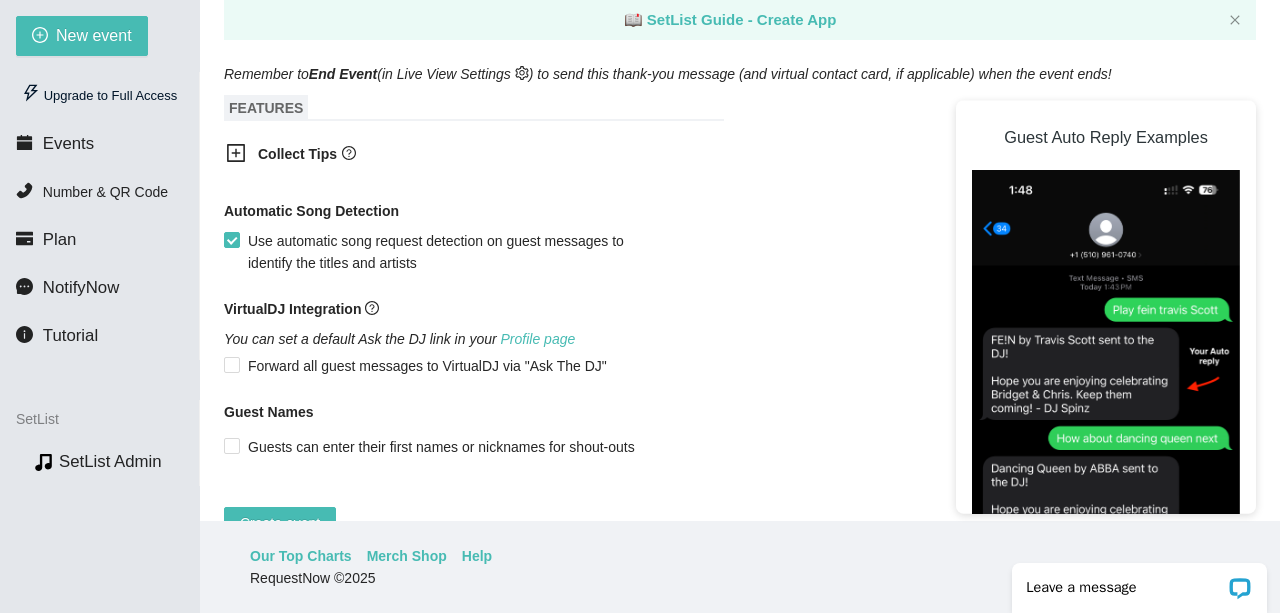 scroll, scrollTop: 1092, scrollLeft: 0, axis: vertical 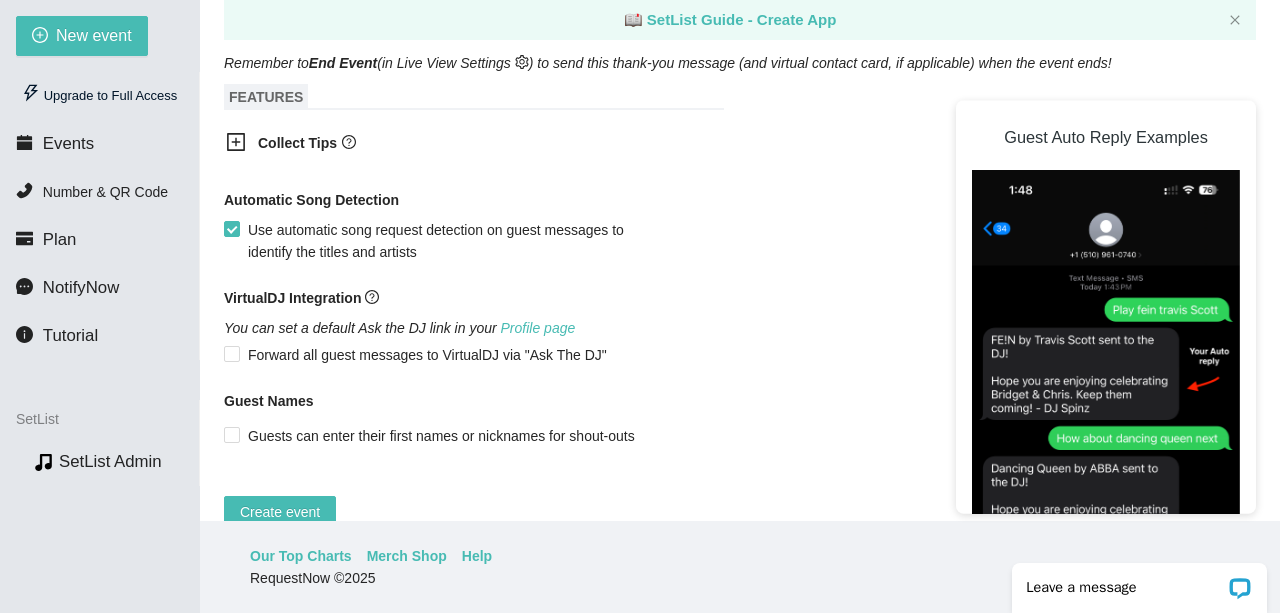click 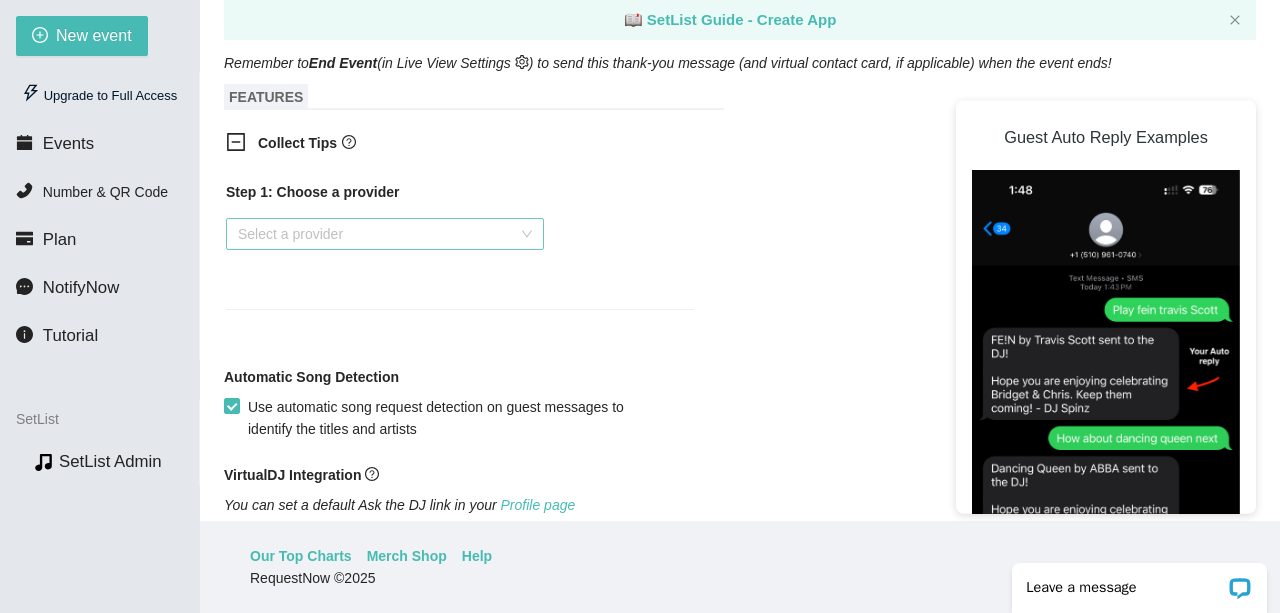 click at bounding box center [378, 234] 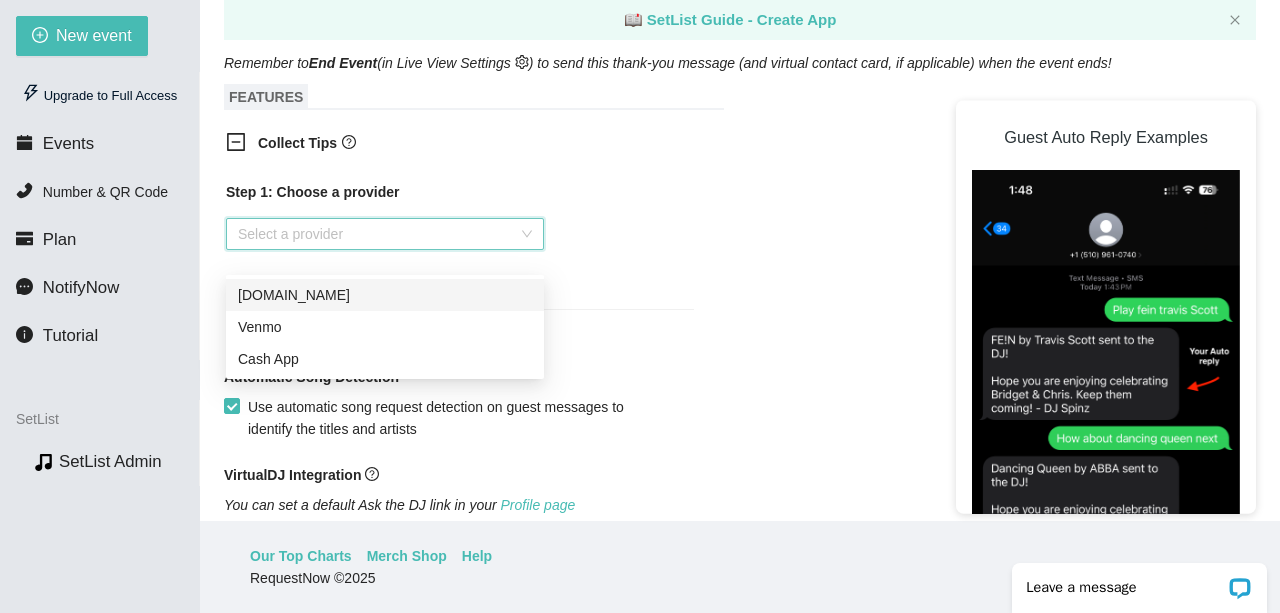 click on "PayPal.Me" at bounding box center (385, 295) 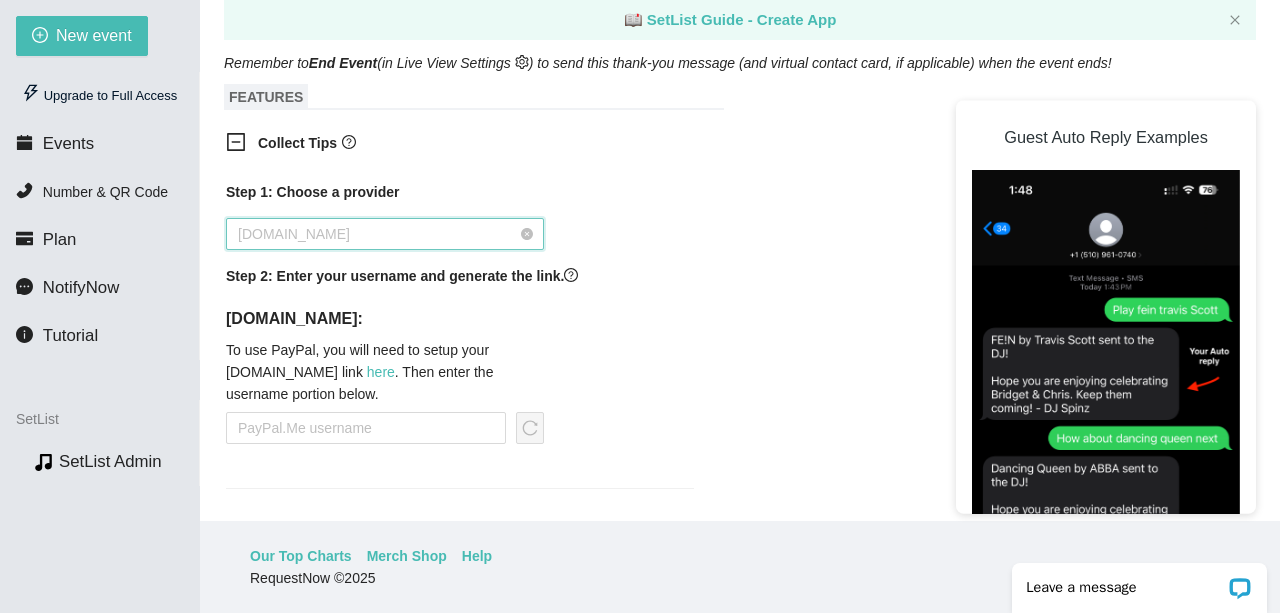 click on "PayPal.Me" at bounding box center [385, 234] 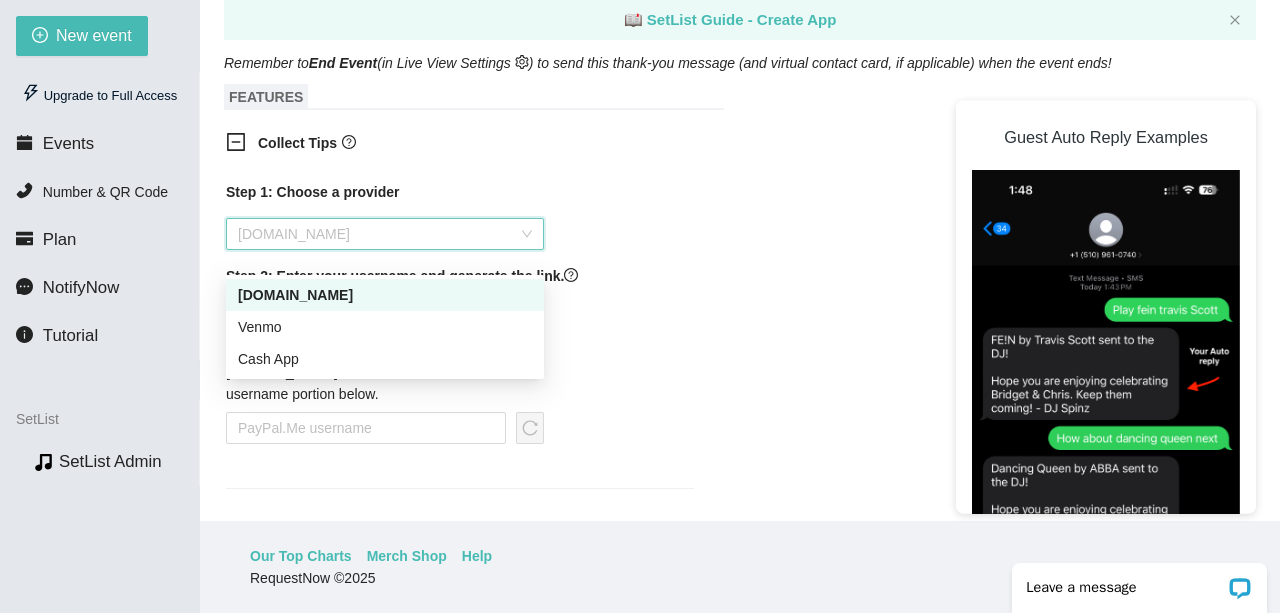 click 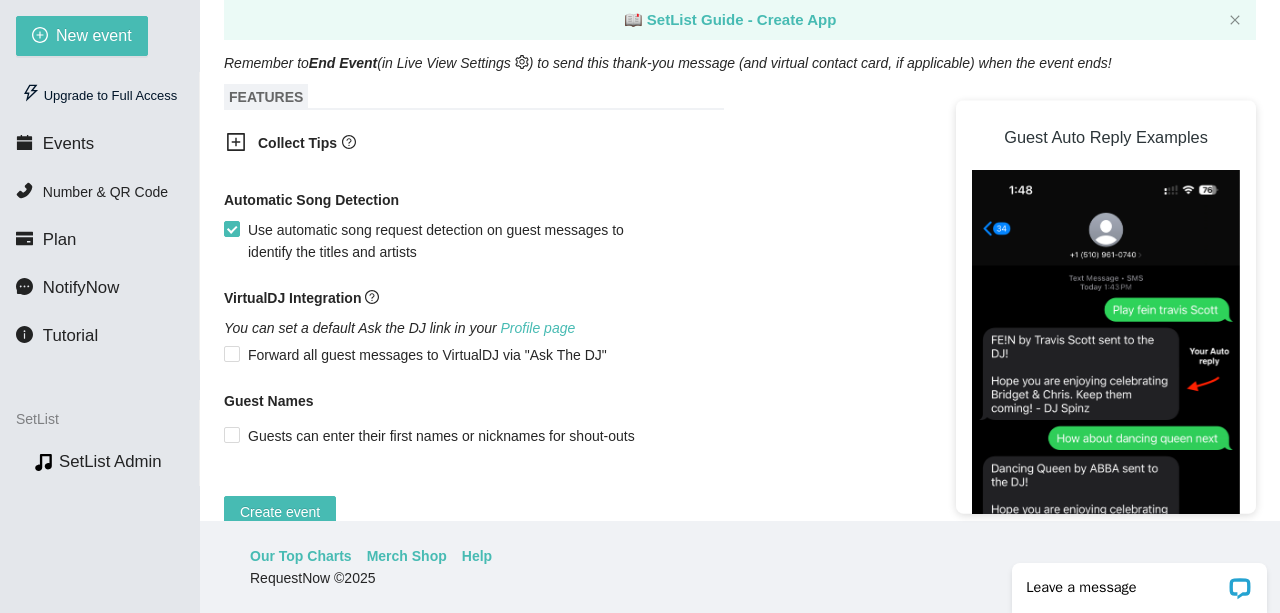 click on "Collect Tips" at bounding box center [460, 144] 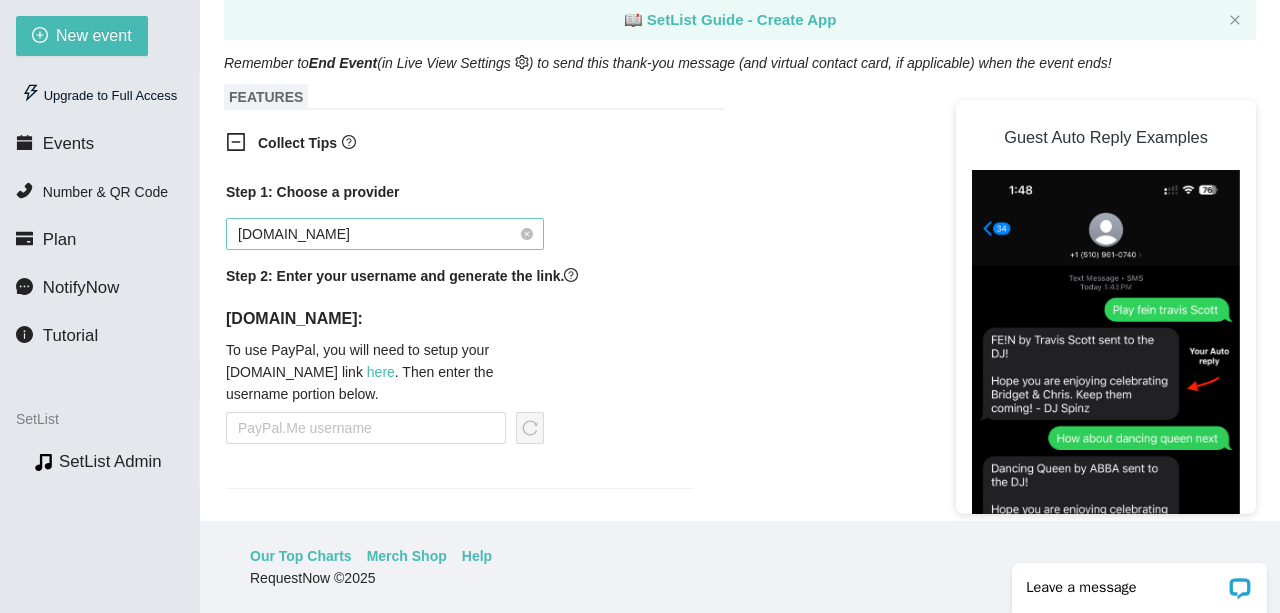 click on "PayPal.Me" at bounding box center [385, 234] 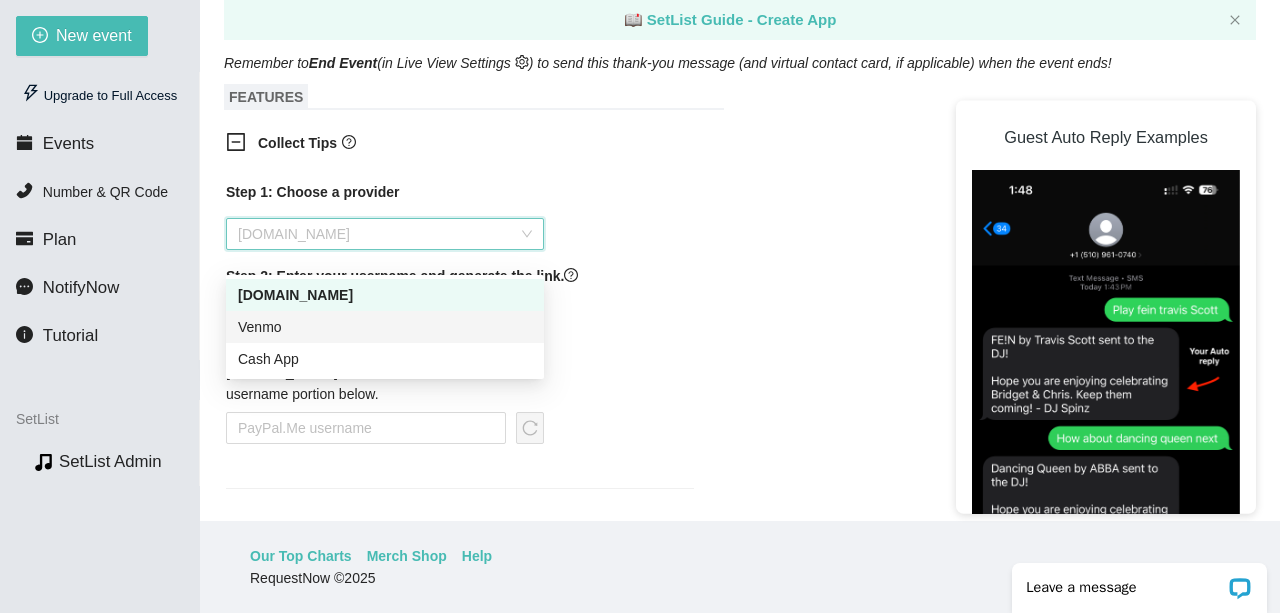 click on "Venmo" at bounding box center (385, 327) 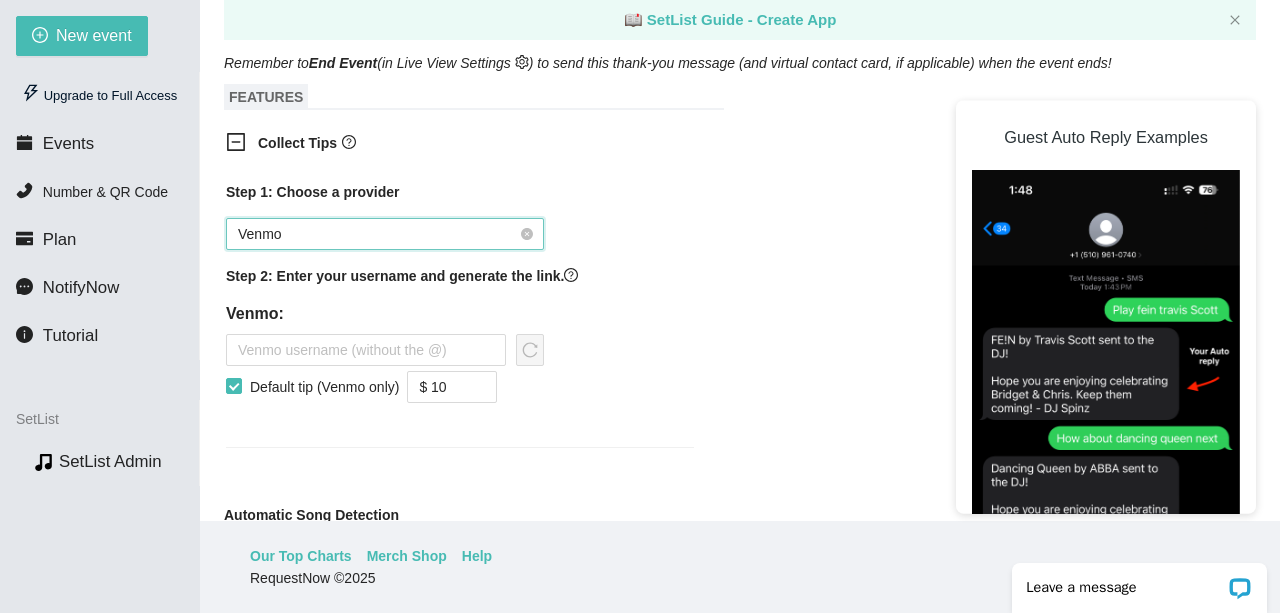 click on "Venmo" at bounding box center [385, 234] 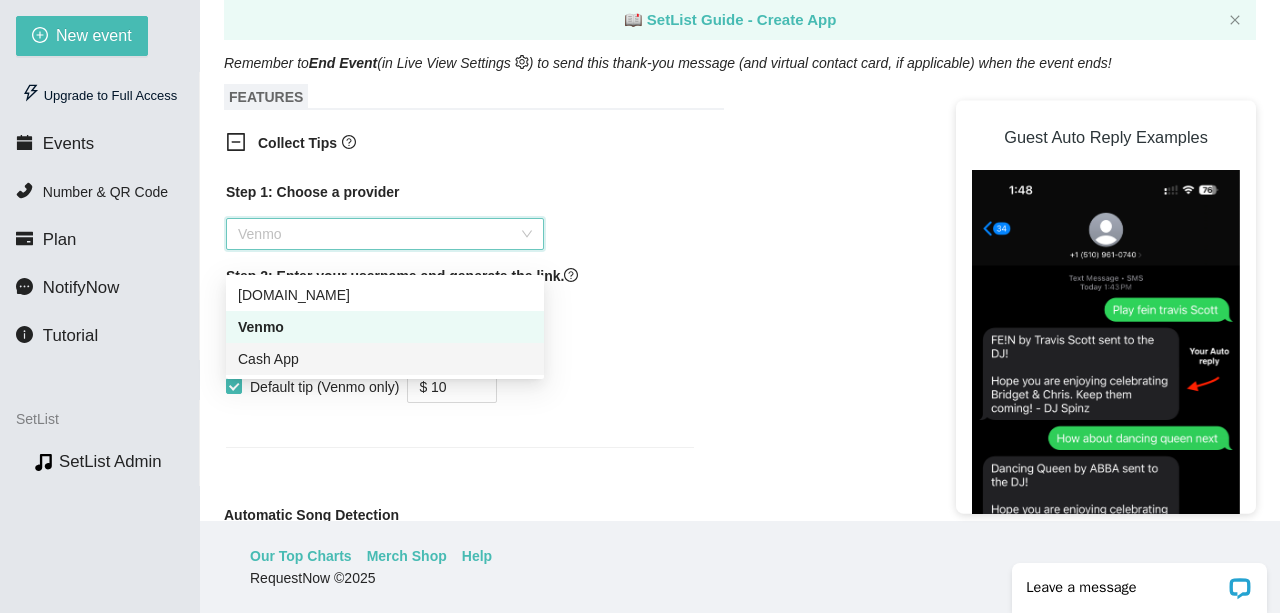 click on "Cash App" at bounding box center [385, 359] 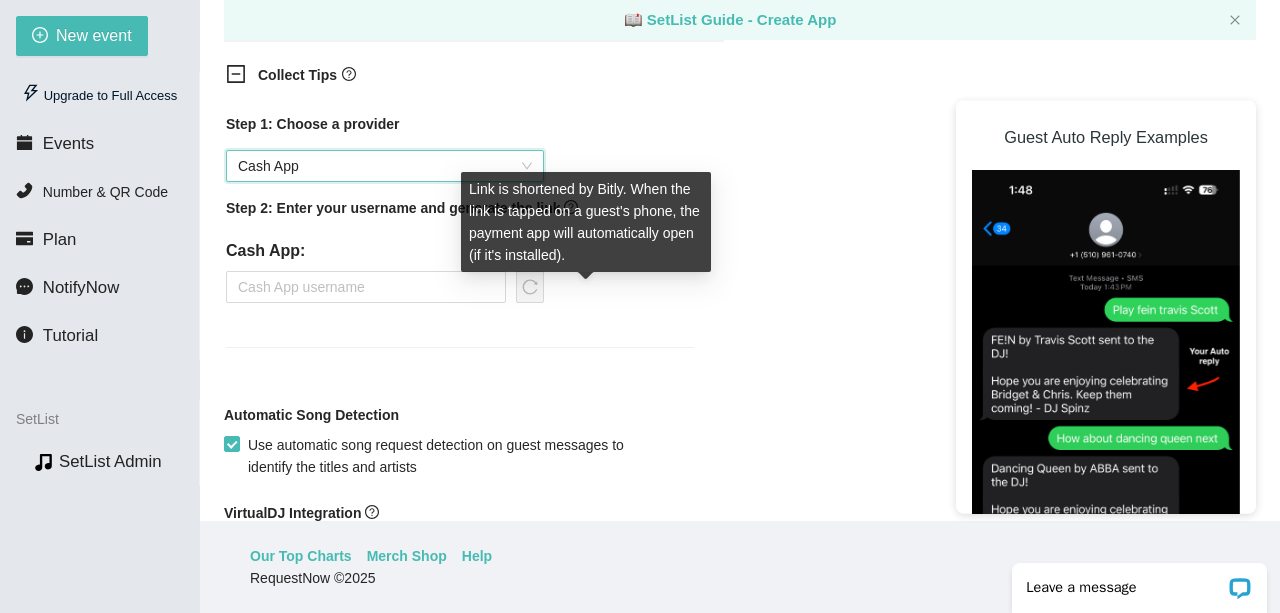 scroll, scrollTop: 1161, scrollLeft: 0, axis: vertical 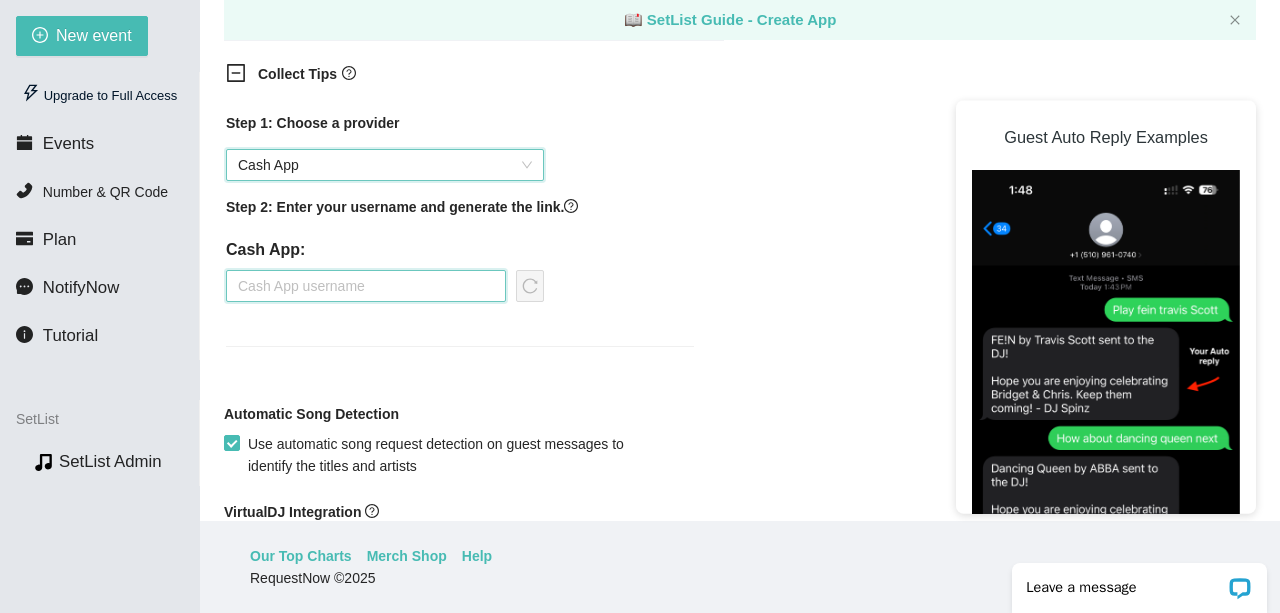 click at bounding box center [366, 286] 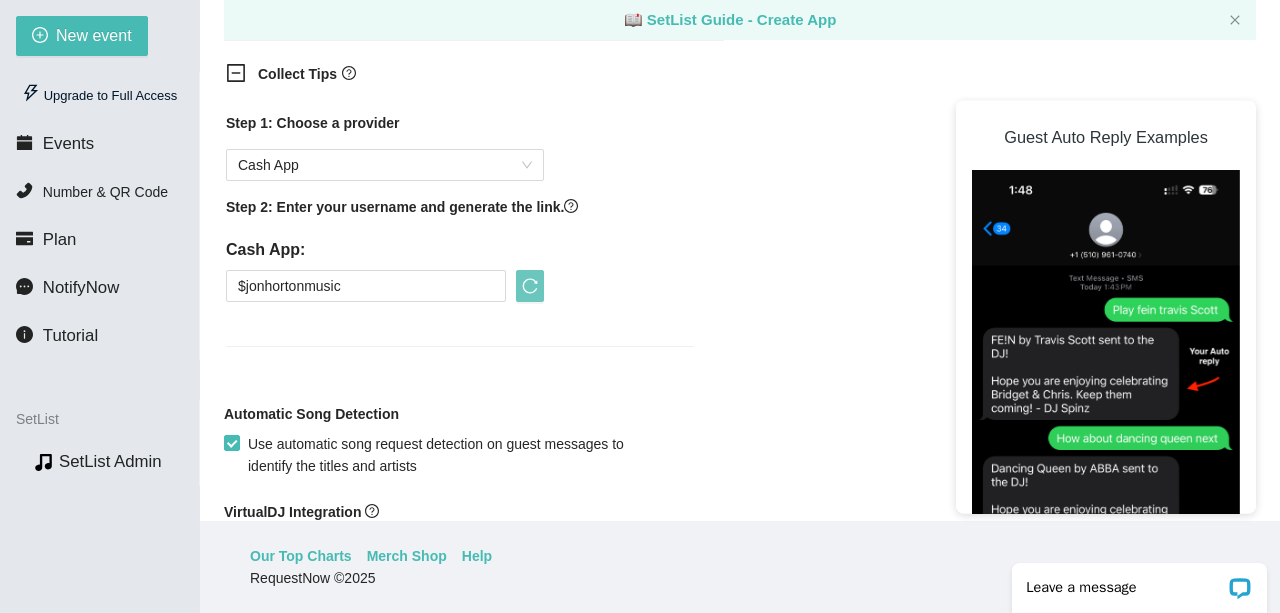 click at bounding box center (530, 286) 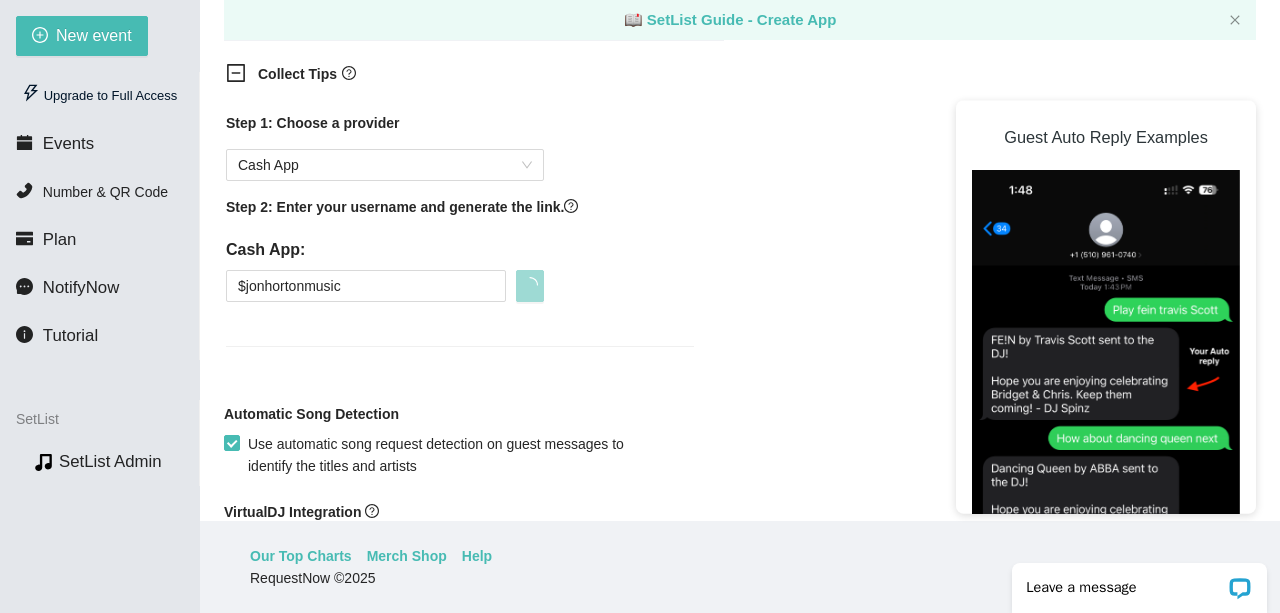 click at bounding box center (530, 285) 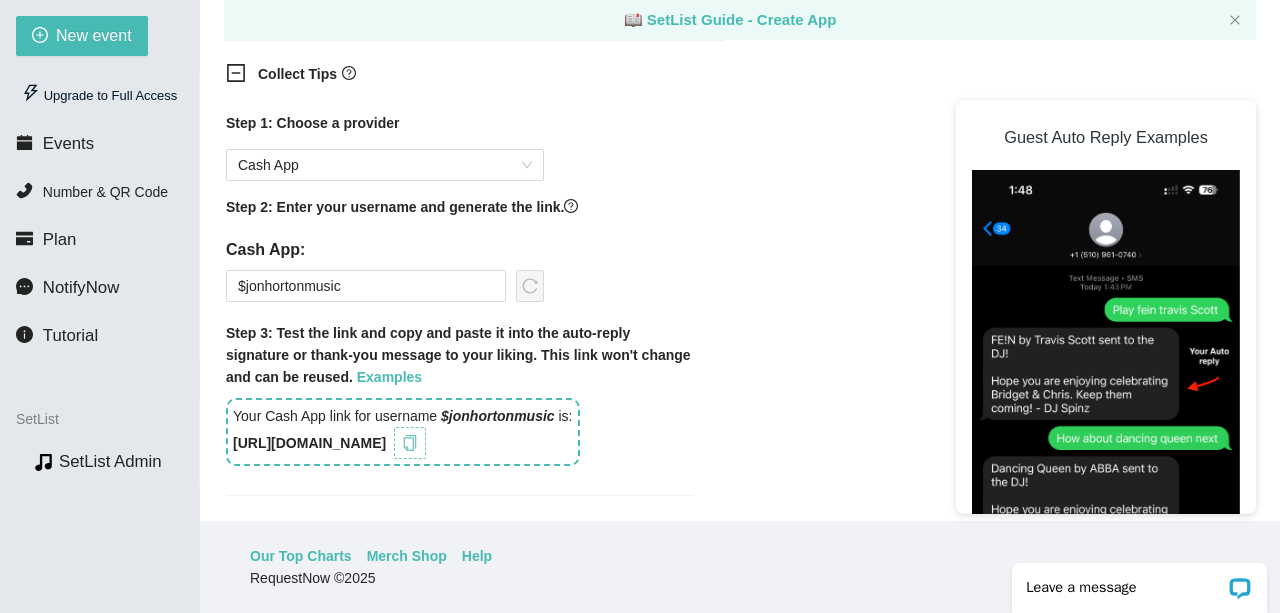 click at bounding box center (410, 443) 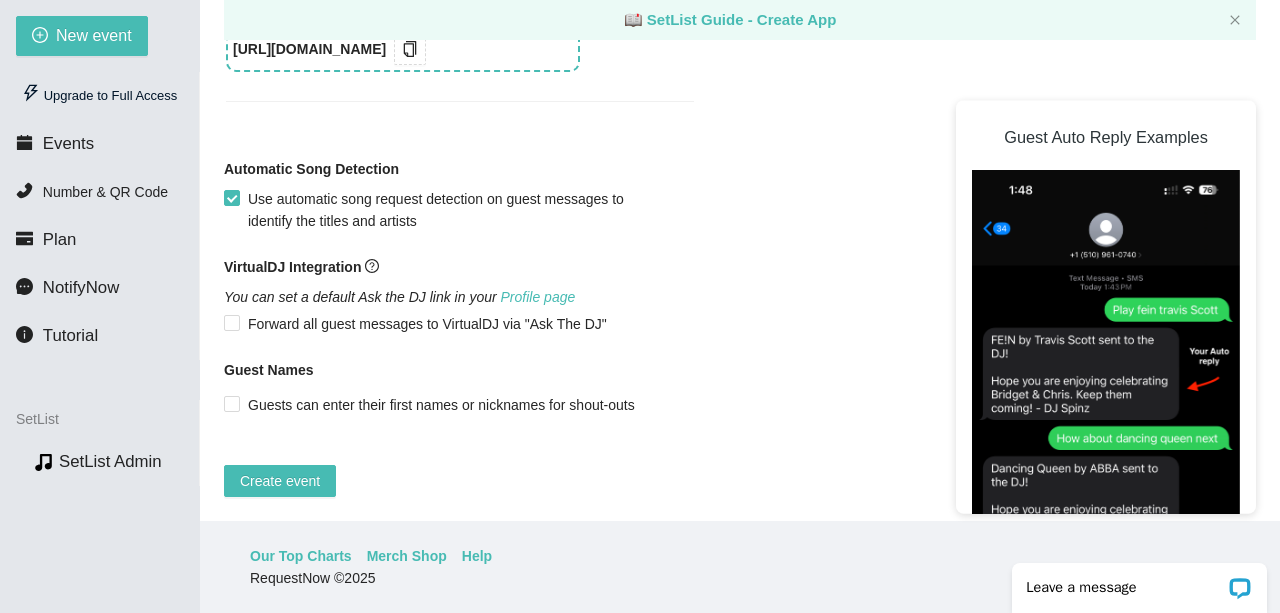 scroll, scrollTop: 1592, scrollLeft: 0, axis: vertical 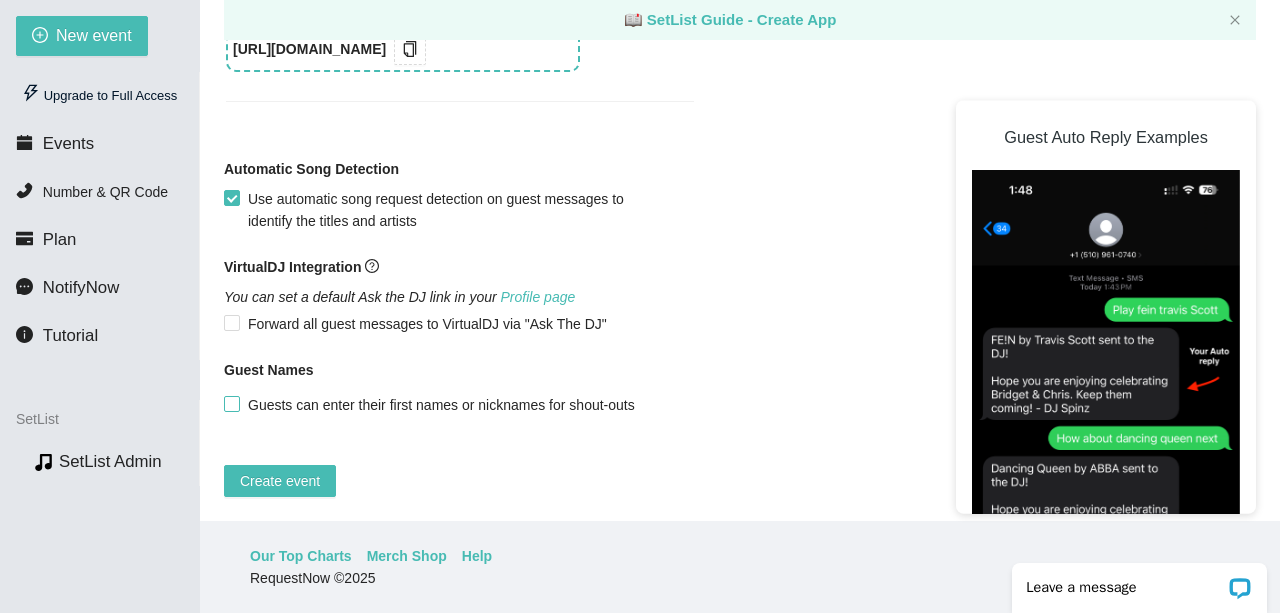 click on "Guests can enter their first names or nicknames for shout-outs" at bounding box center [441, 405] 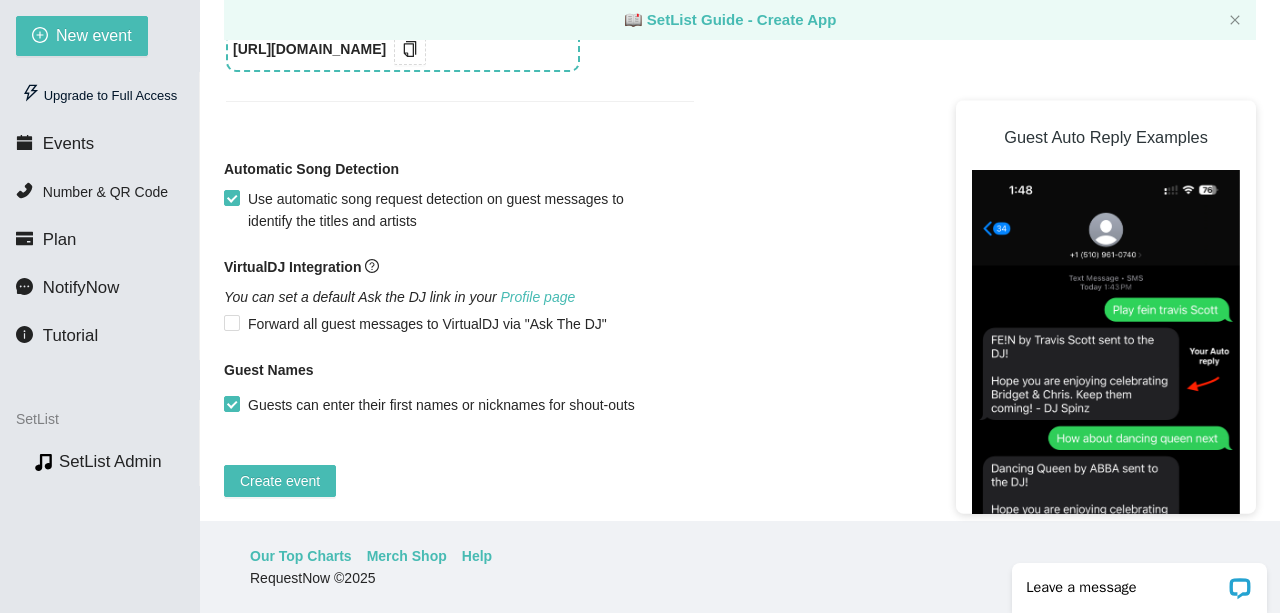 scroll, scrollTop: 64, scrollLeft: 0, axis: vertical 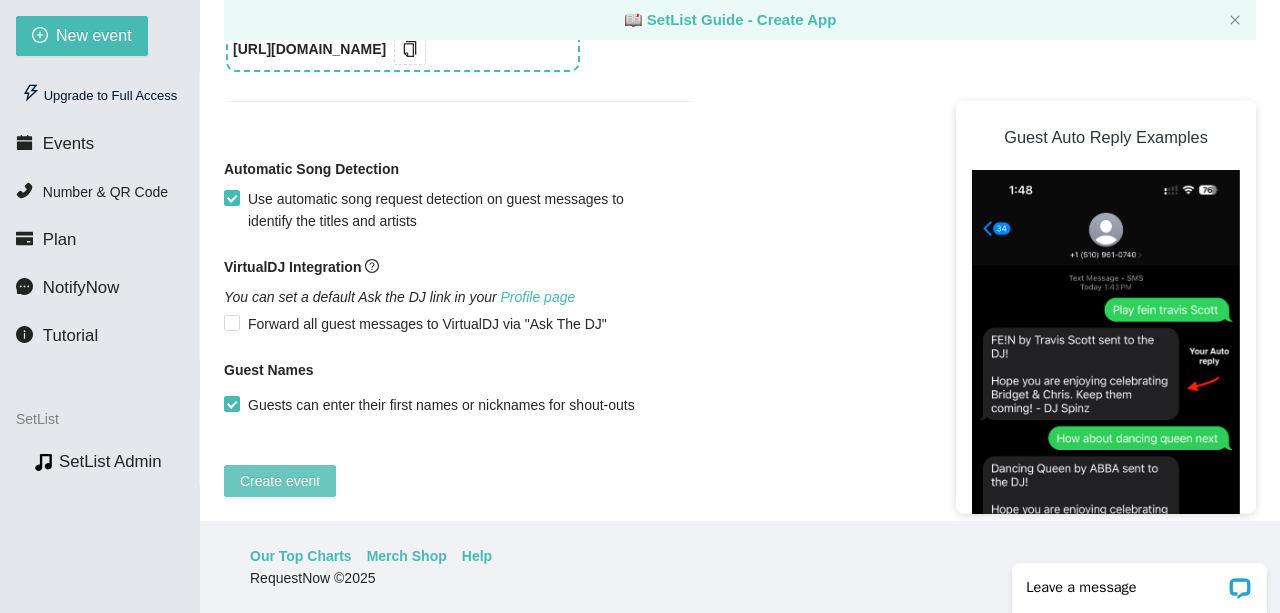 click on "Create event" at bounding box center [280, 481] 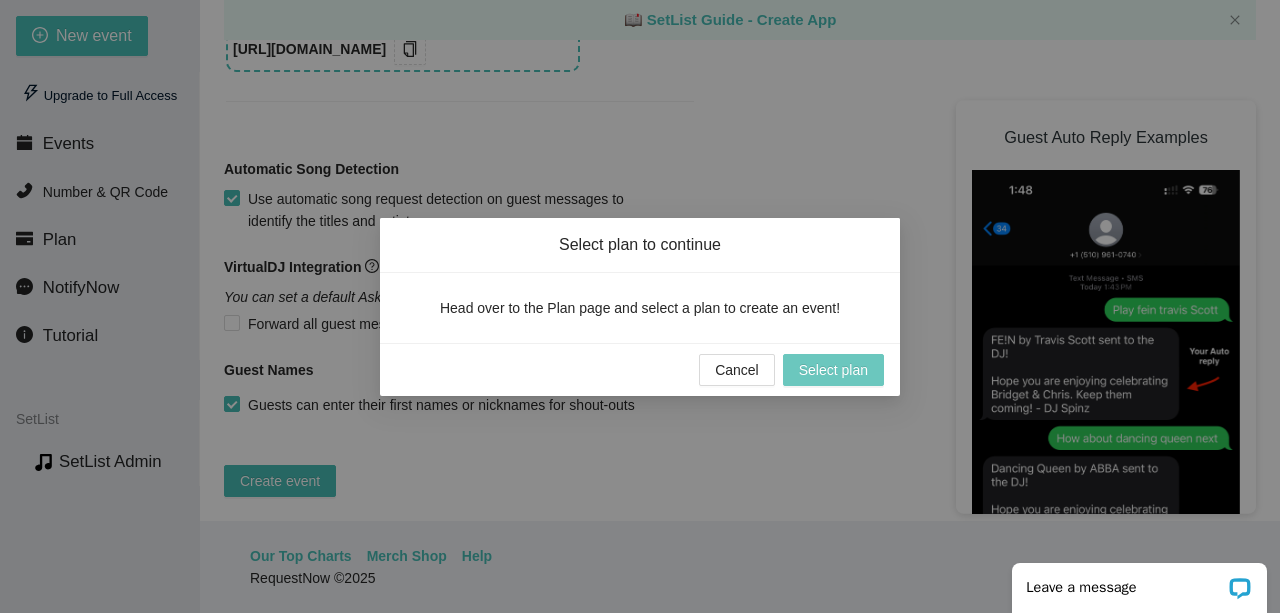 click on "Select plan" at bounding box center [833, 370] 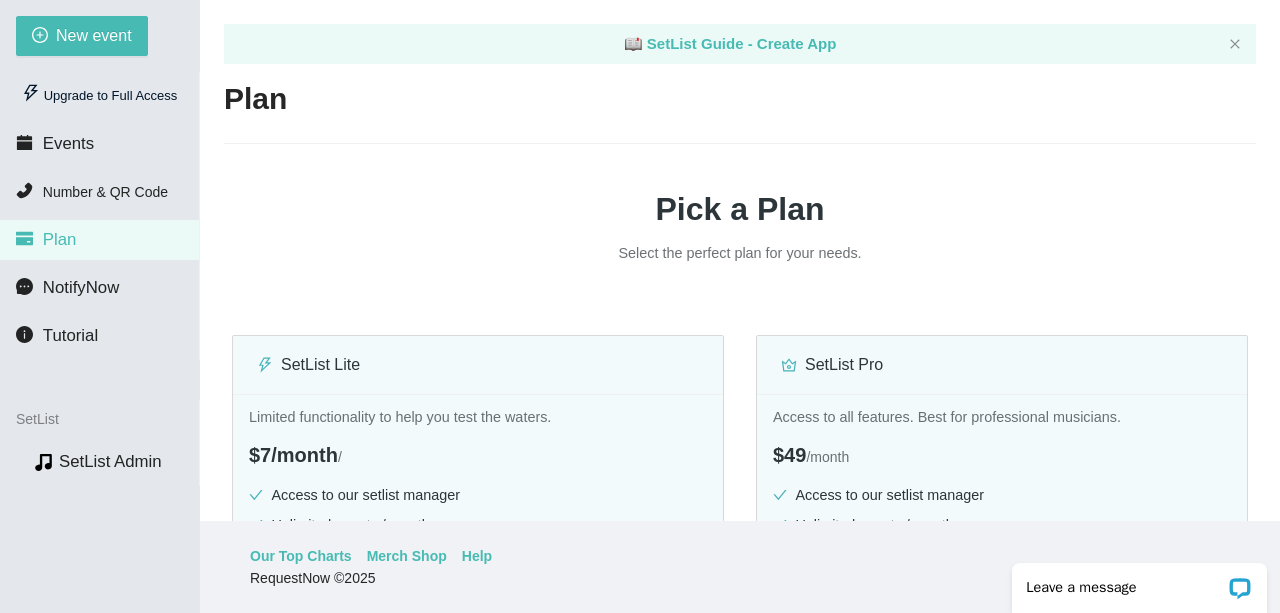 scroll, scrollTop: 0, scrollLeft: 0, axis: both 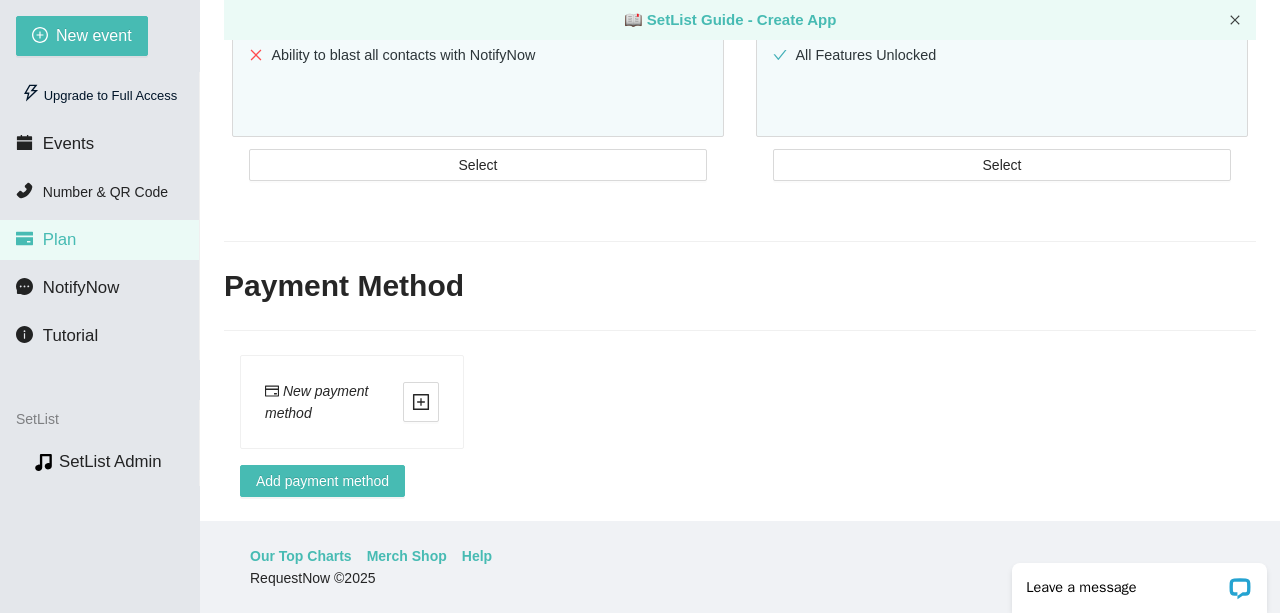 click 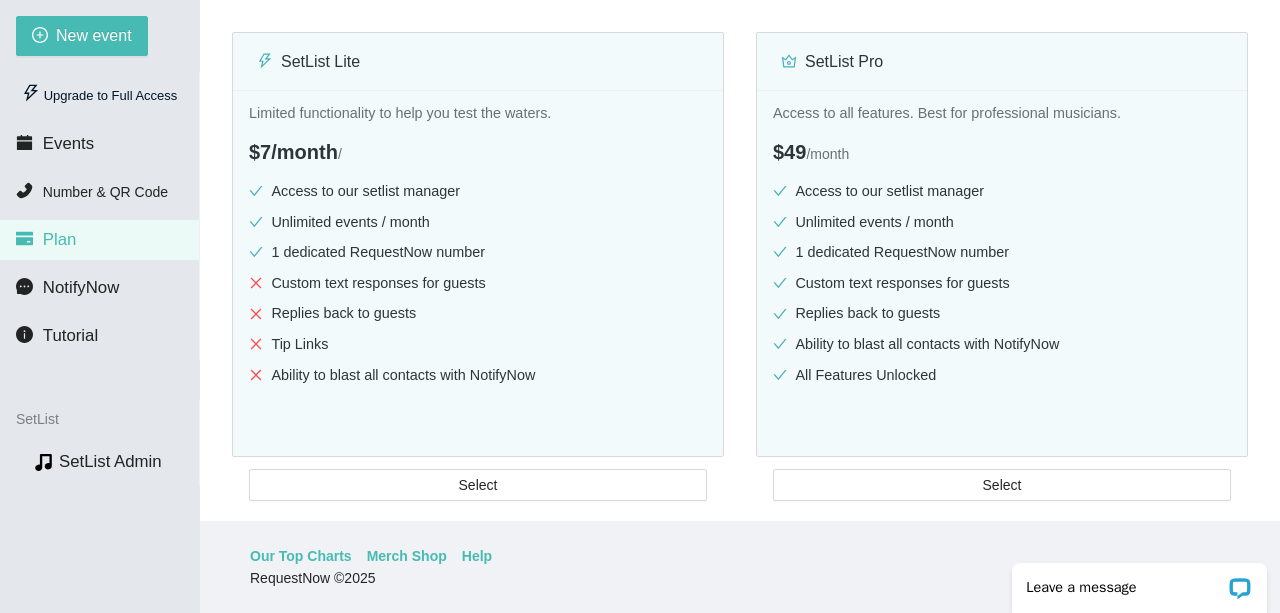 scroll, scrollTop: 262, scrollLeft: 0, axis: vertical 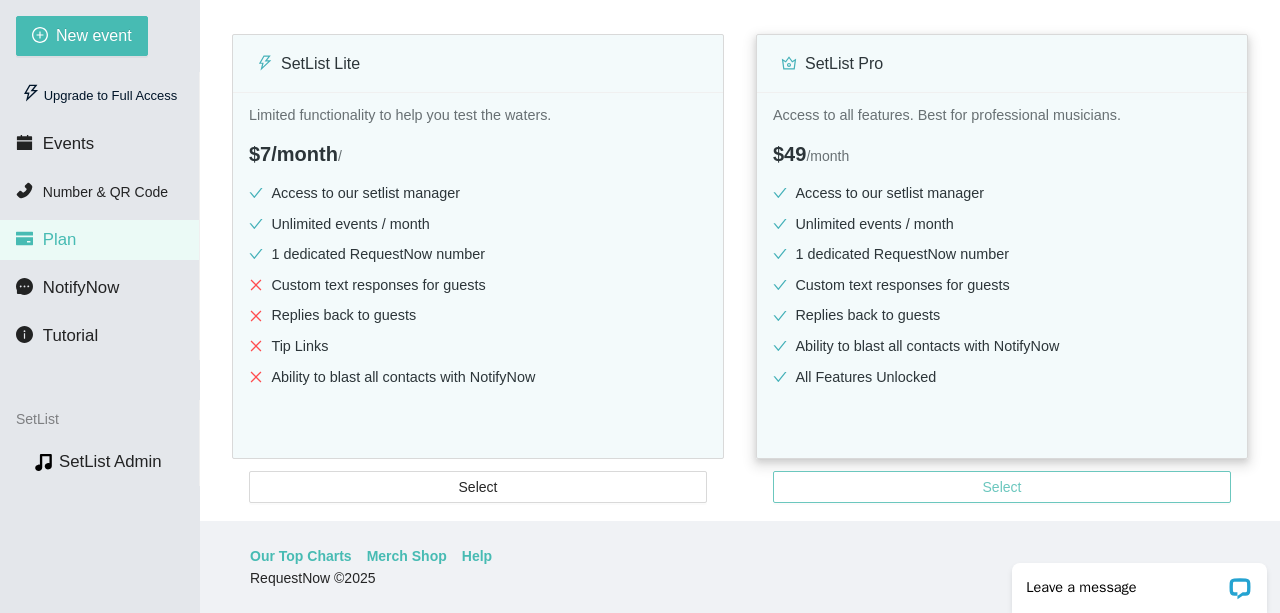 click on "Select" at bounding box center (1002, 487) 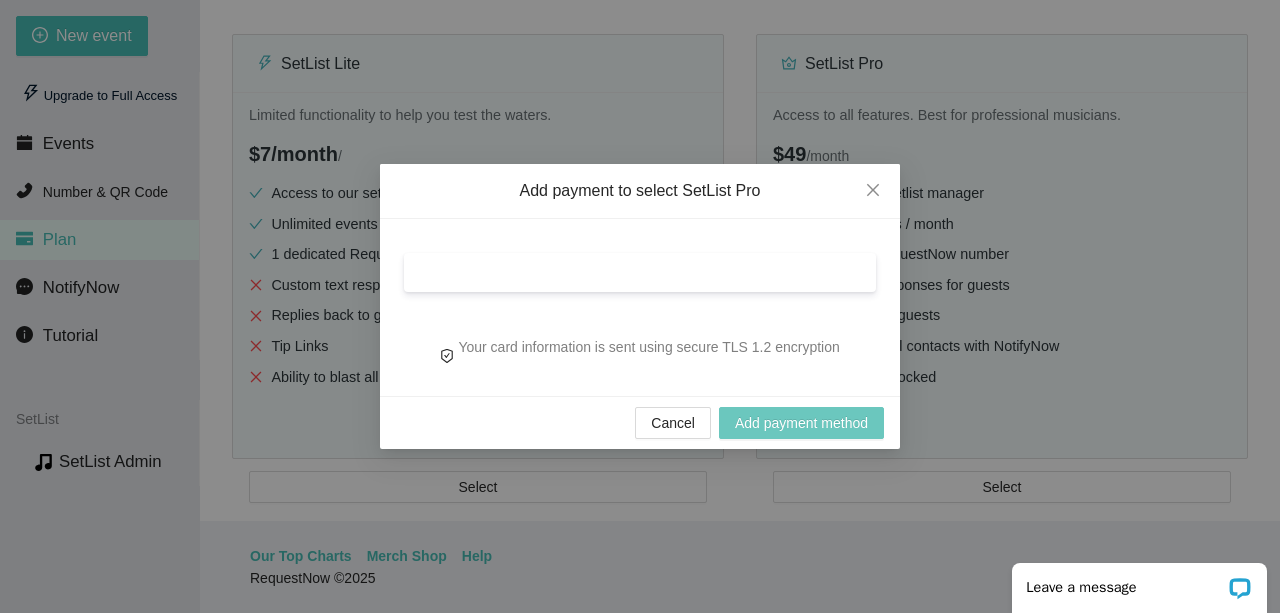 click on "Add payment method" at bounding box center (801, 423) 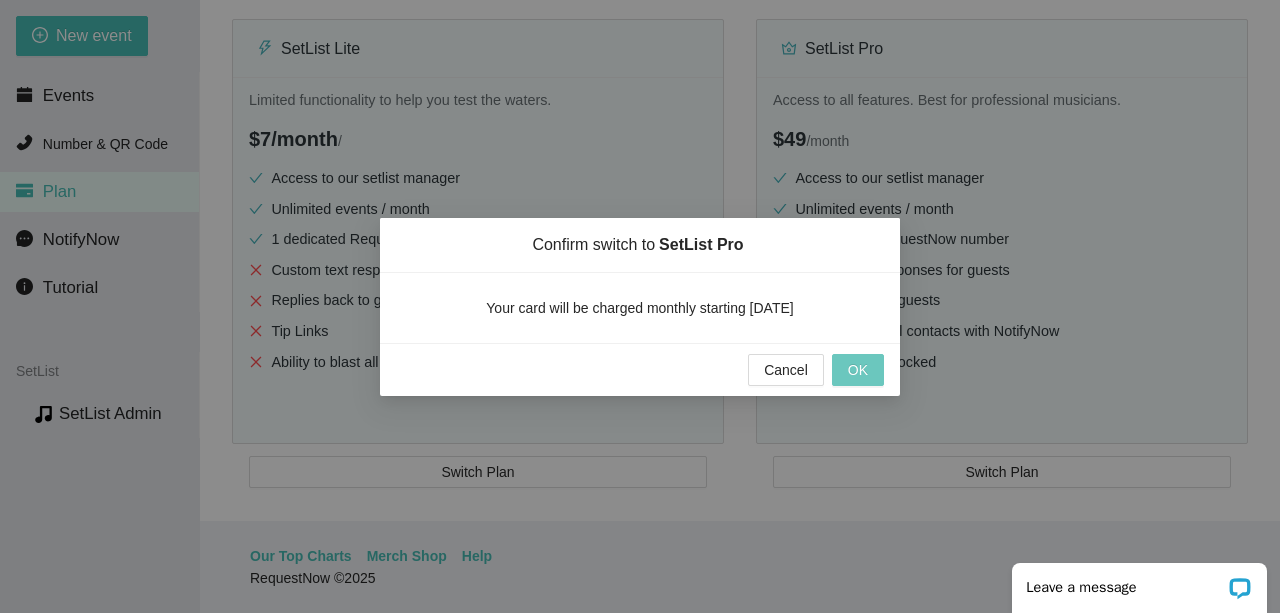click on "OK" at bounding box center [858, 370] 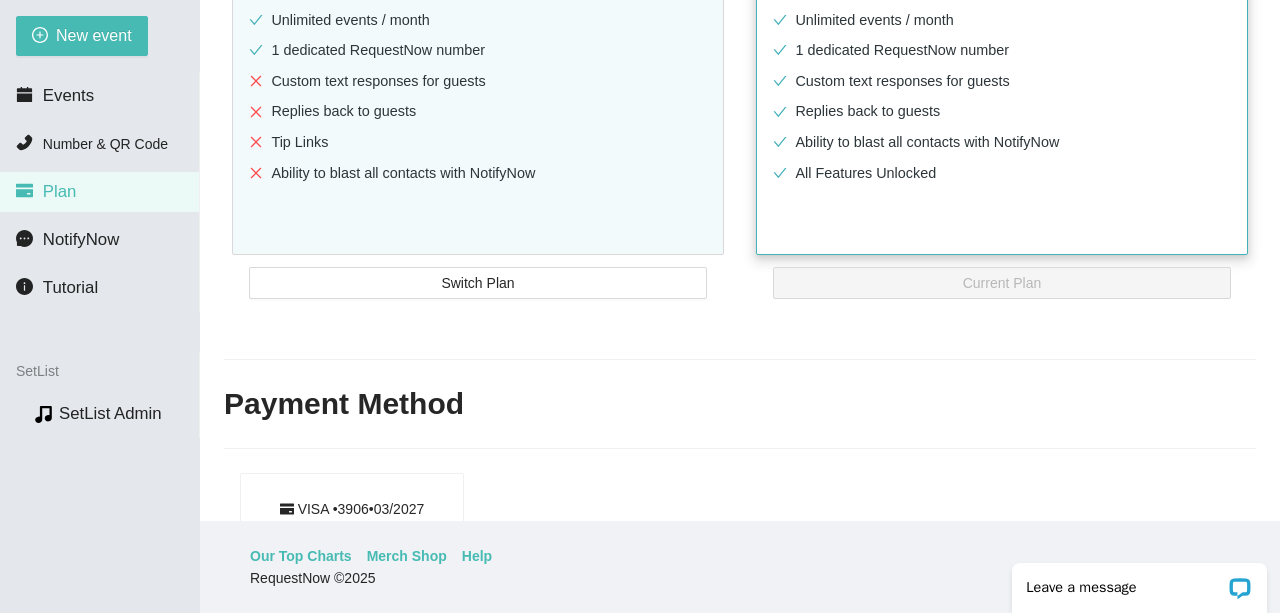 scroll, scrollTop: 721, scrollLeft: 0, axis: vertical 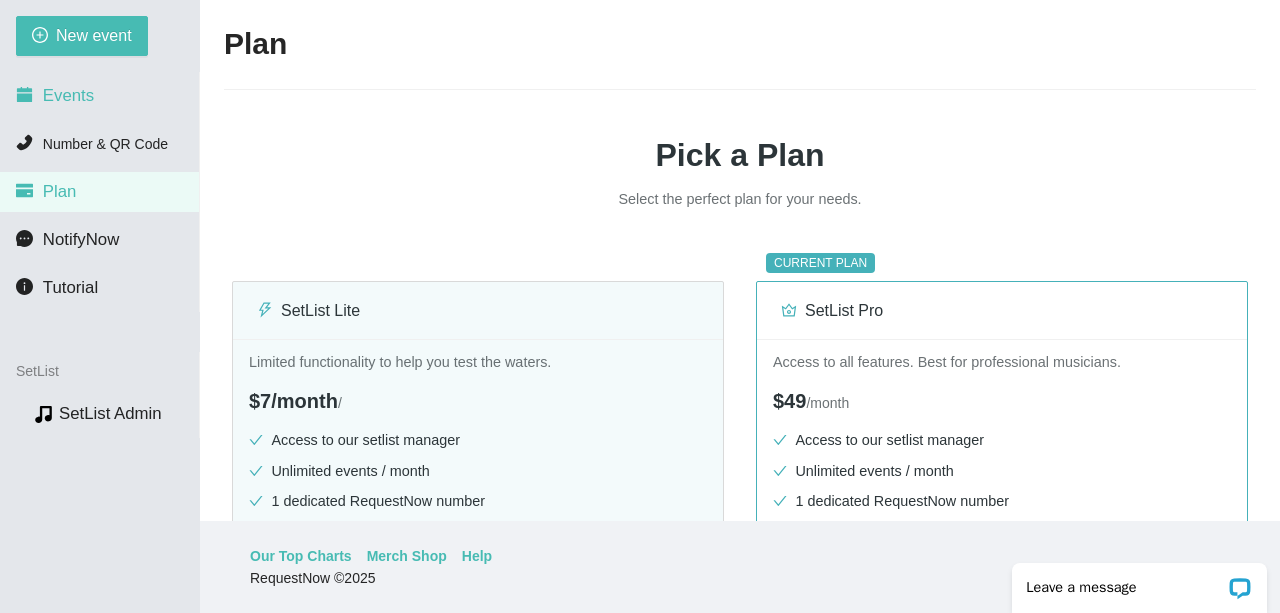 click on "Events" at bounding box center [99, 96] 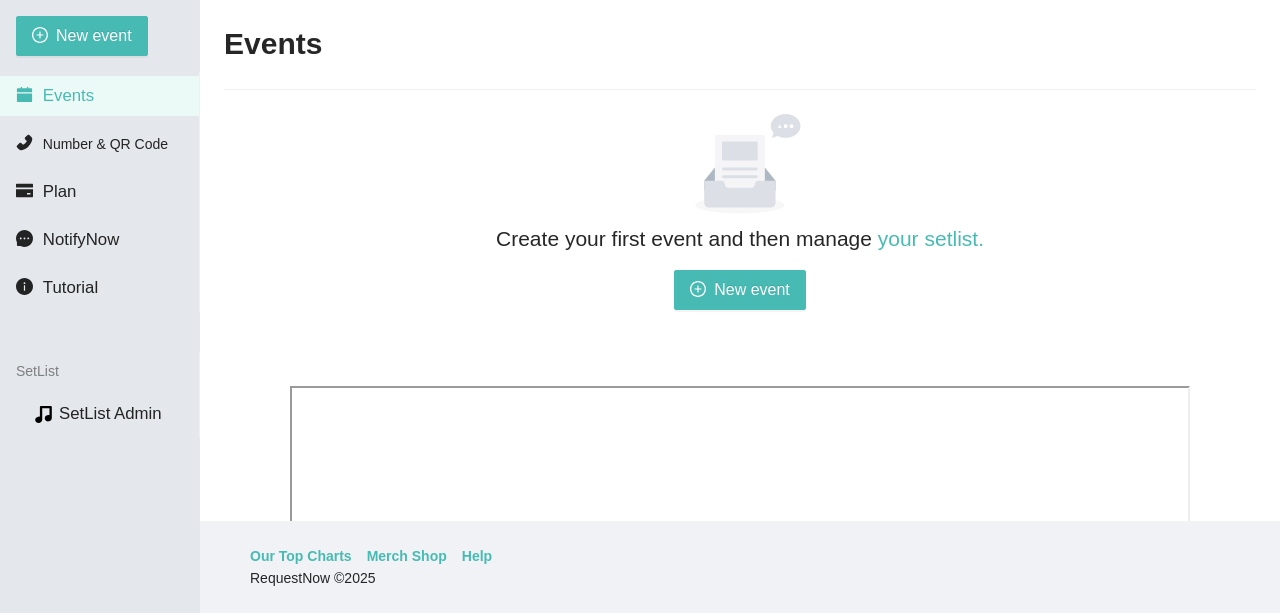 scroll, scrollTop: 216, scrollLeft: 0, axis: vertical 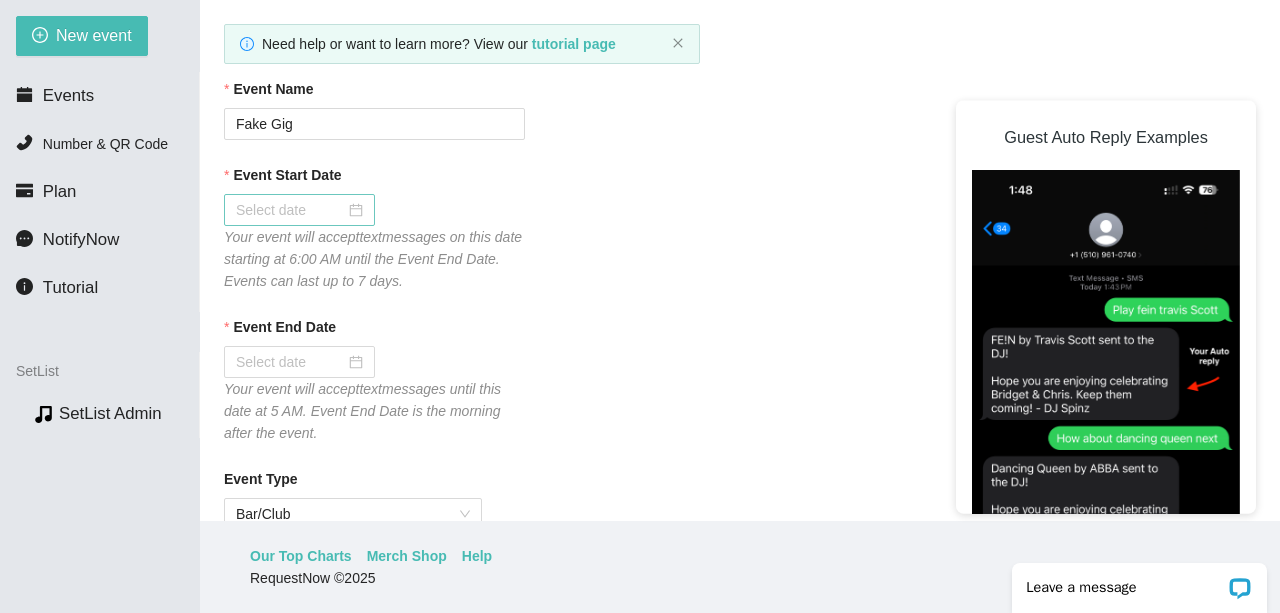 click on "Event Start Date" at bounding box center [290, 210] 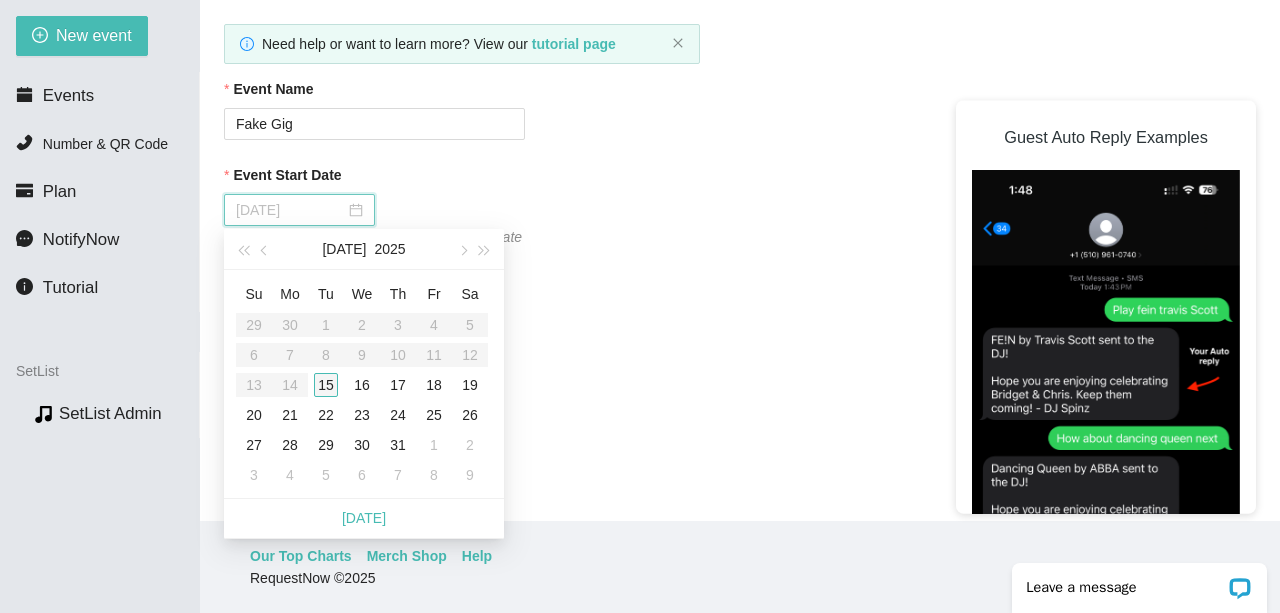 click on "15" at bounding box center (326, 385) 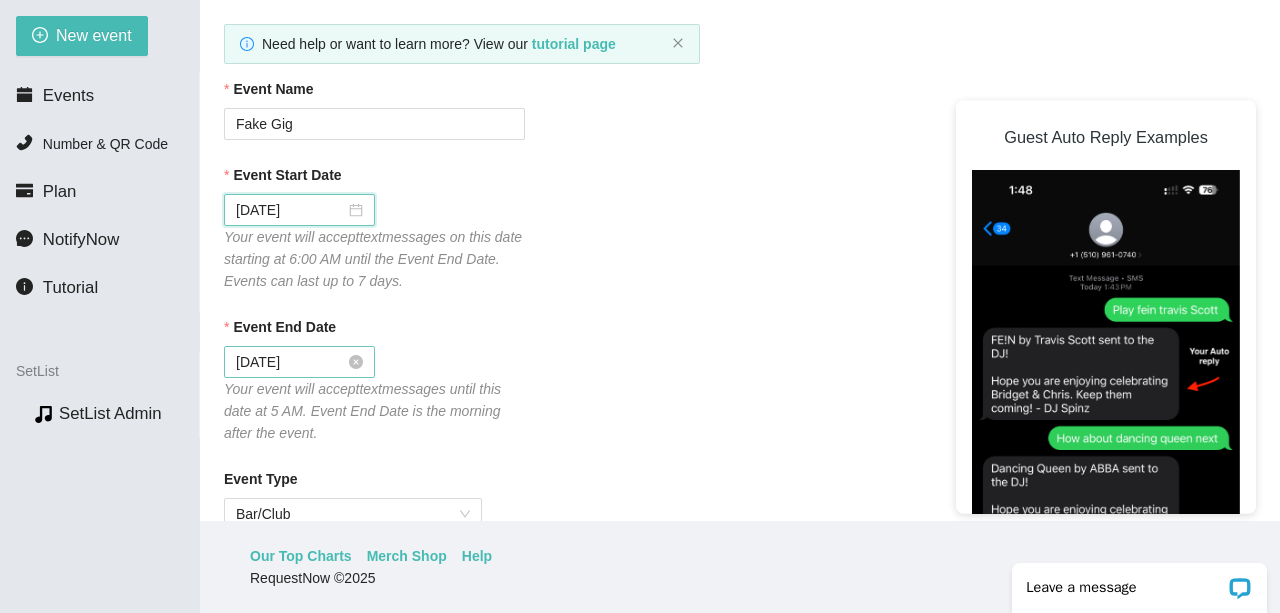 click on "07/16/2025" at bounding box center (290, 362) 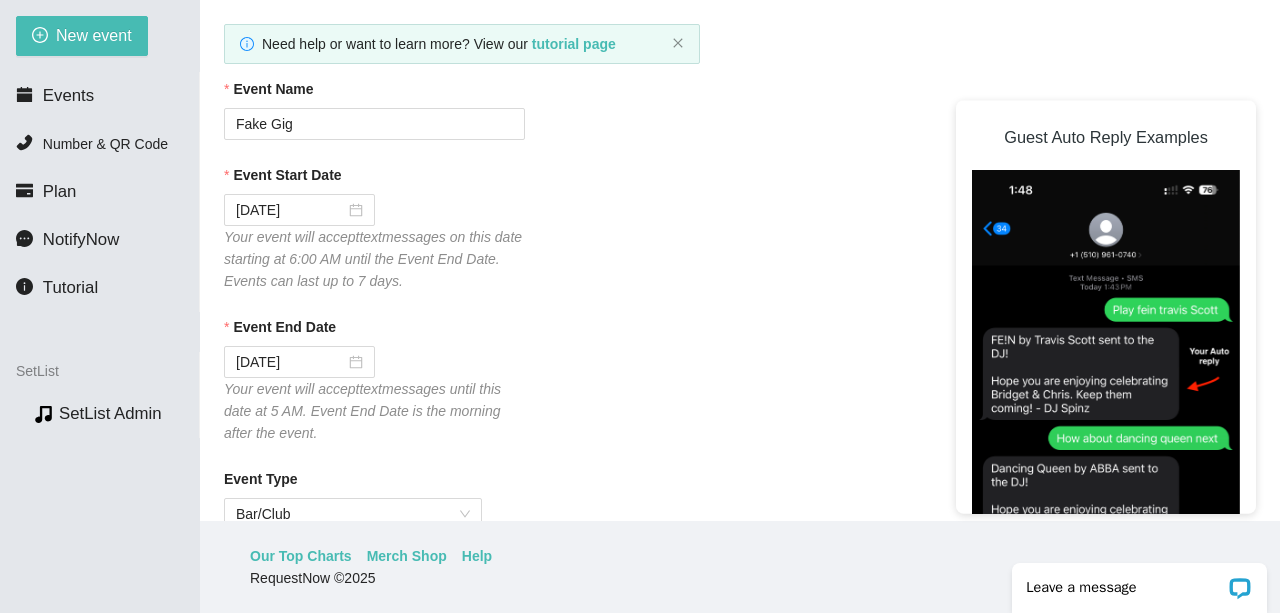 click on "Event End Date 07/16/2025 Your event will accept  text  messages until this date at 5 AM. Event End Date is the morning after the event." at bounding box center [740, 380] 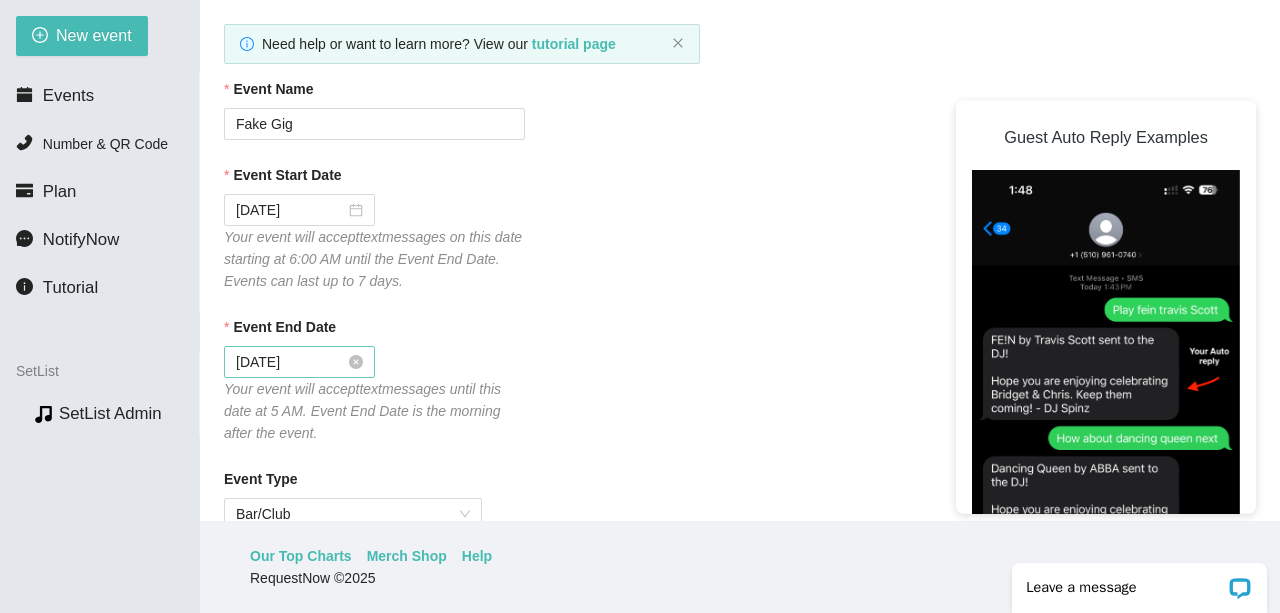 click on "07/16/2025" at bounding box center [290, 362] 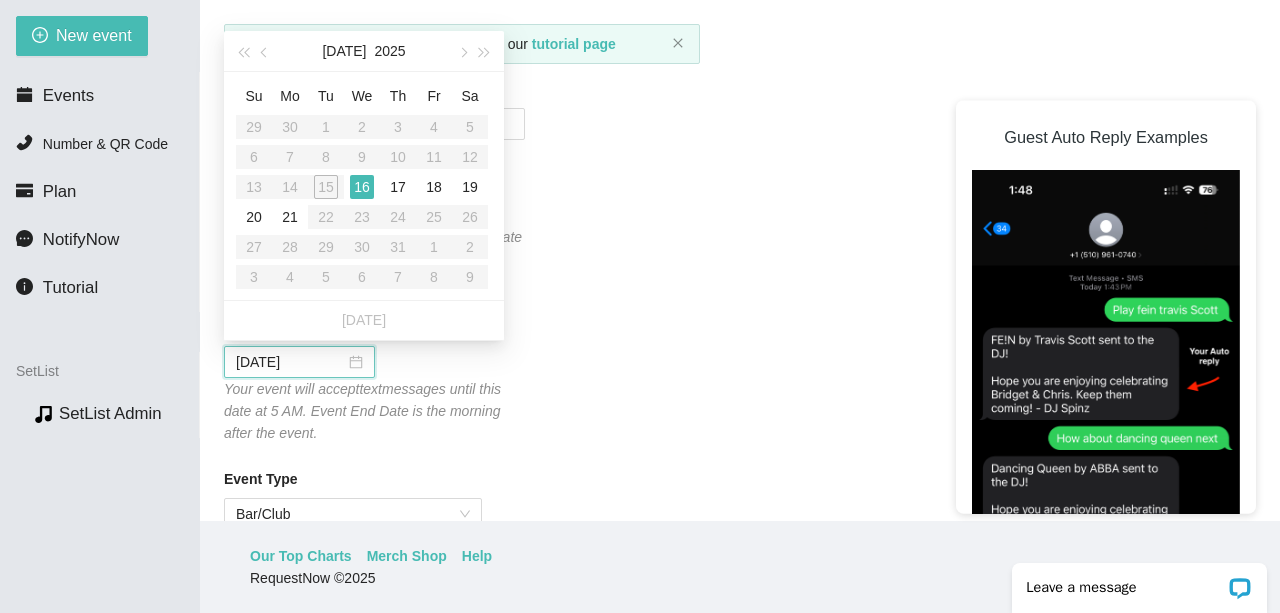 click on "Your event will accept  text  messages until this date at 5 AM. Event End Date is the morning after the event." at bounding box center (362, 411) 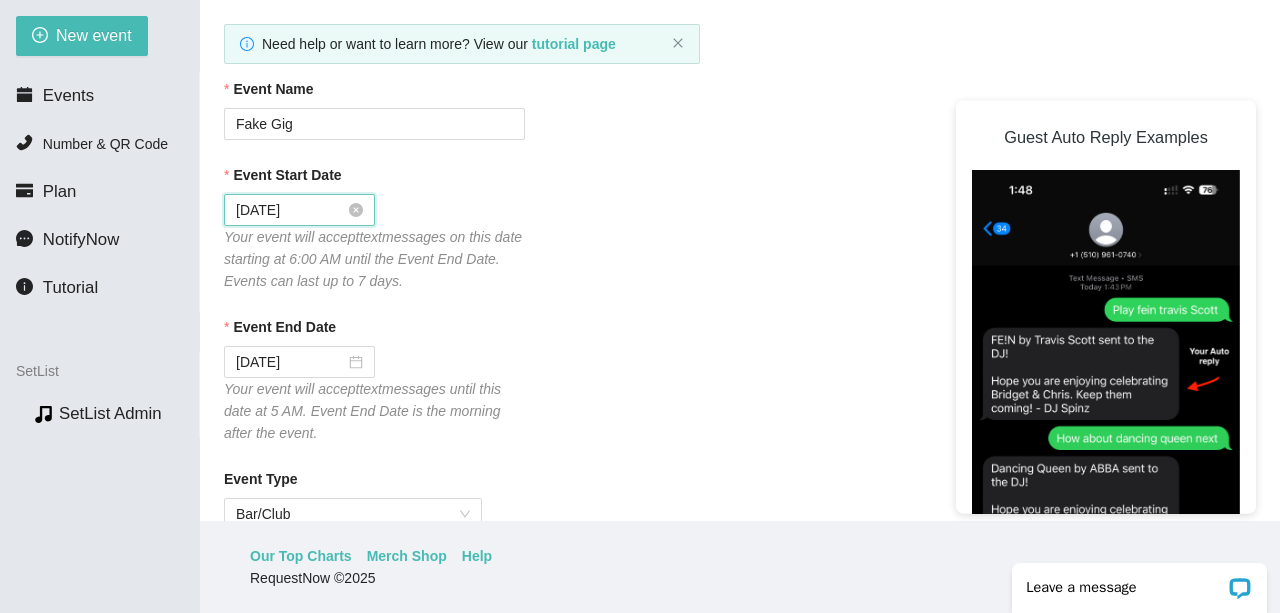 click on "07/15/2025" at bounding box center [290, 210] 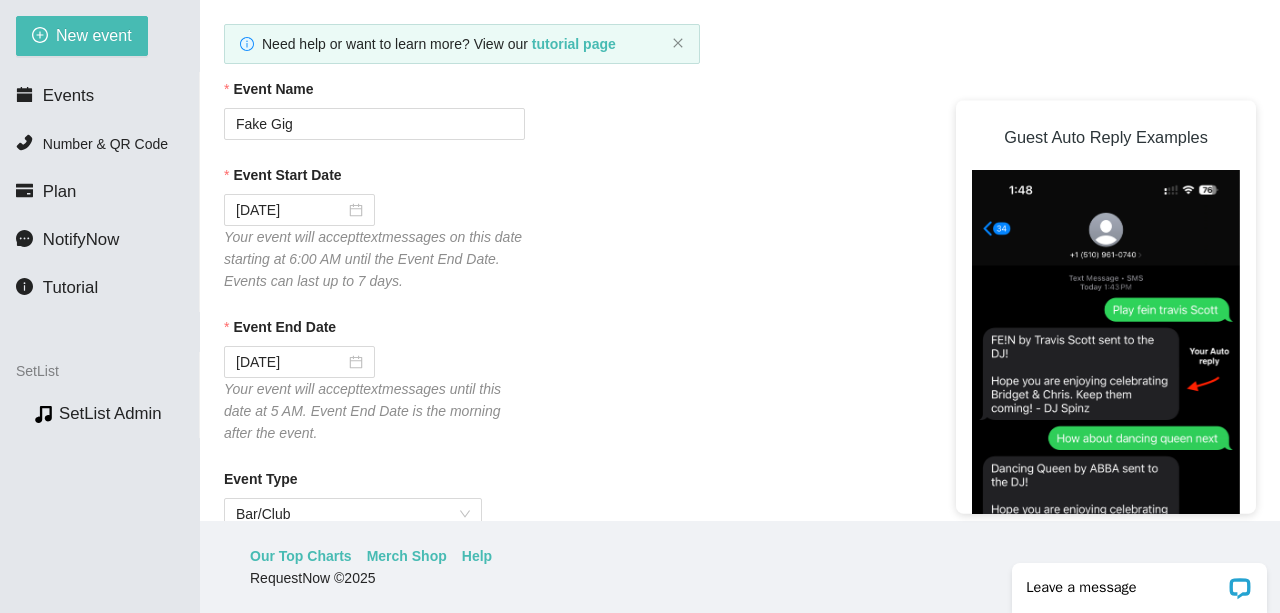 click on "Event Start Date 07/15/2025 Your event will accept  text  messages on this date starting at 6:00 AM until the Event End Date. Events can last up to 7 days." at bounding box center [740, 228] 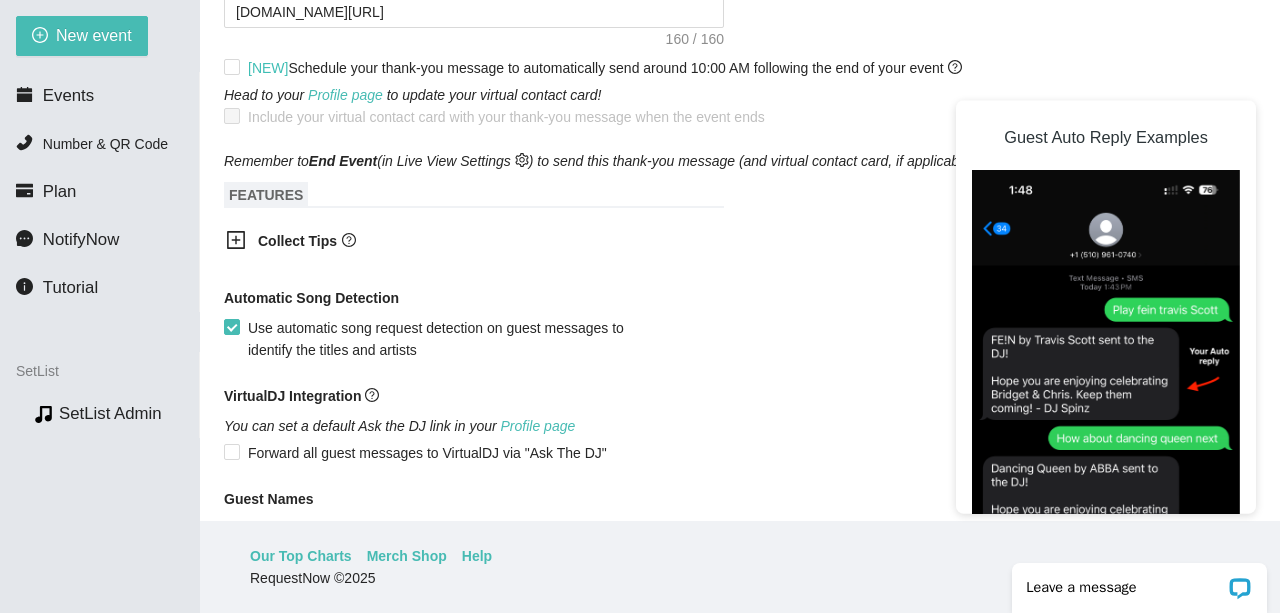 scroll, scrollTop: 1104, scrollLeft: 0, axis: vertical 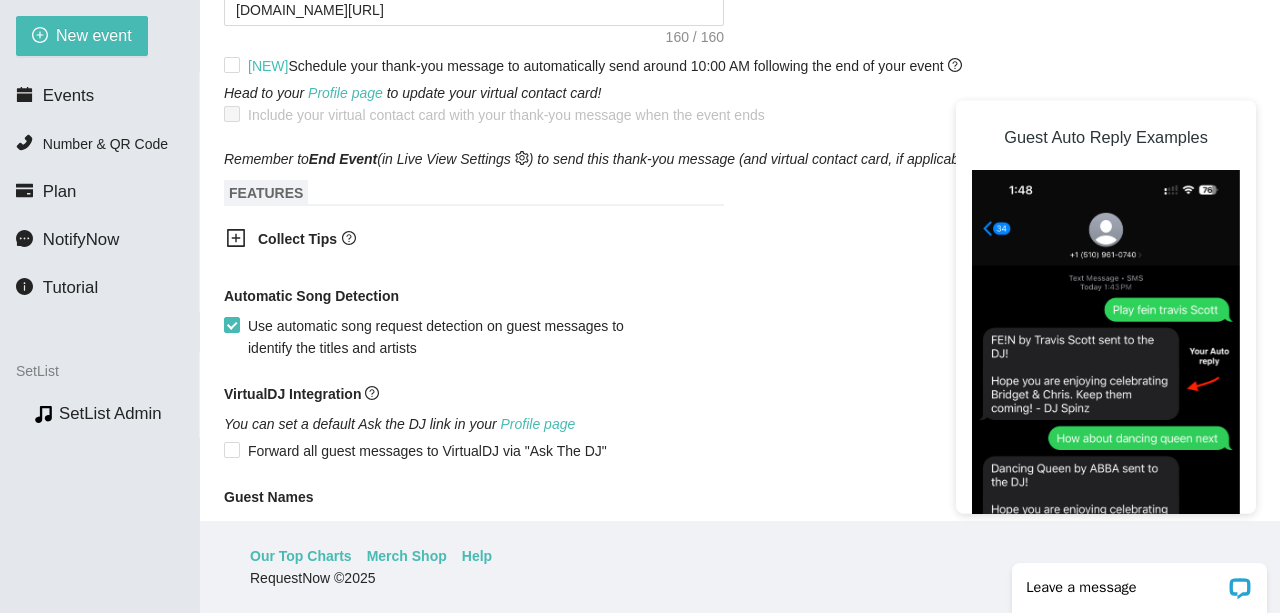 click 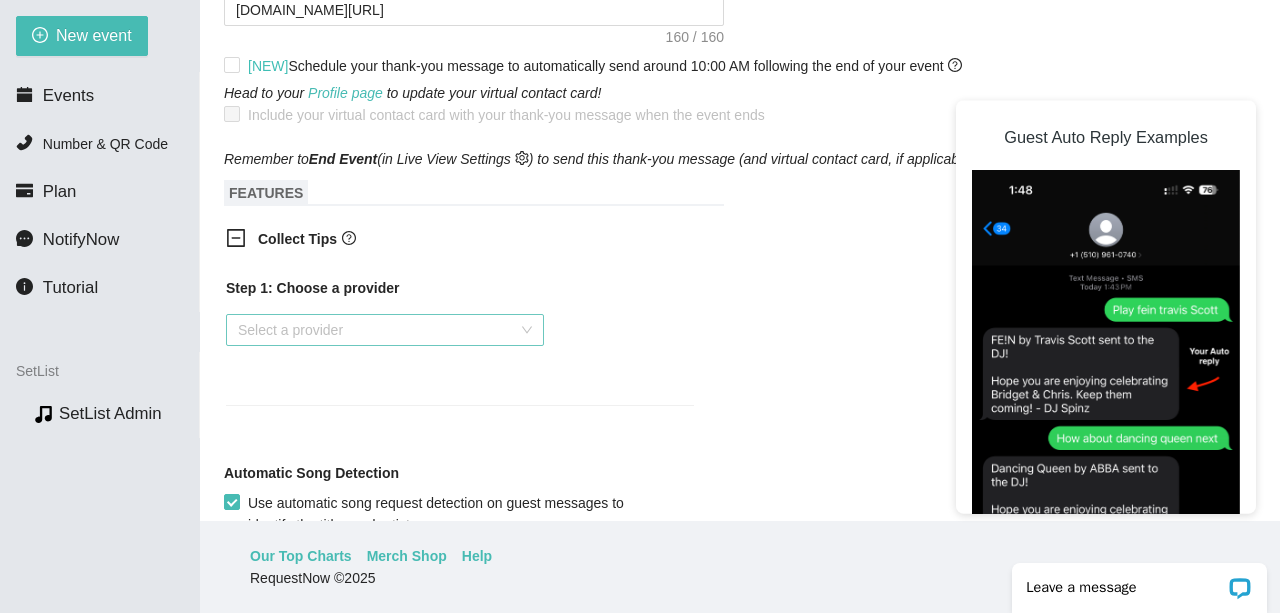 click at bounding box center (378, 330) 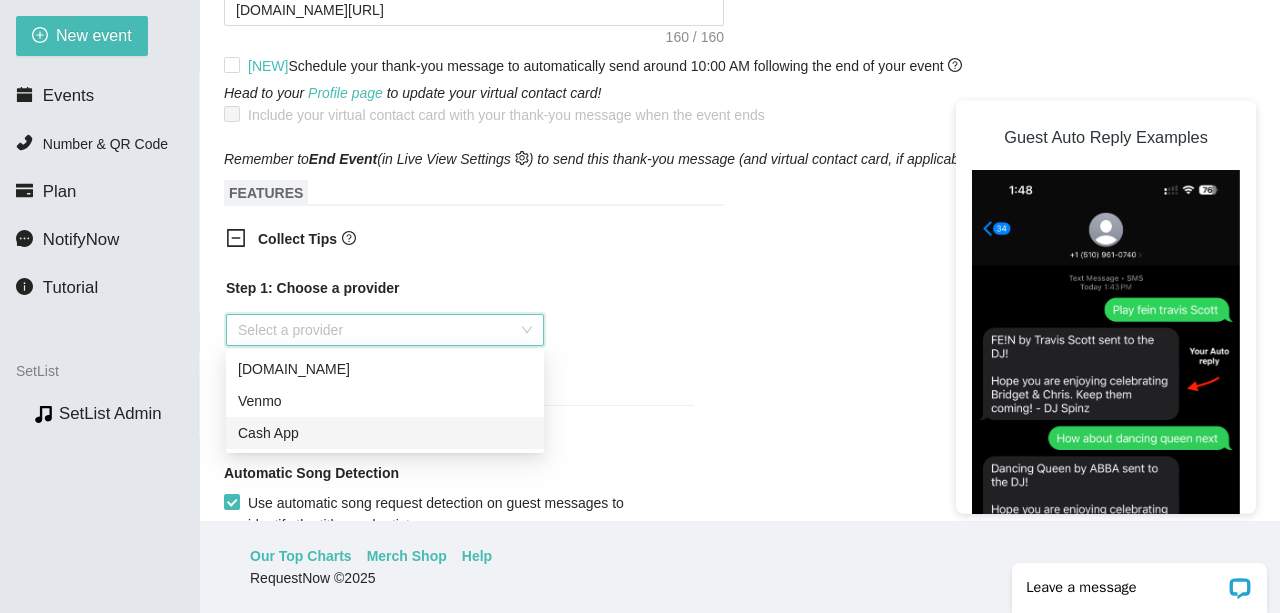 click on "Cash App" at bounding box center (385, 433) 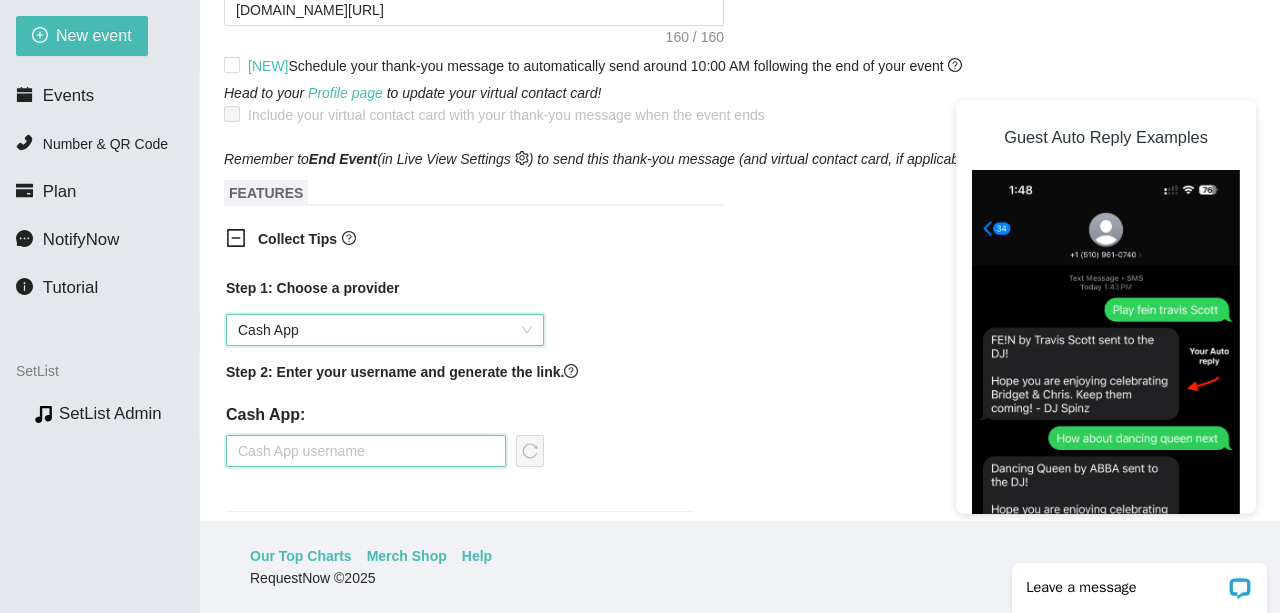 click at bounding box center [366, 451] 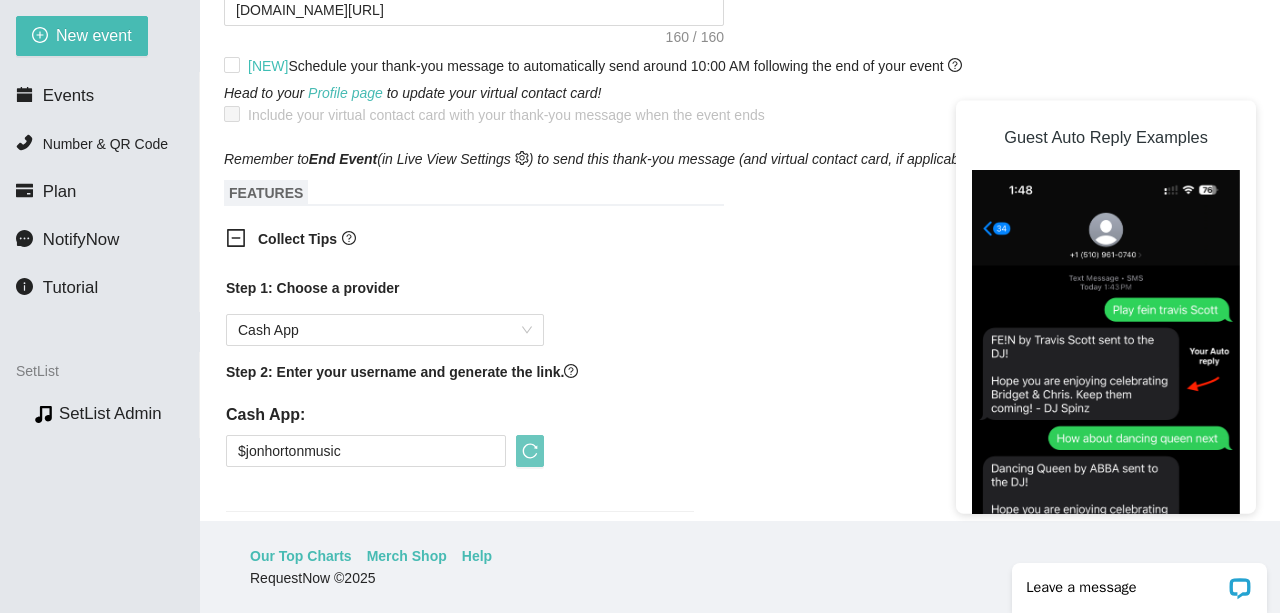 click 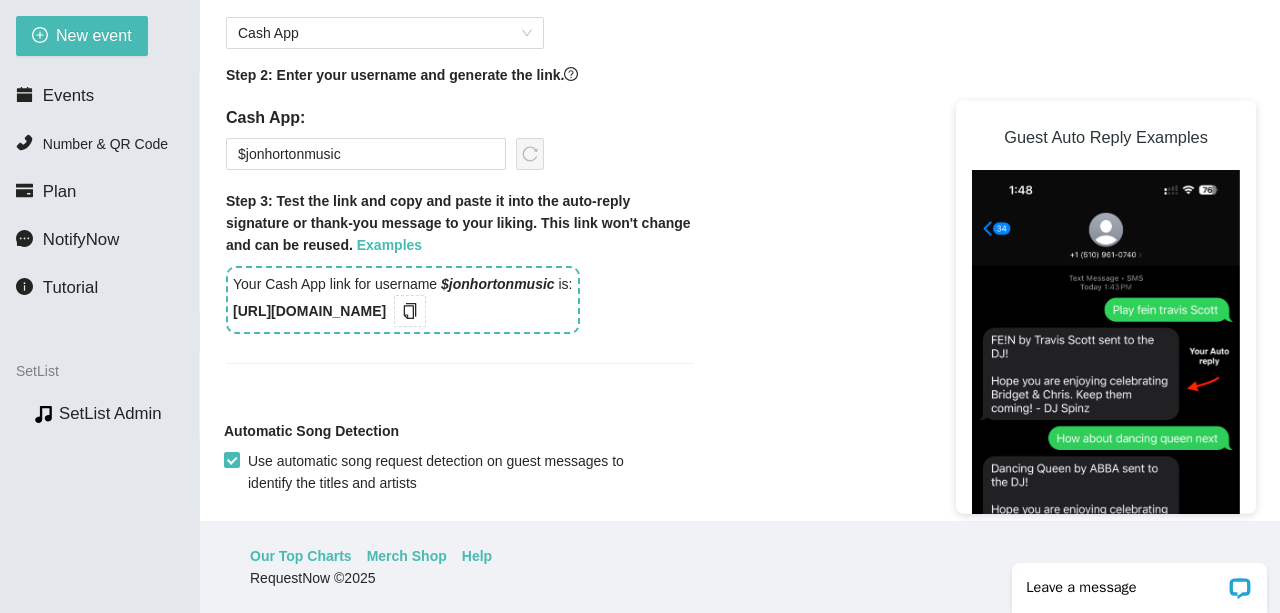 scroll, scrollTop: 1403, scrollLeft: 0, axis: vertical 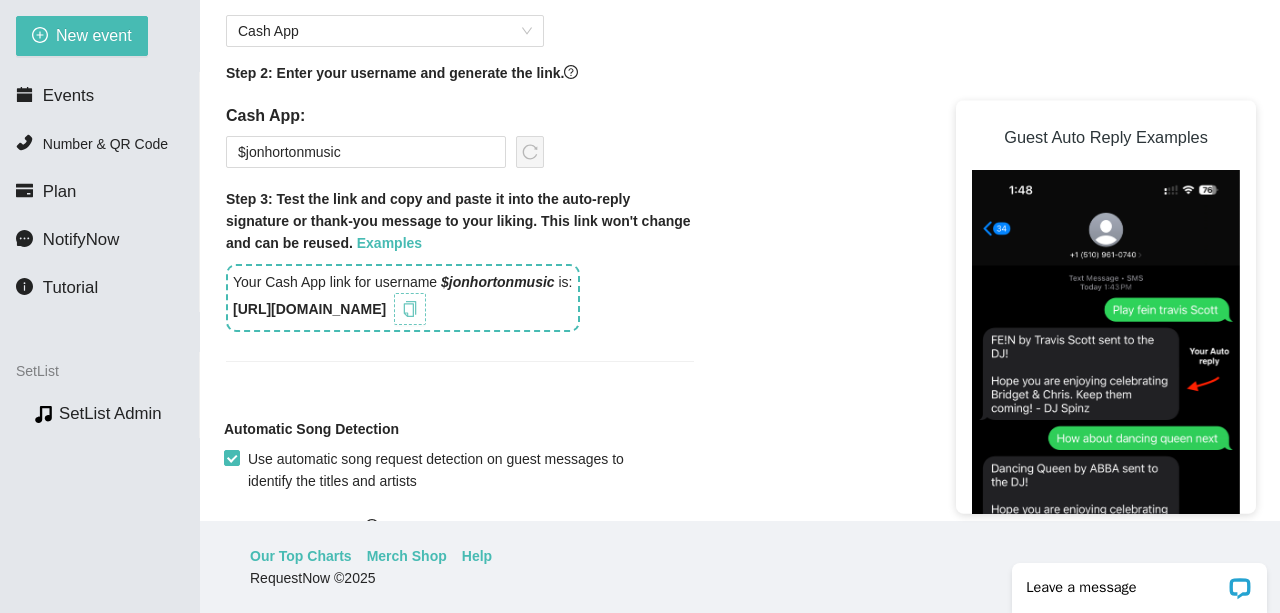 click 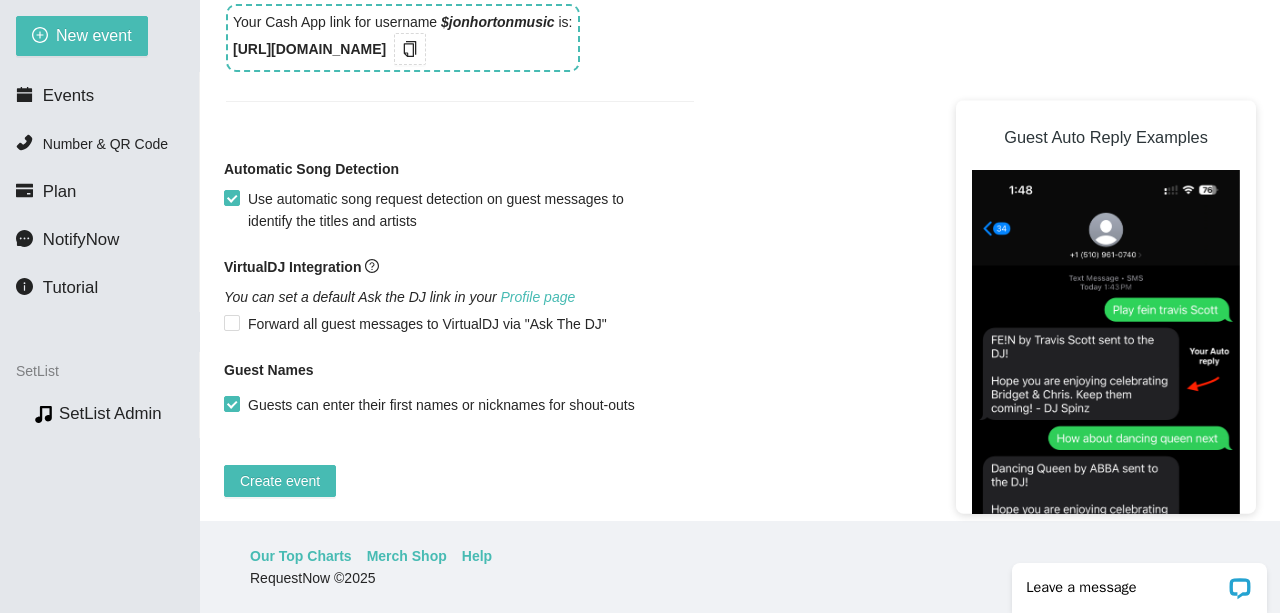 scroll, scrollTop: 1679, scrollLeft: 0, axis: vertical 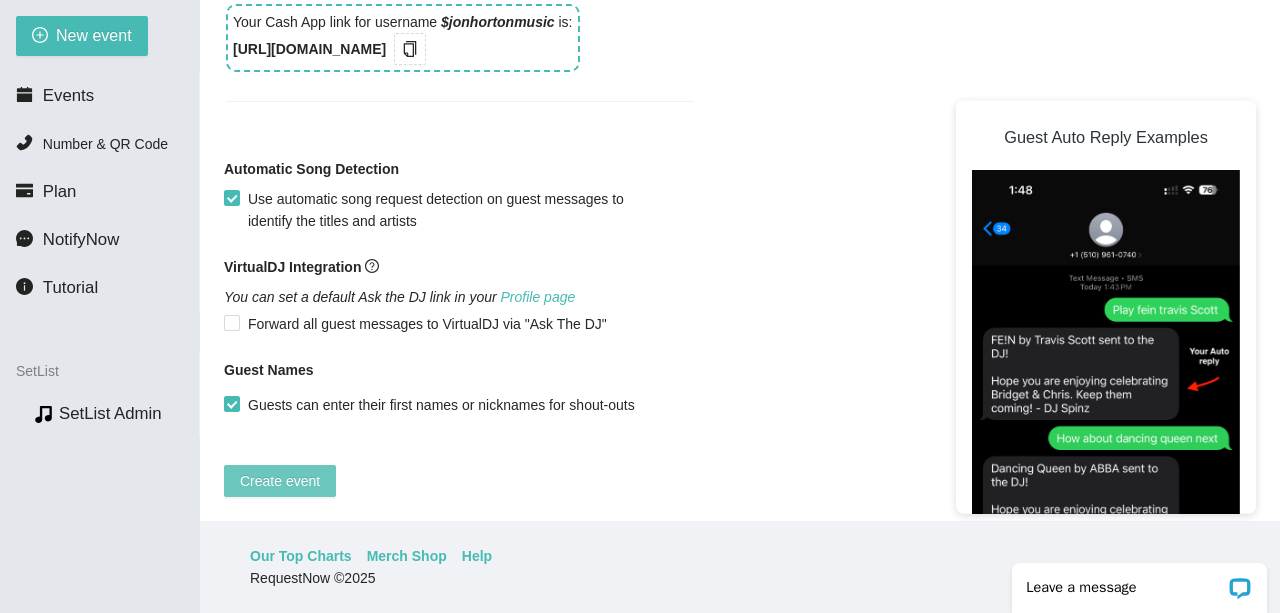 click on "Create event" at bounding box center (280, 481) 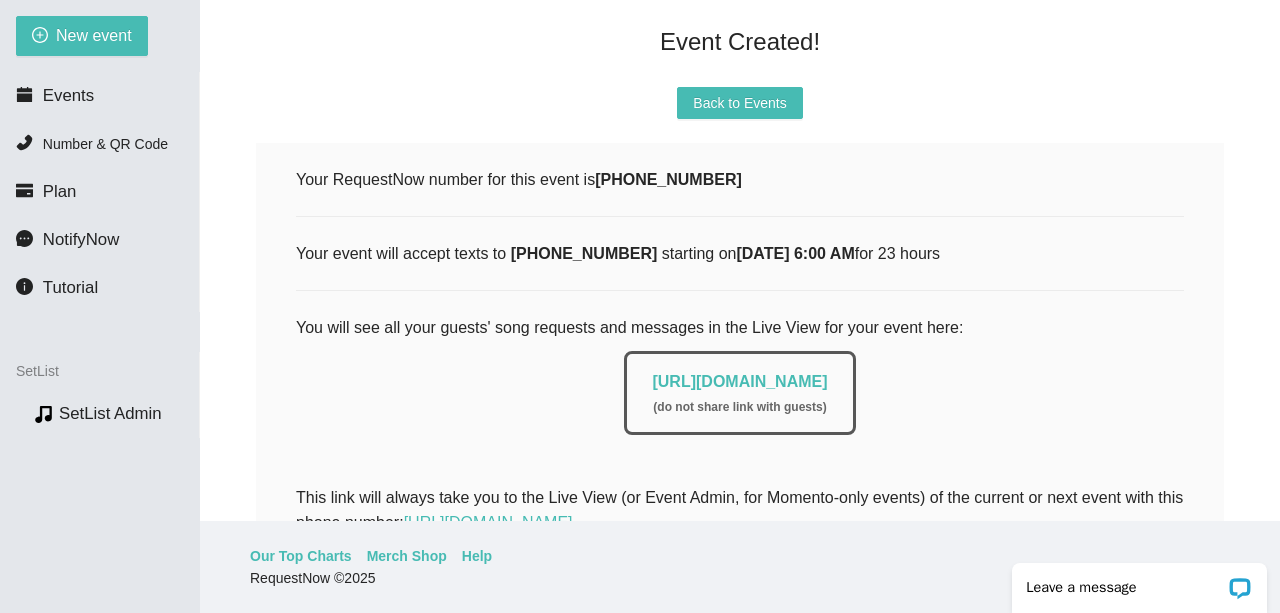 scroll, scrollTop: 155, scrollLeft: 0, axis: vertical 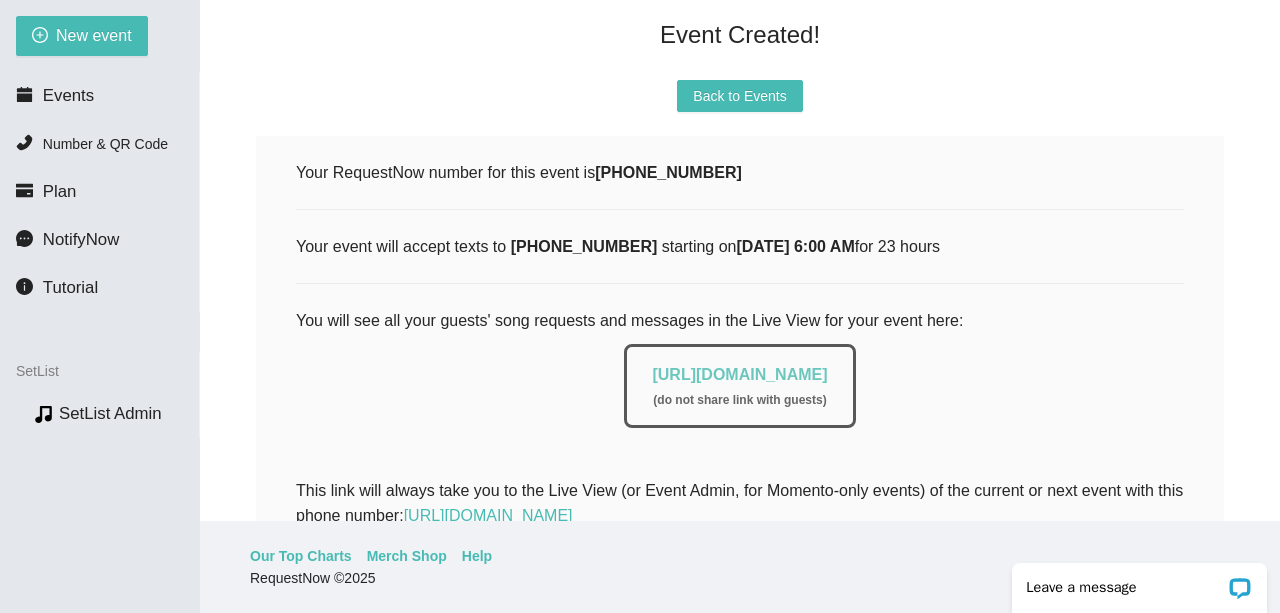 click on "https://app.requestnow.io/live/rypxkde" at bounding box center [739, 374] 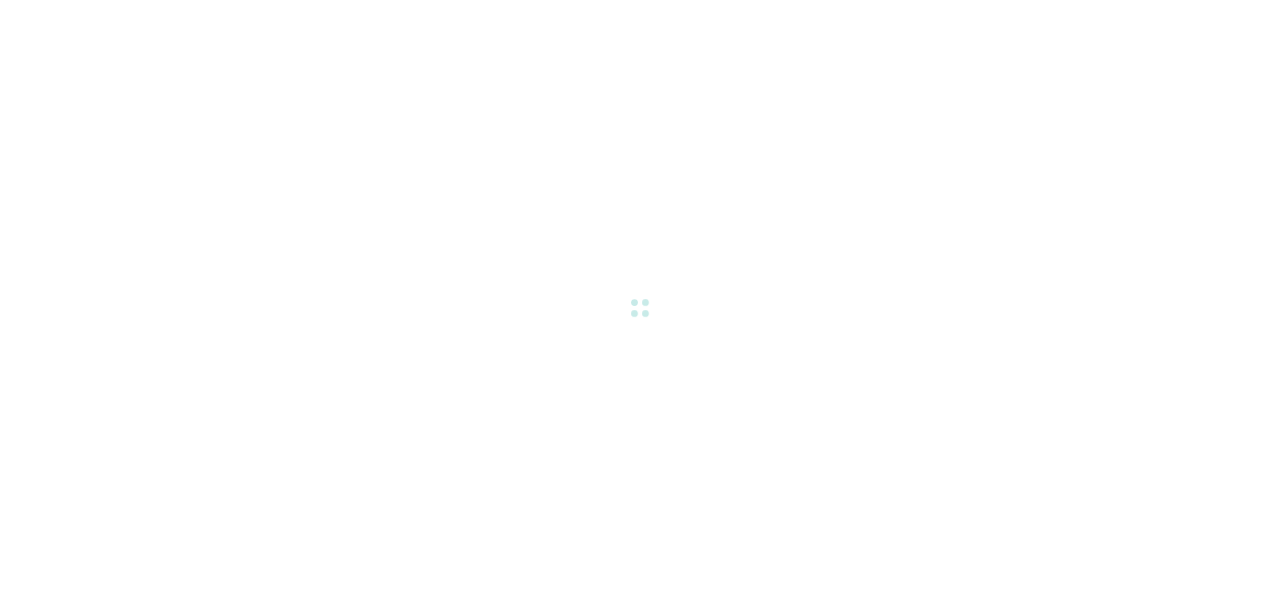 scroll, scrollTop: 0, scrollLeft: 0, axis: both 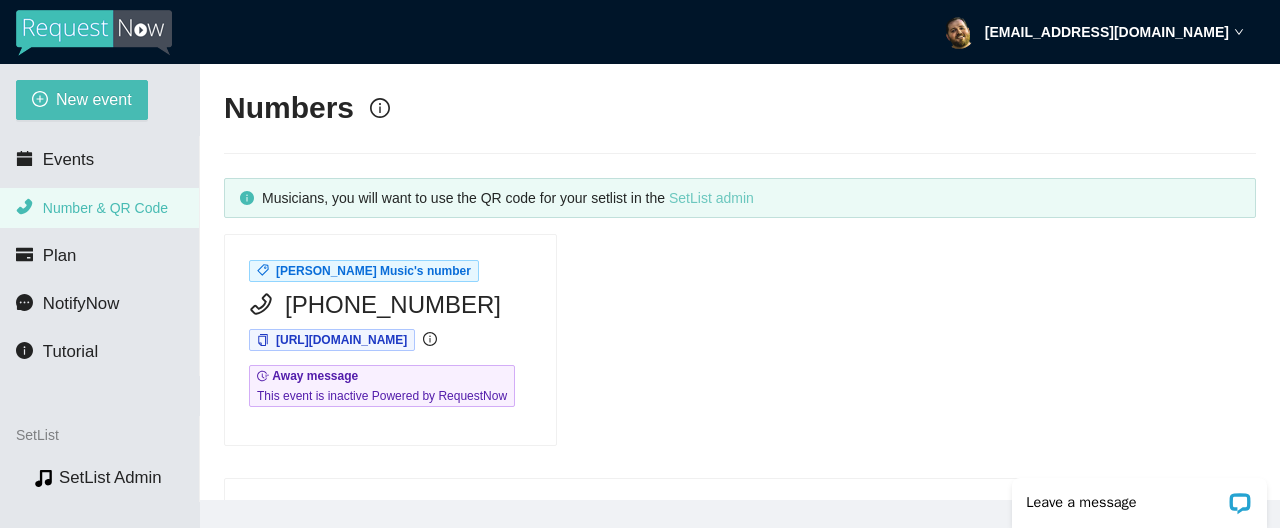 click on "SetList admin" at bounding box center (711, 198) 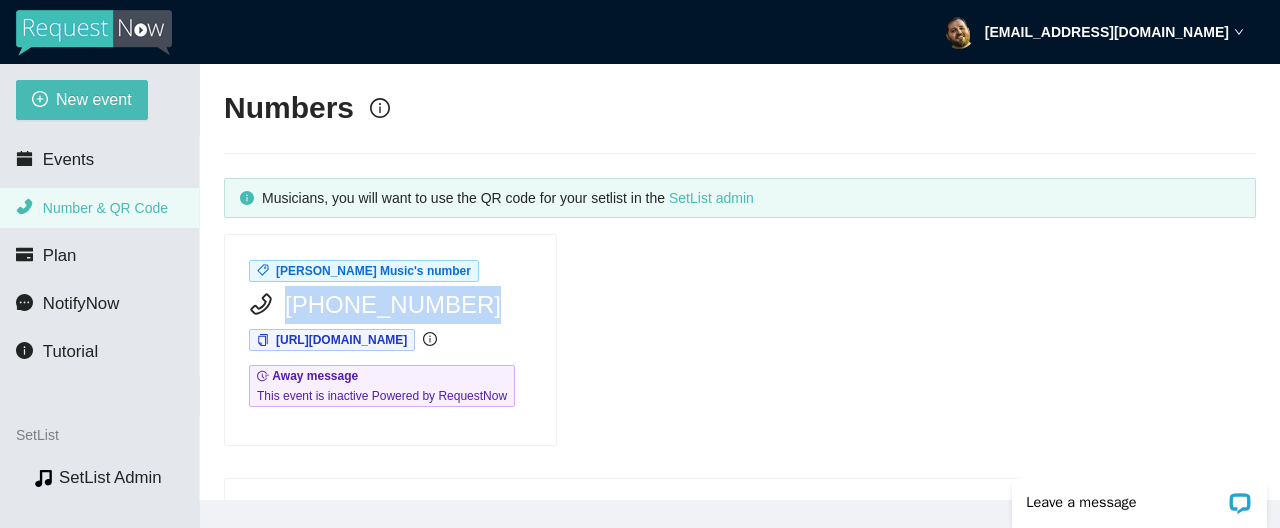 copy on "[PHONE_NUMBER]" 